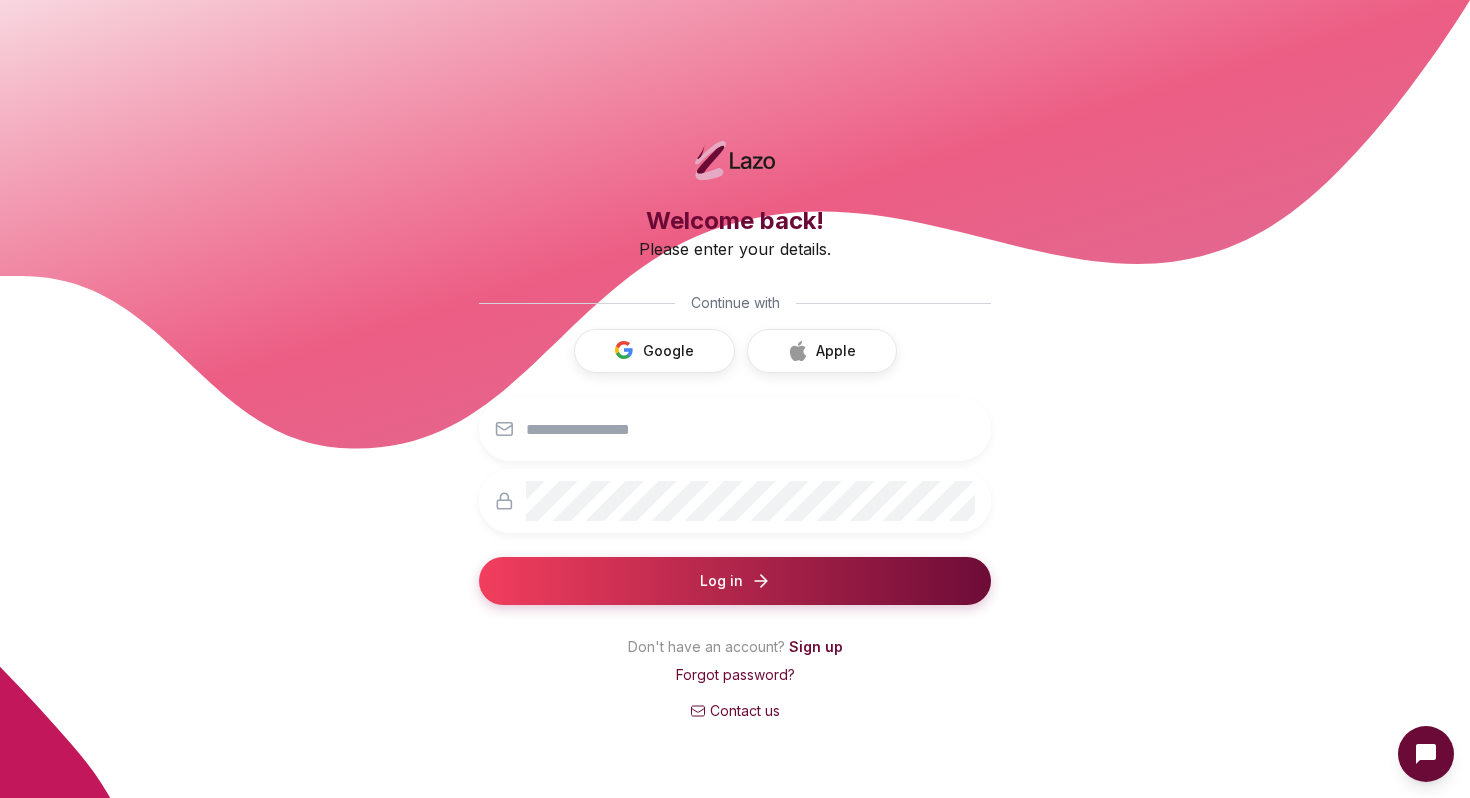 scroll, scrollTop: 0, scrollLeft: 0, axis: both 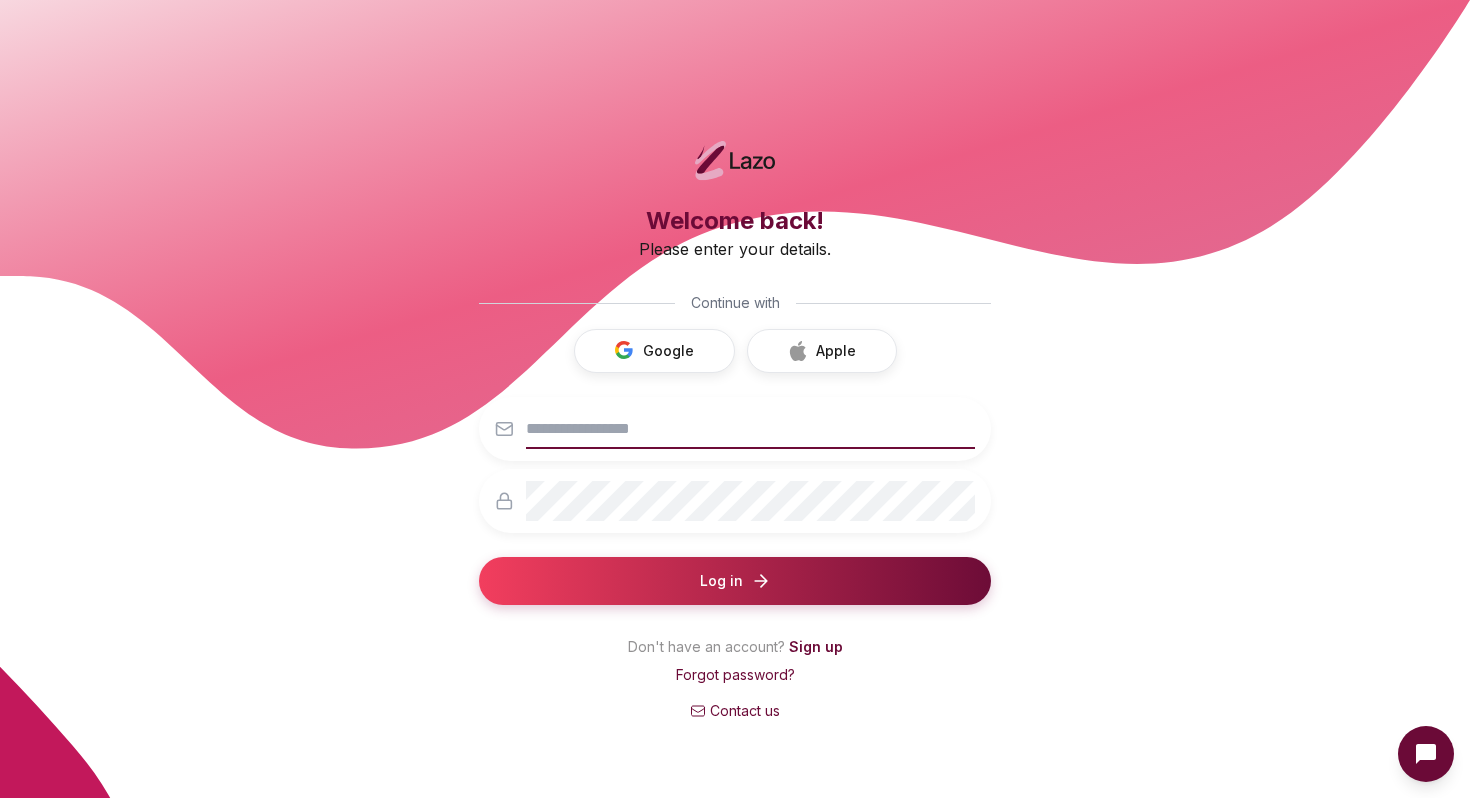 click at bounding box center [750, 429] 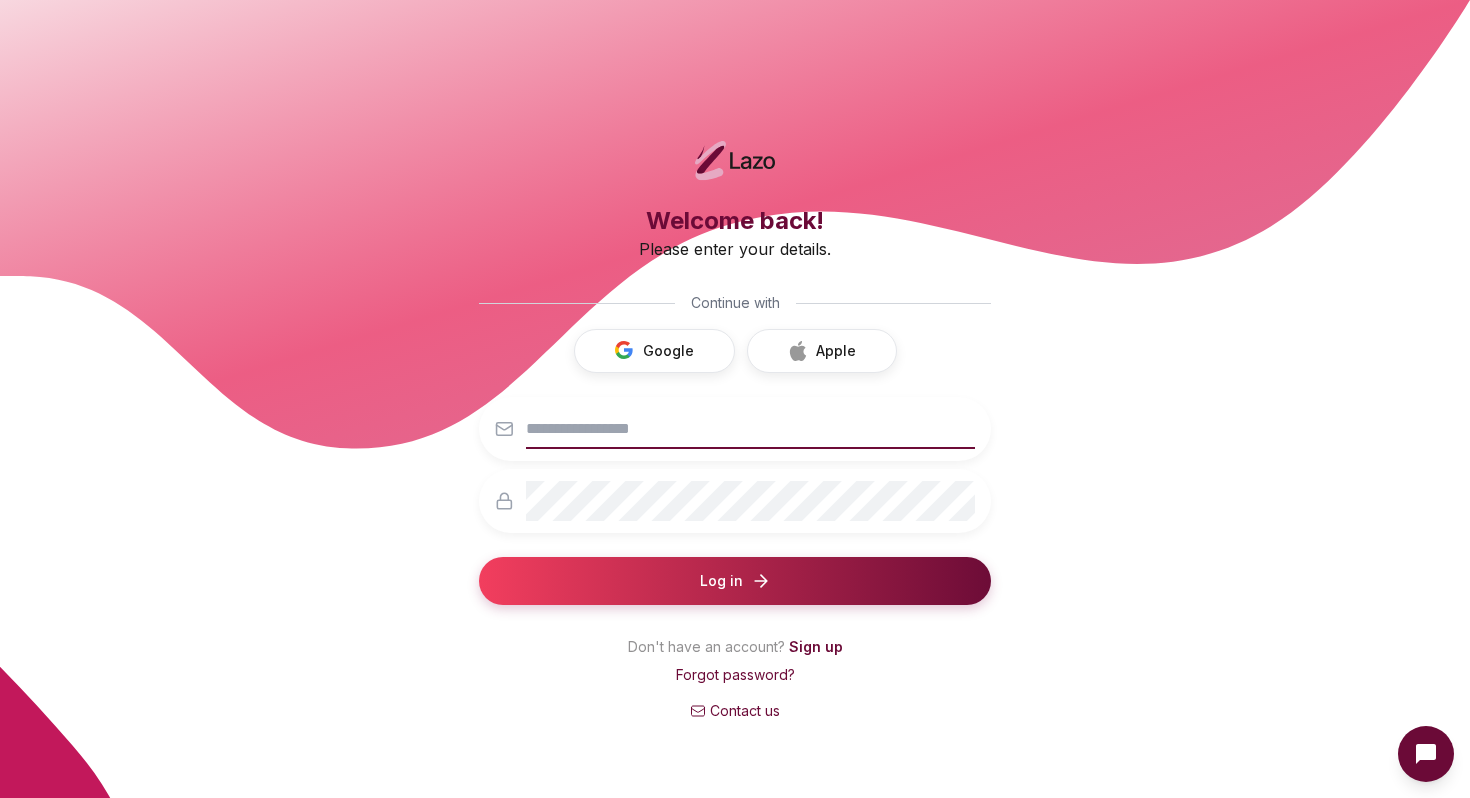 type on "**********" 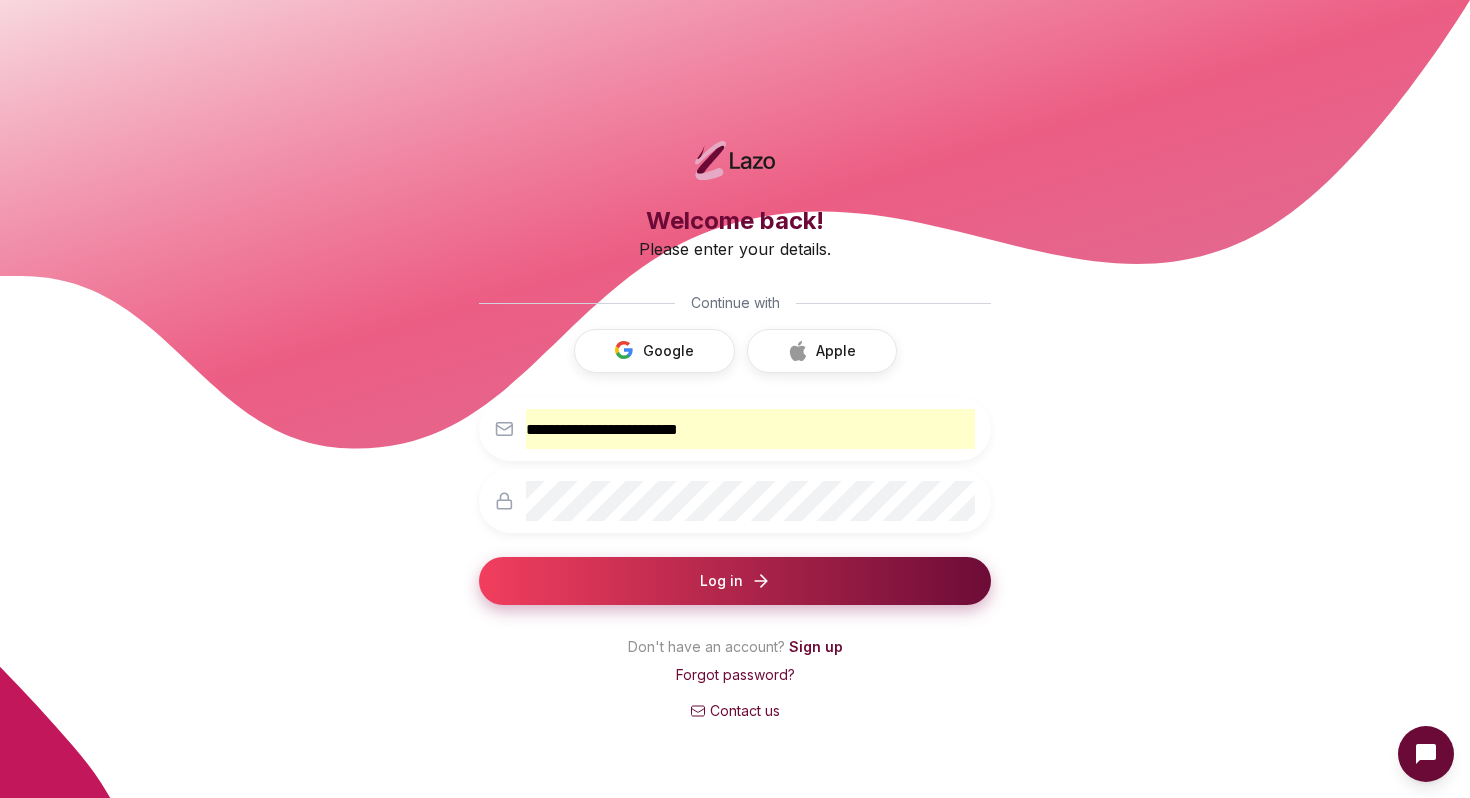 click on "Log in" at bounding box center (735, 581) 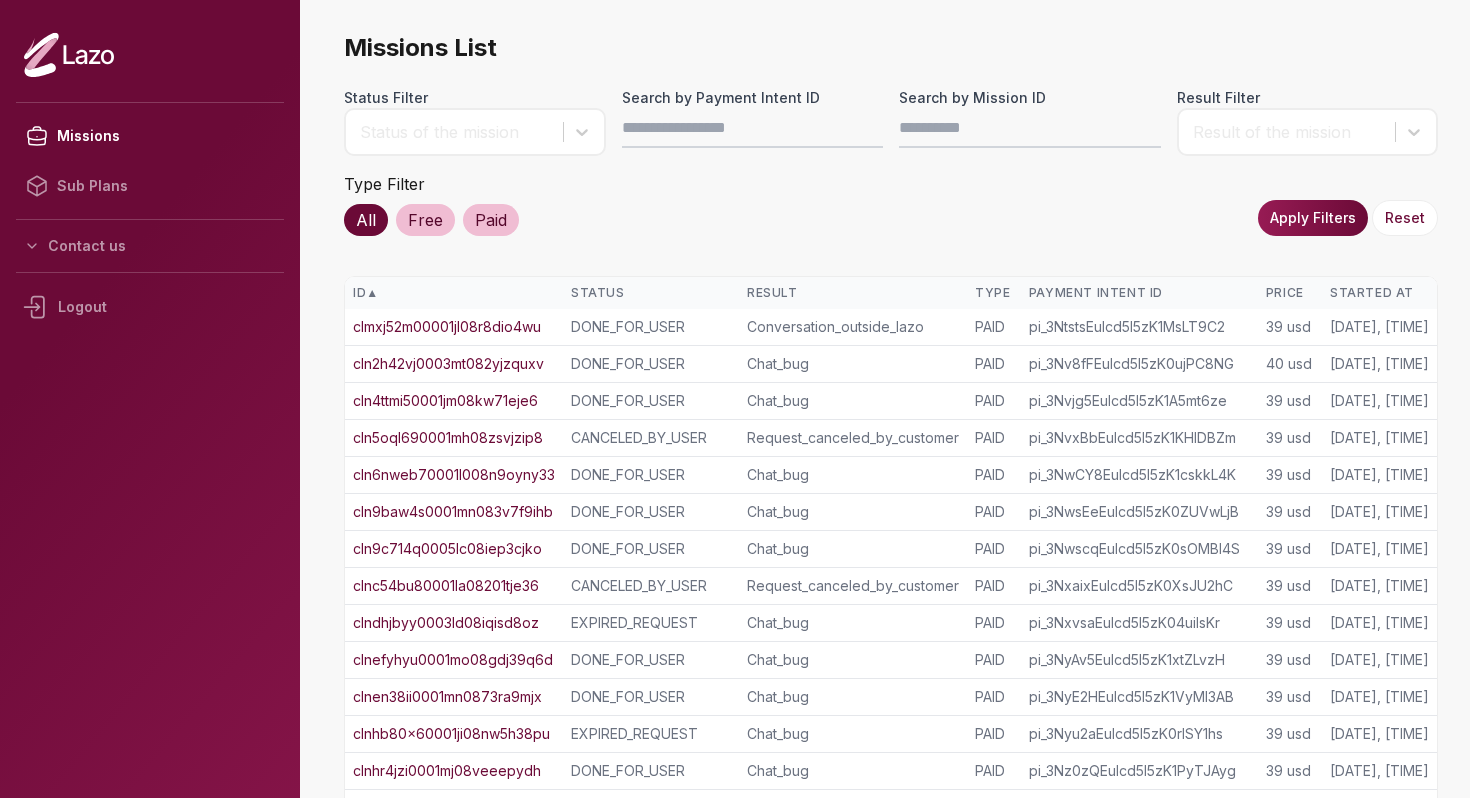 scroll, scrollTop: 0, scrollLeft: 0, axis: both 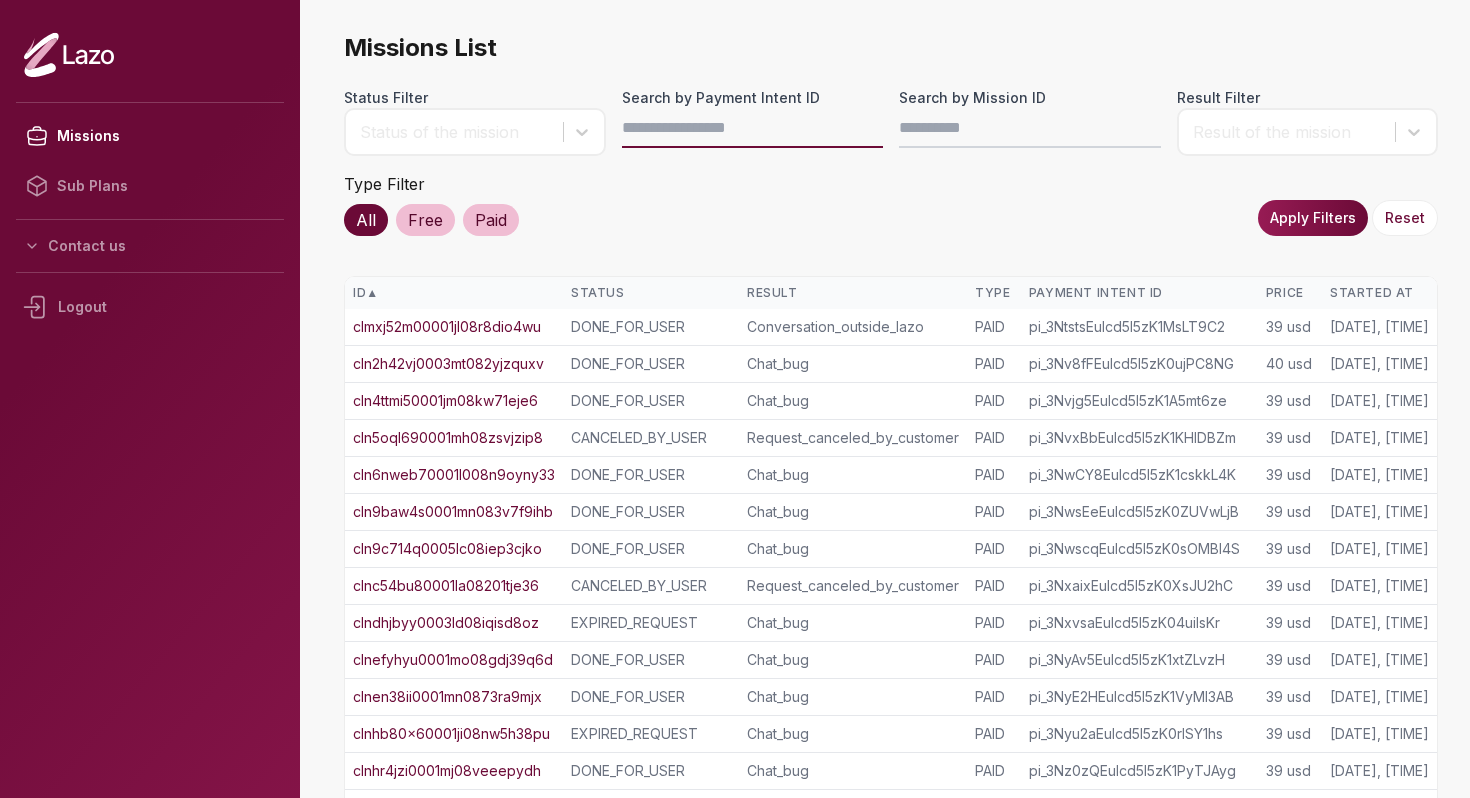 click on "Search by Payment Intent ID" at bounding box center (753, 128) 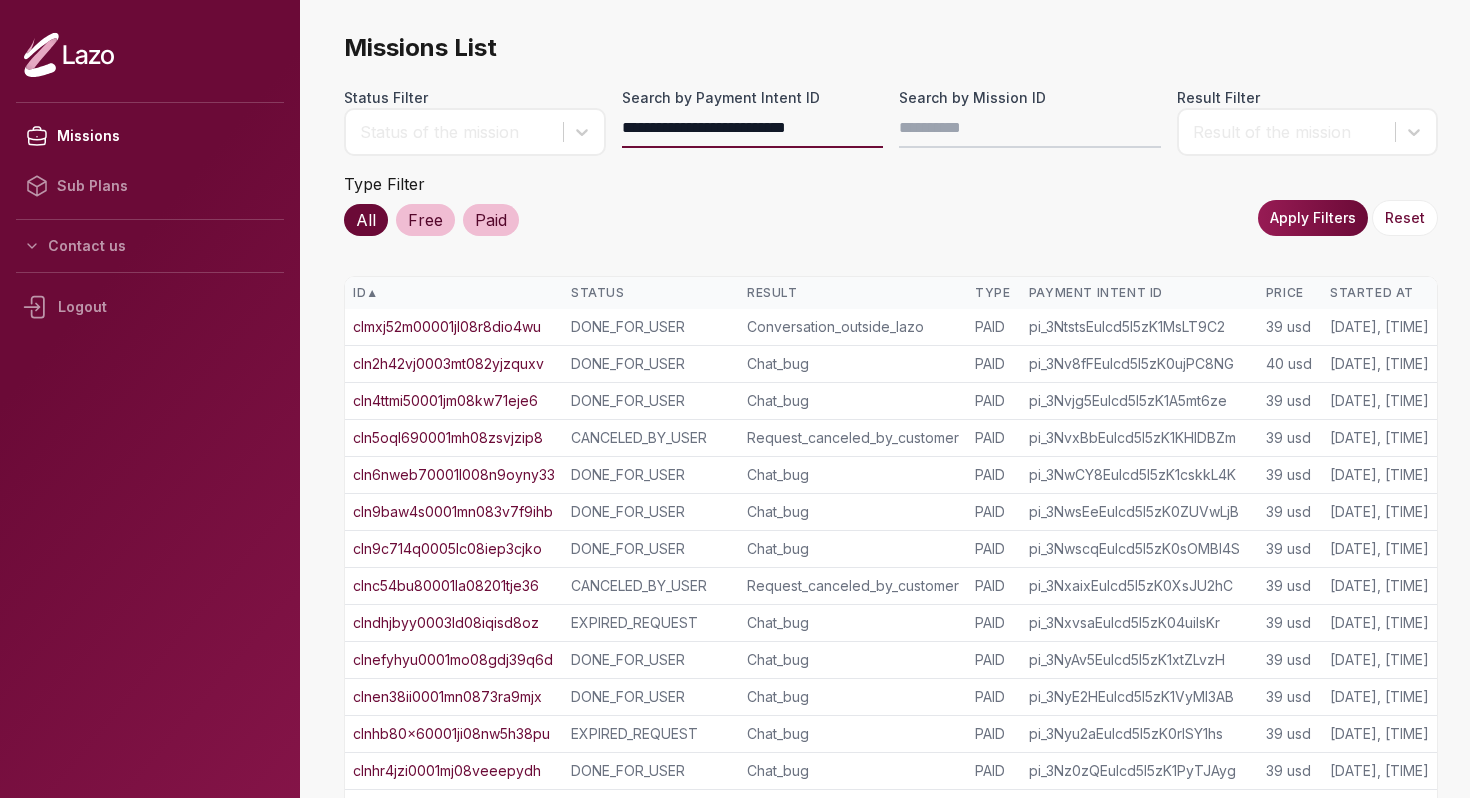 type on "**********" 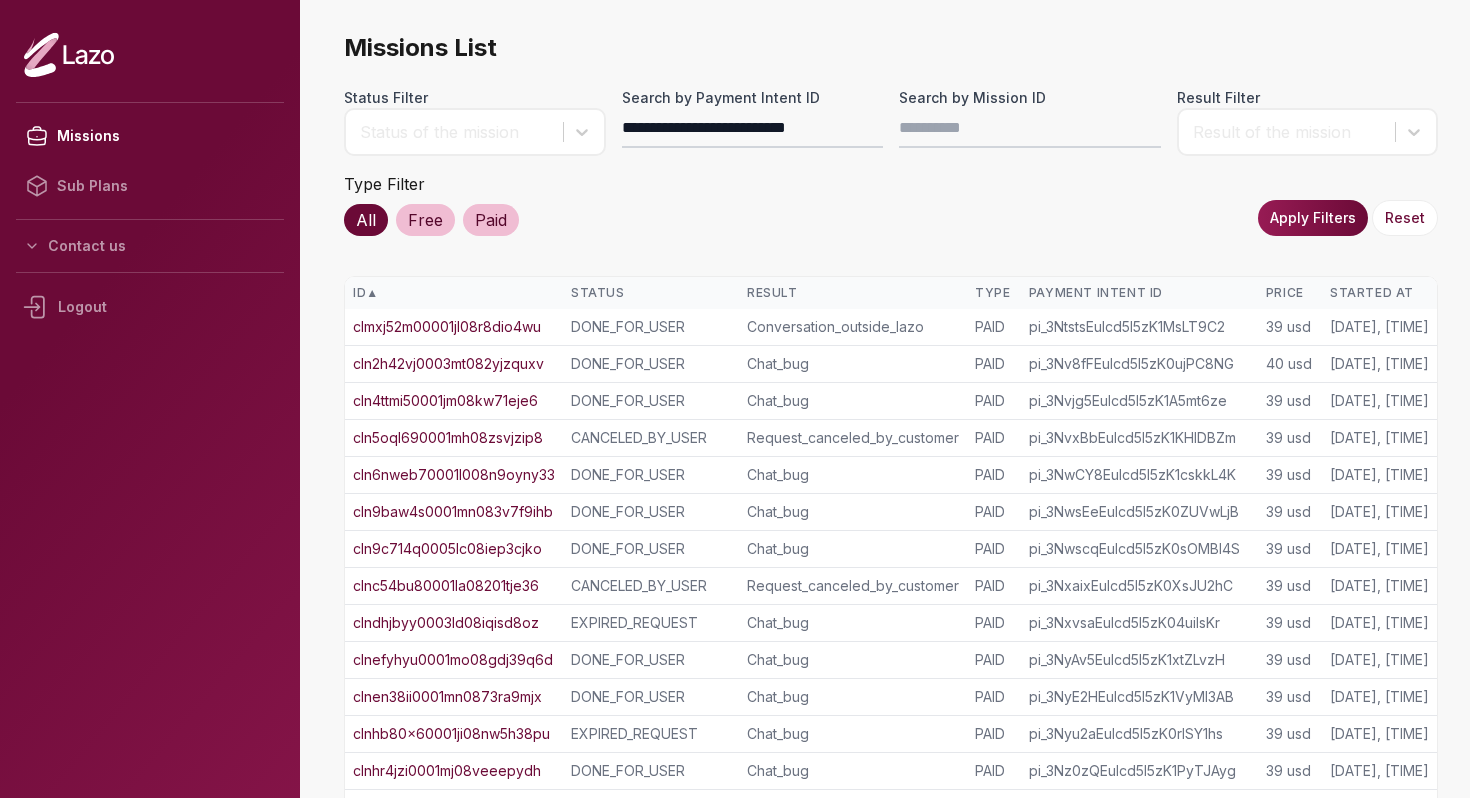 click on "Apply Filters" at bounding box center [1313, 218] 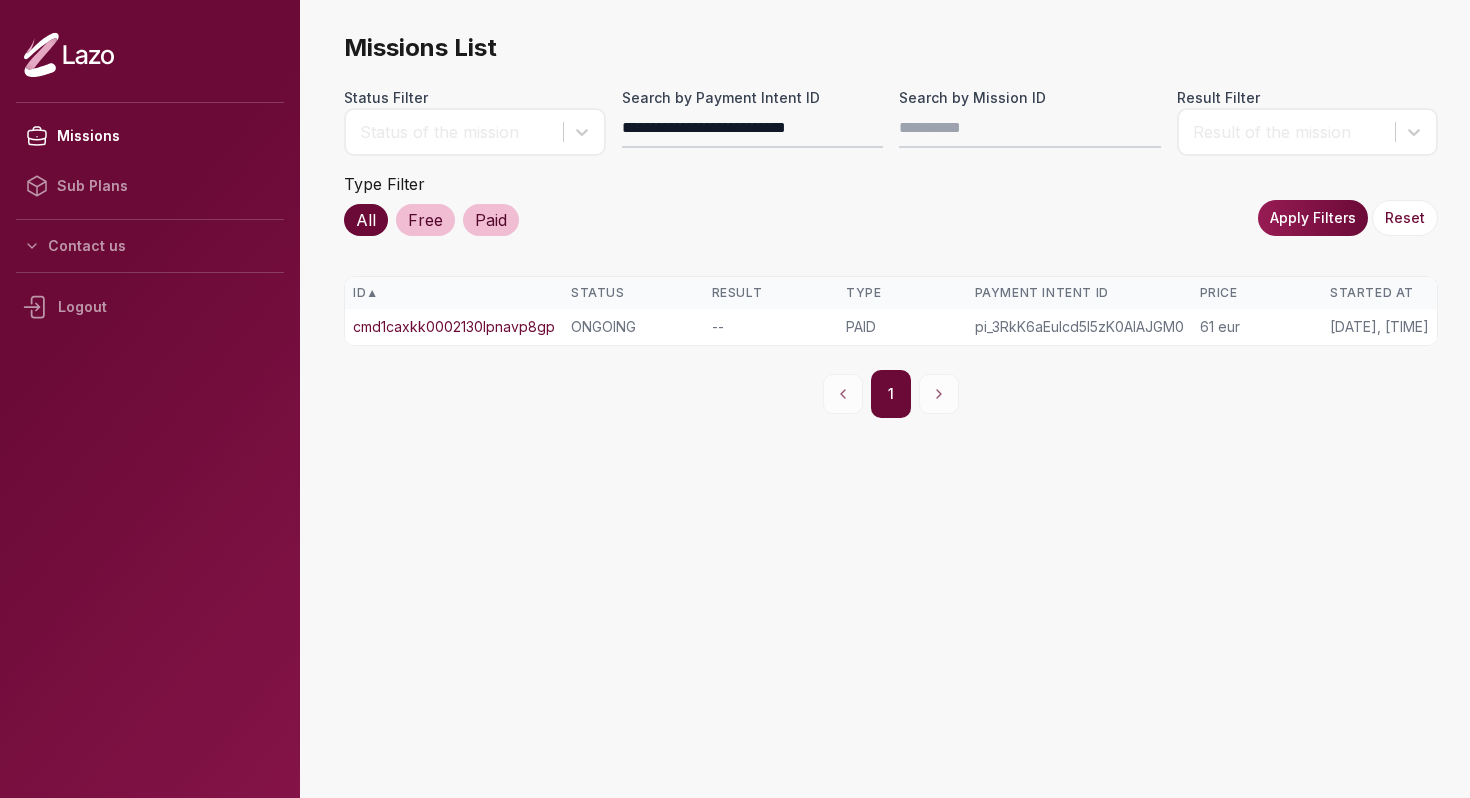 click on "cmd1caxkk0002130lpnavp8gp" at bounding box center (454, 327) 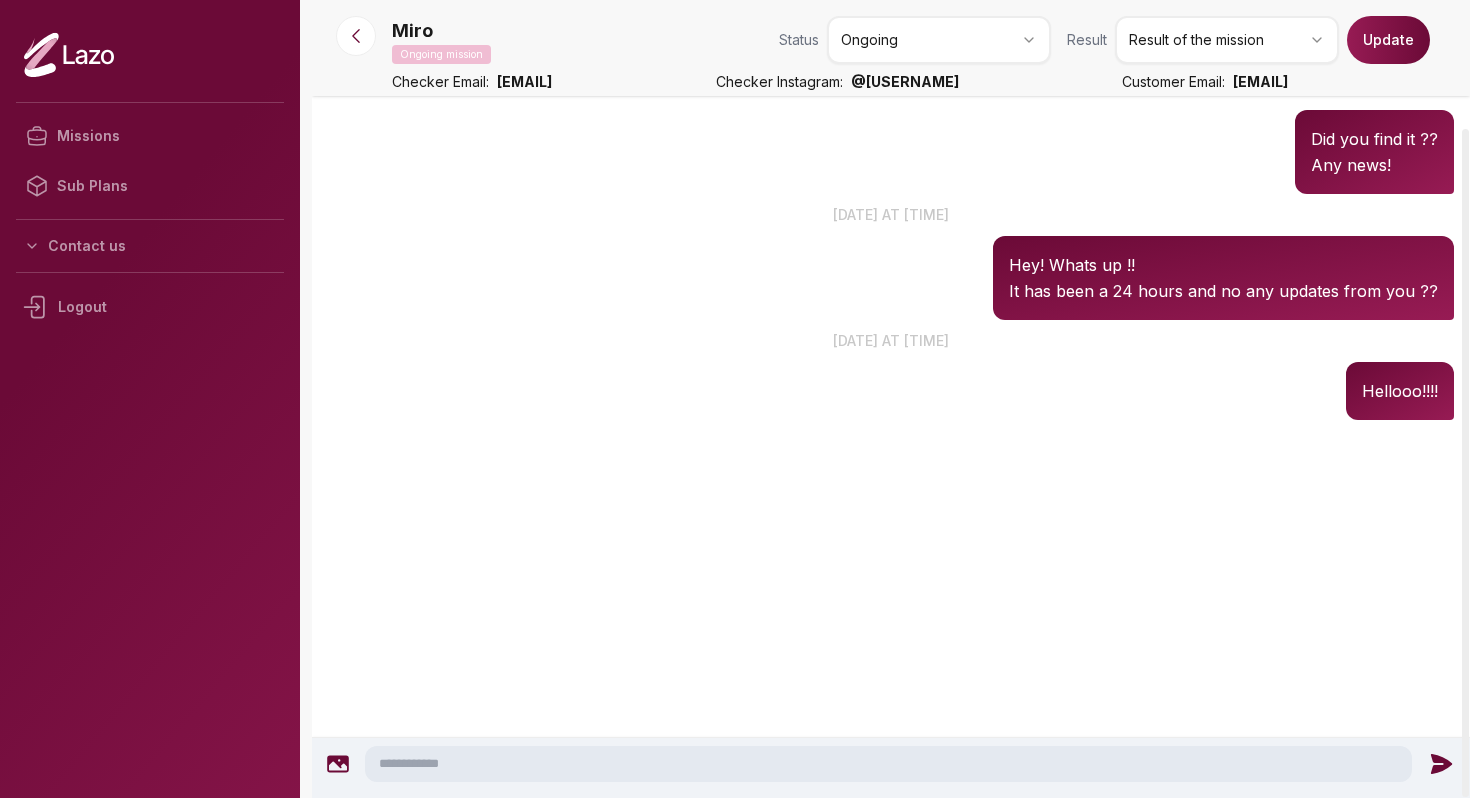 scroll, scrollTop: 2457, scrollLeft: 0, axis: vertical 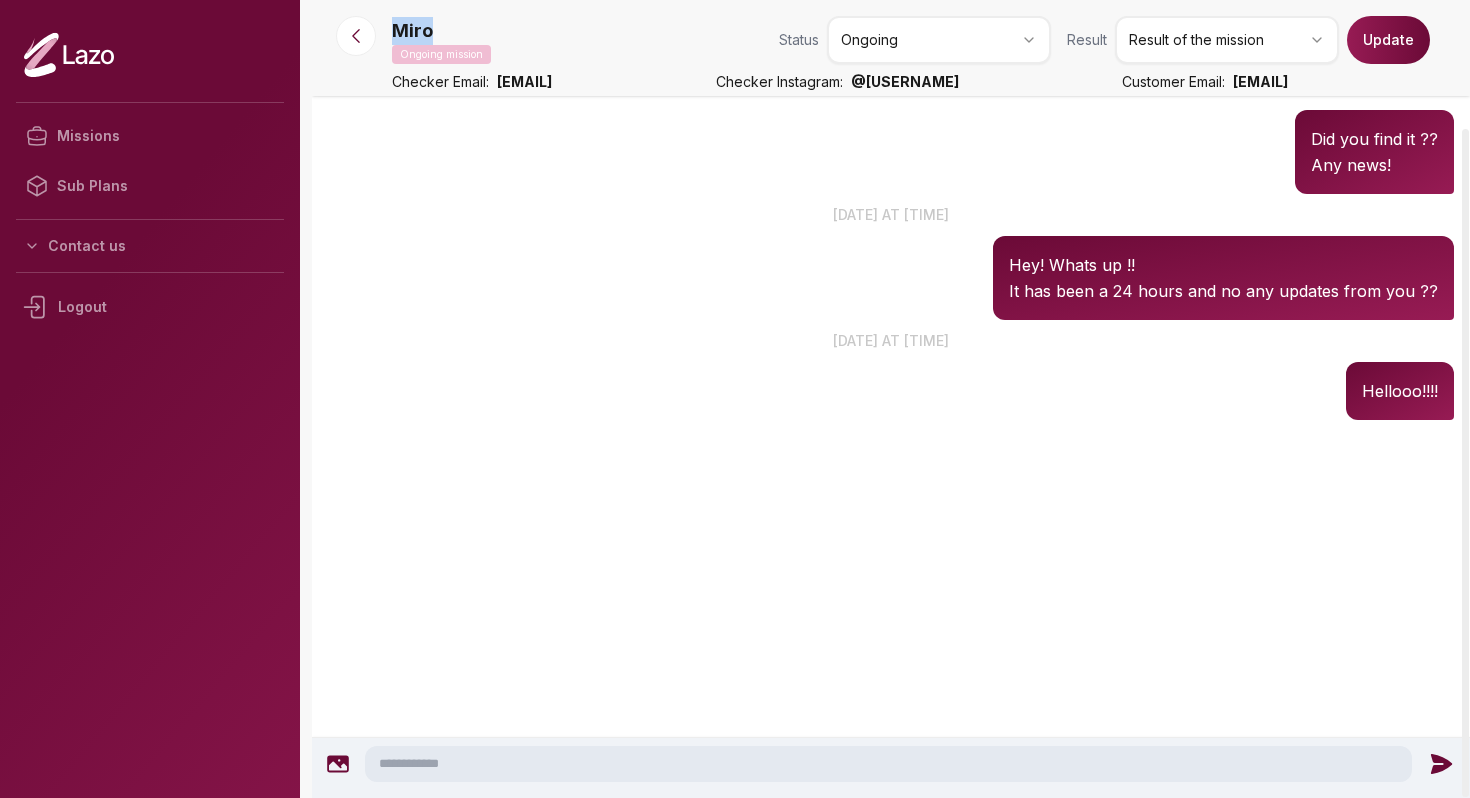 click on "Miro" at bounding box center [412, 31] 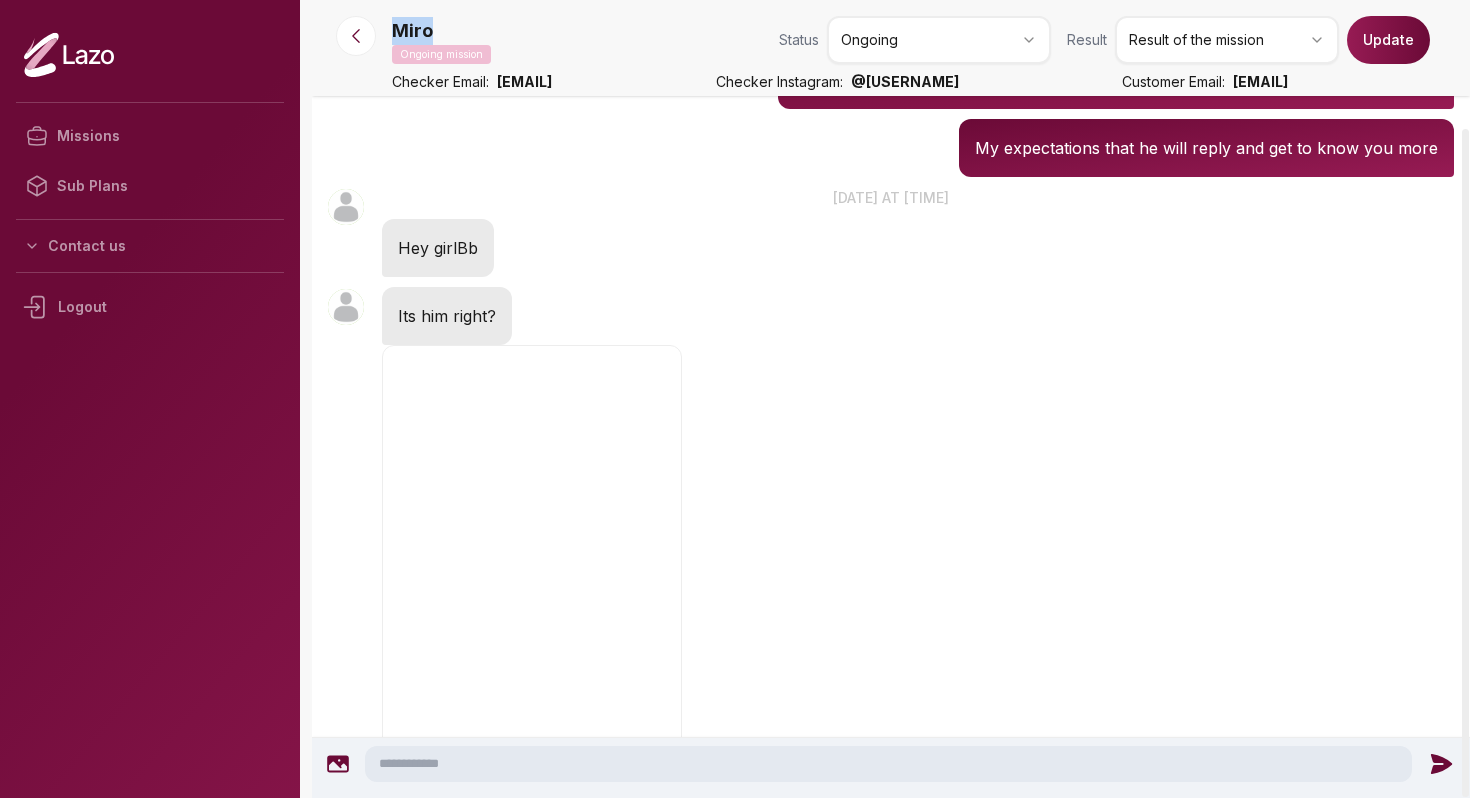 scroll, scrollTop: 846, scrollLeft: 0, axis: vertical 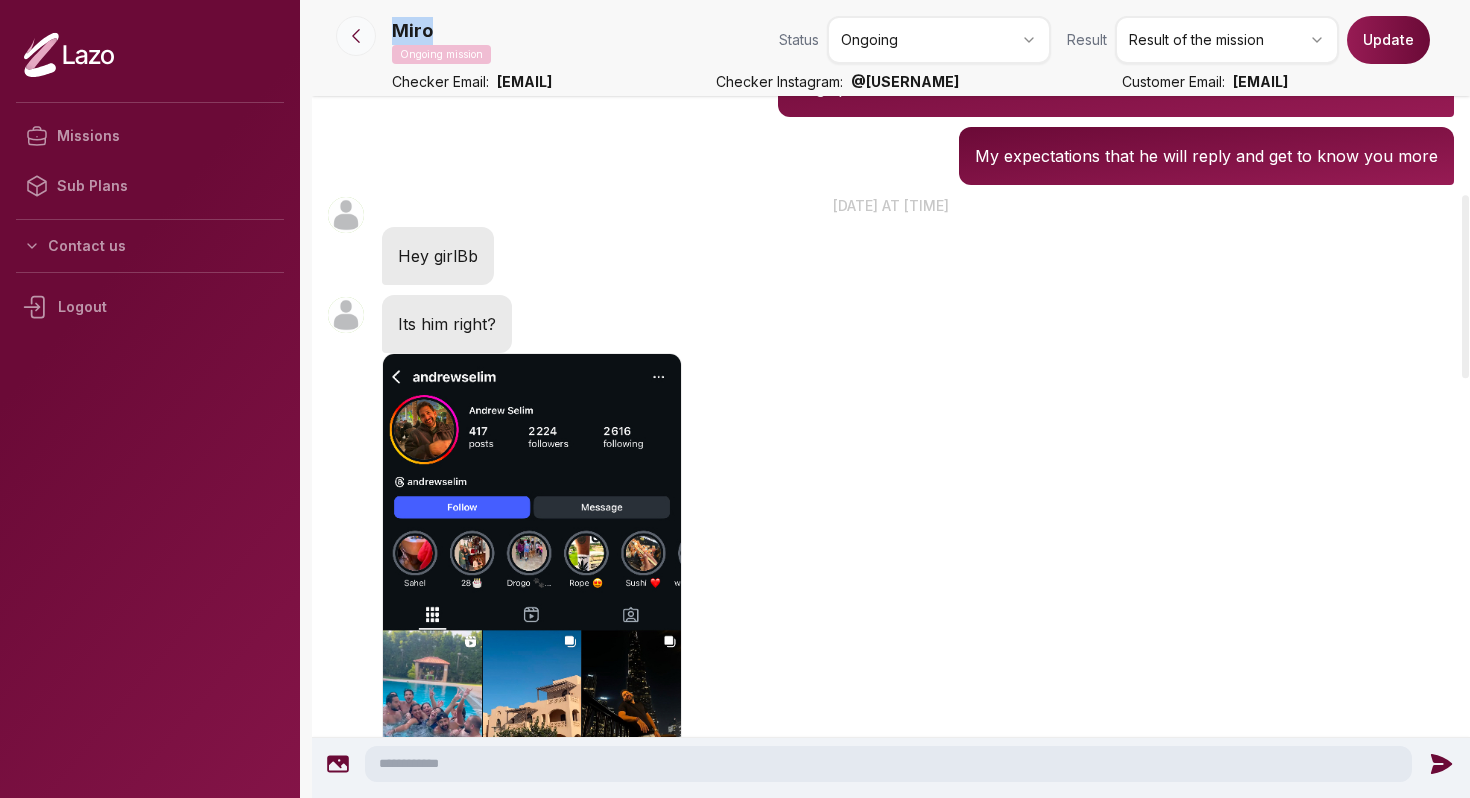 click at bounding box center [356, 36] 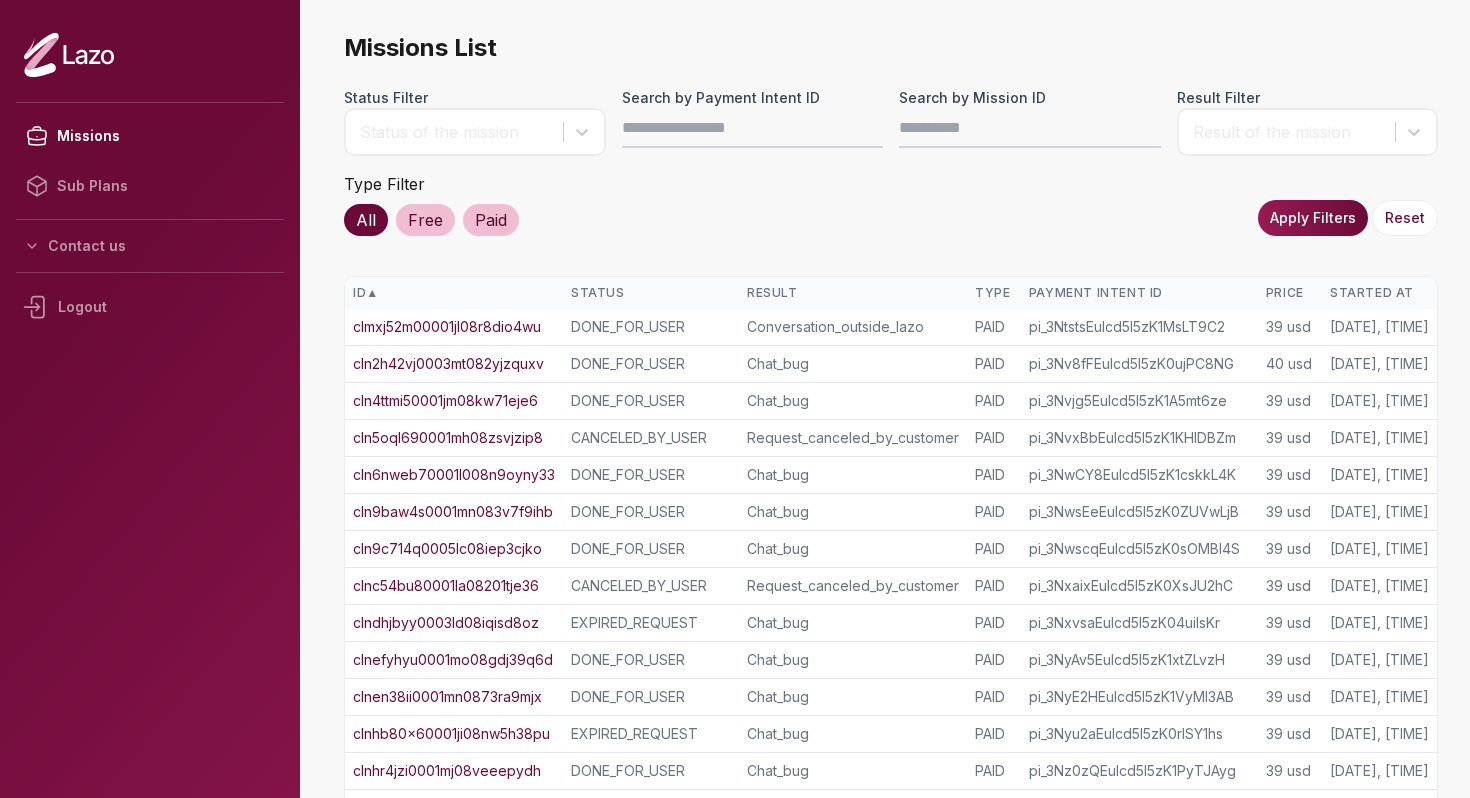 scroll, scrollTop: 0, scrollLeft: 0, axis: both 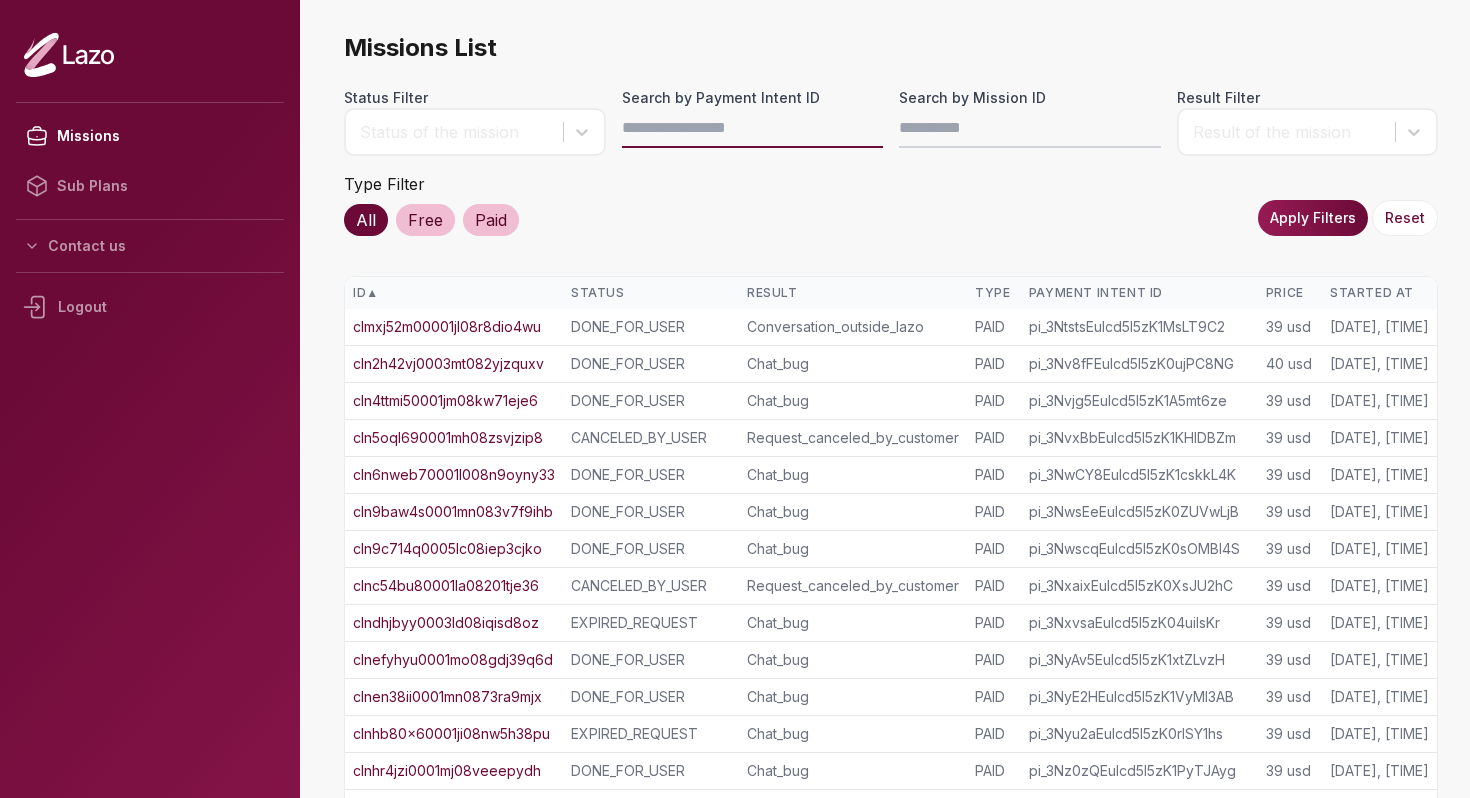 click on "Search by Payment Intent ID" at bounding box center (753, 128) 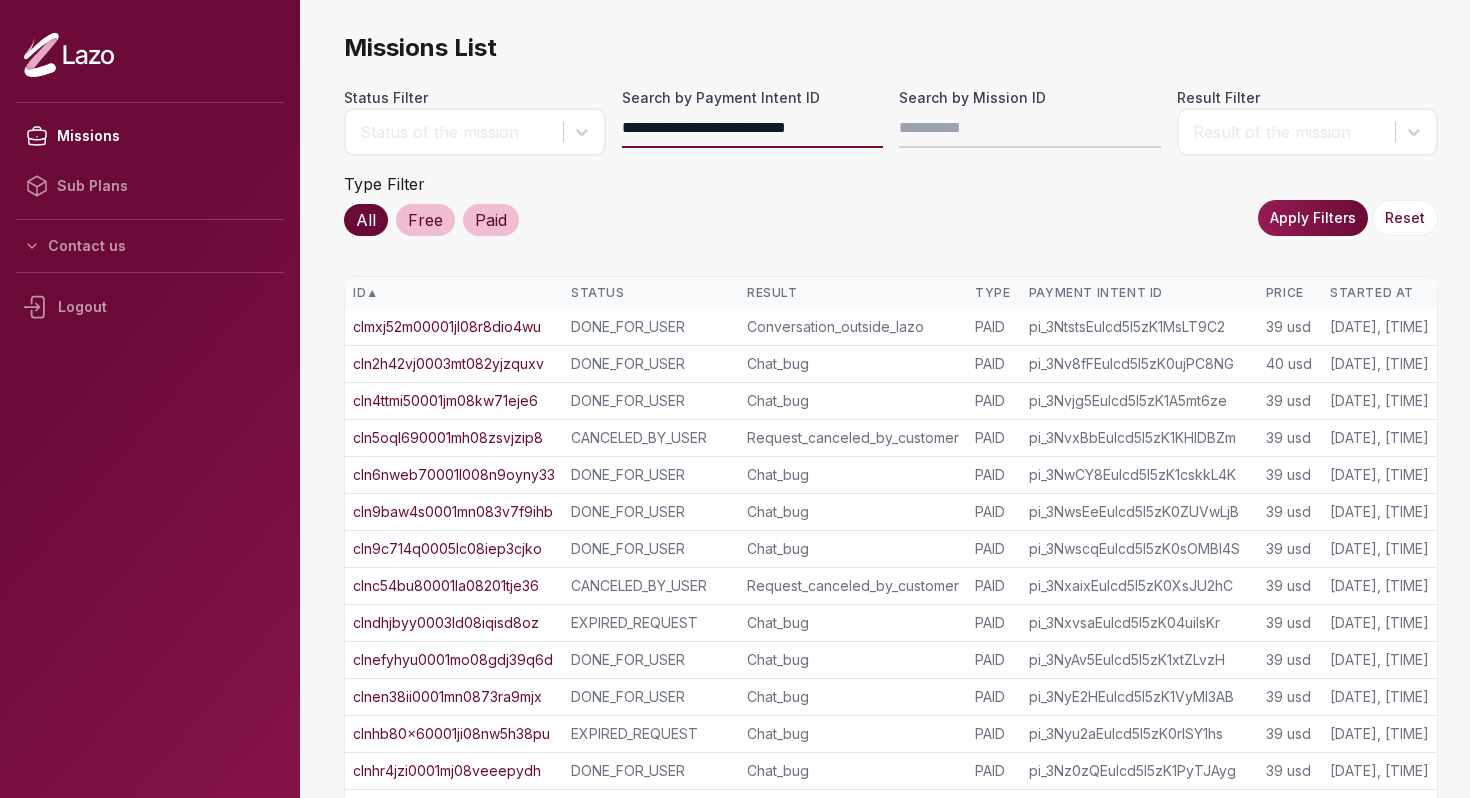 type on "**********" 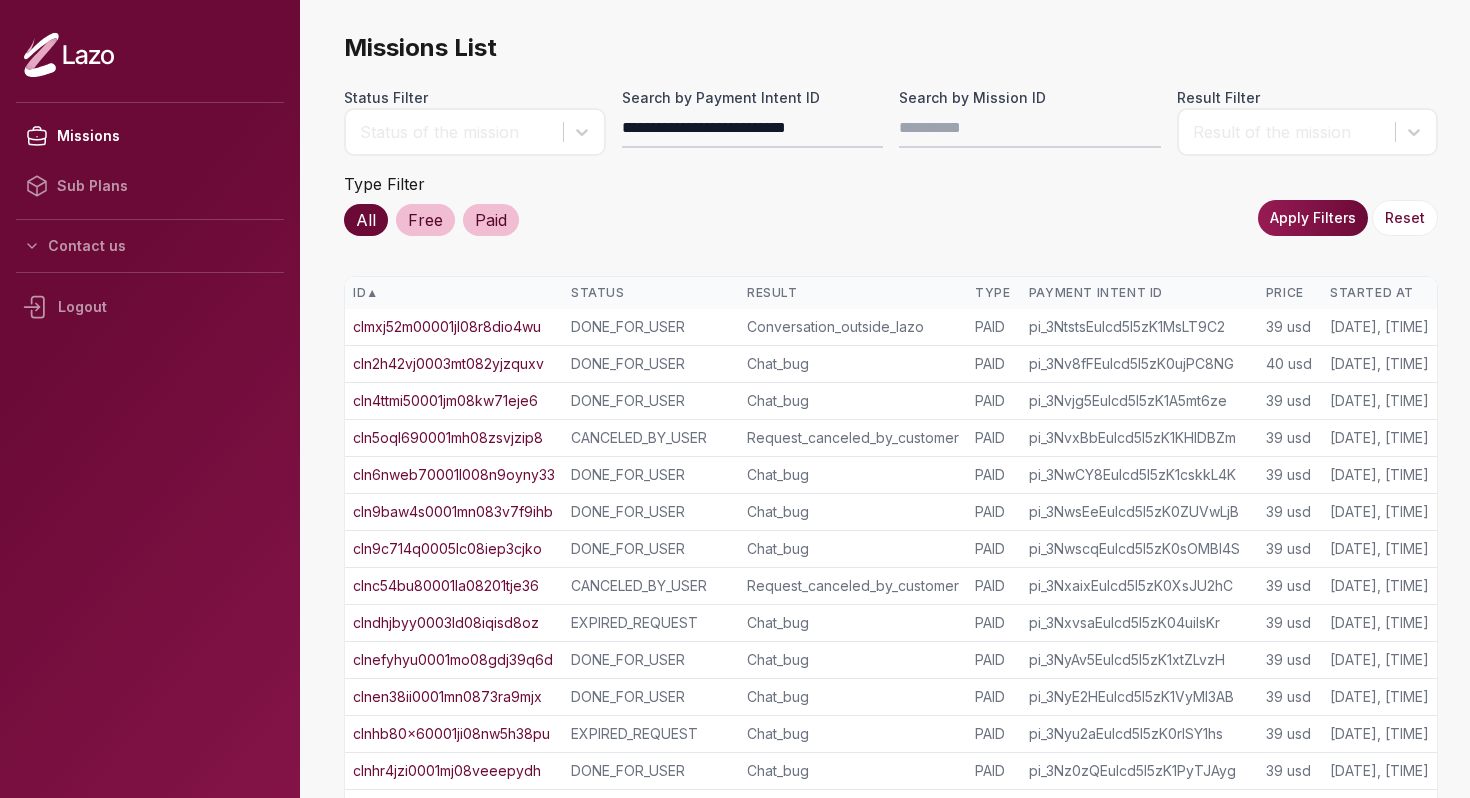 click on "Apply Filters" at bounding box center [1313, 218] 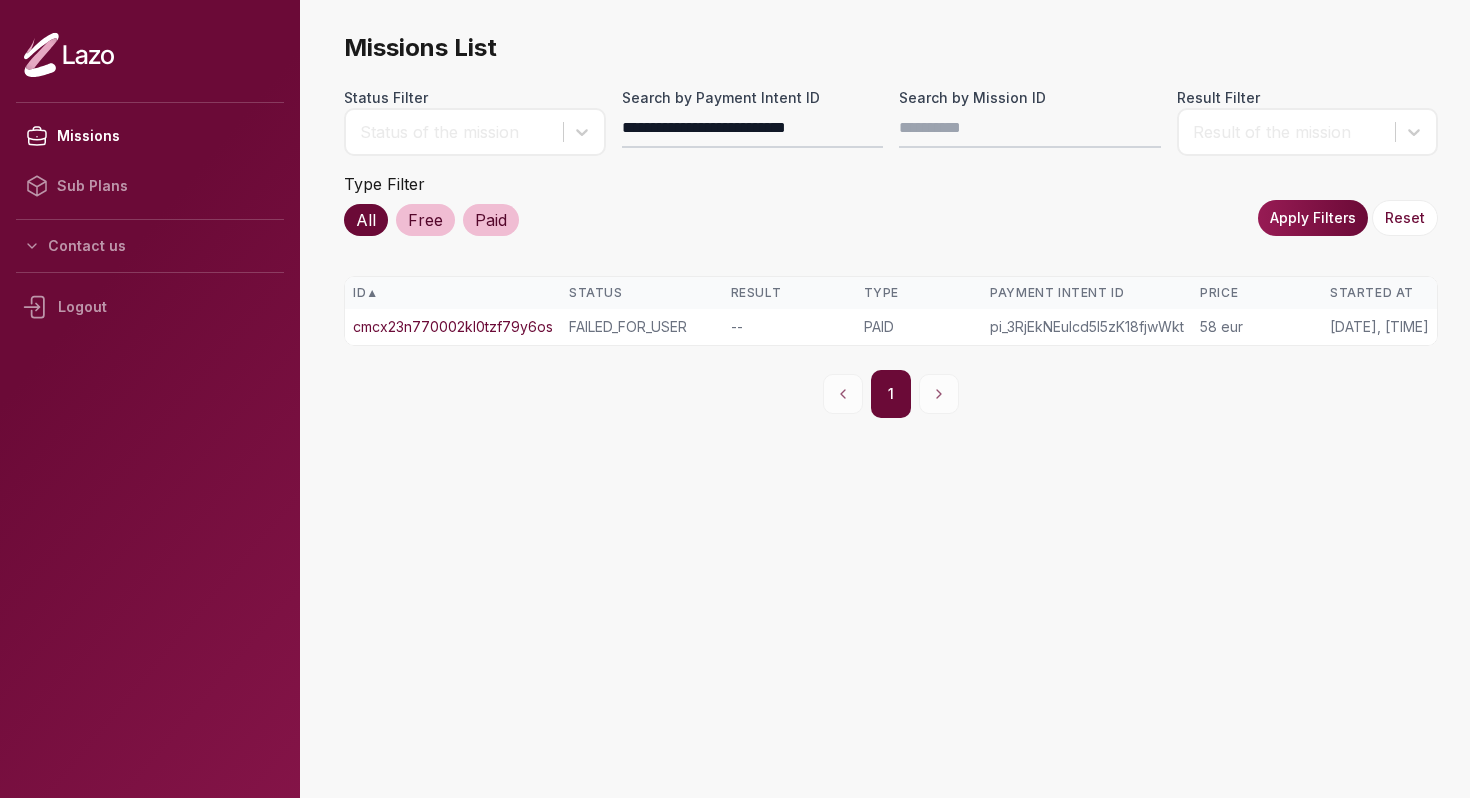 click on "cmcx23n770002kl0tzf79y6os" at bounding box center (453, 327) 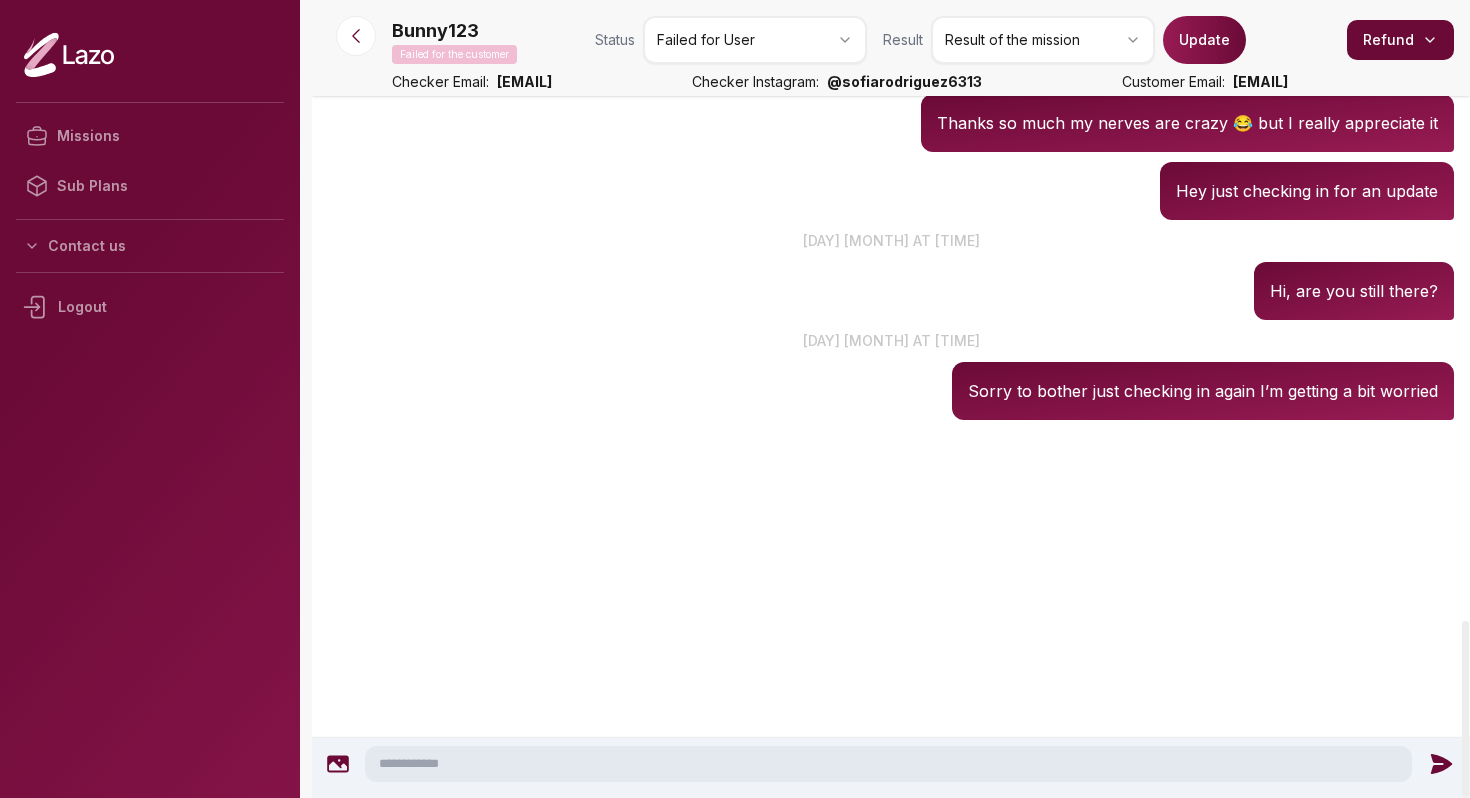 scroll, scrollTop: 3200, scrollLeft: 0, axis: vertical 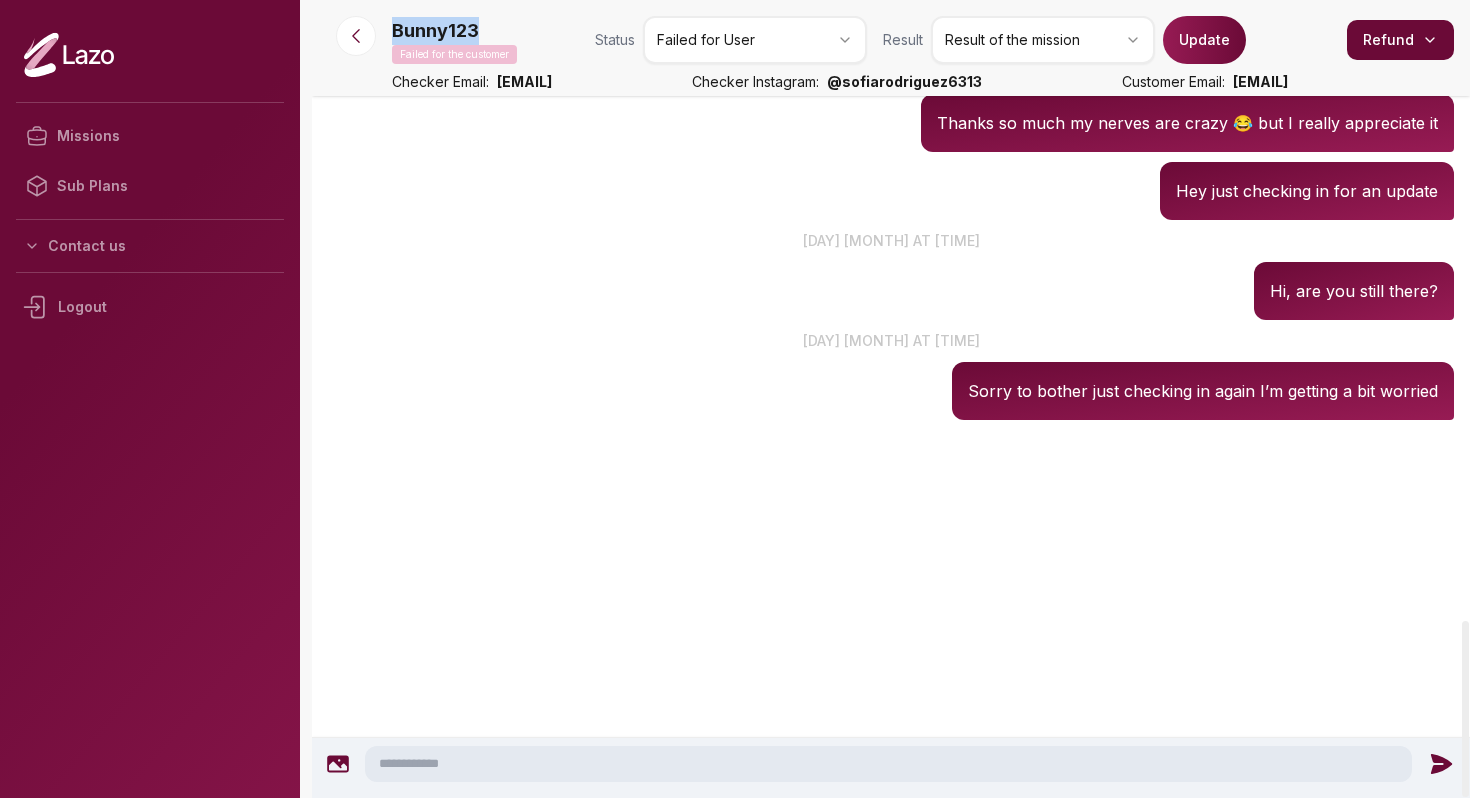 click on "Bunny123" at bounding box center (435, 31) 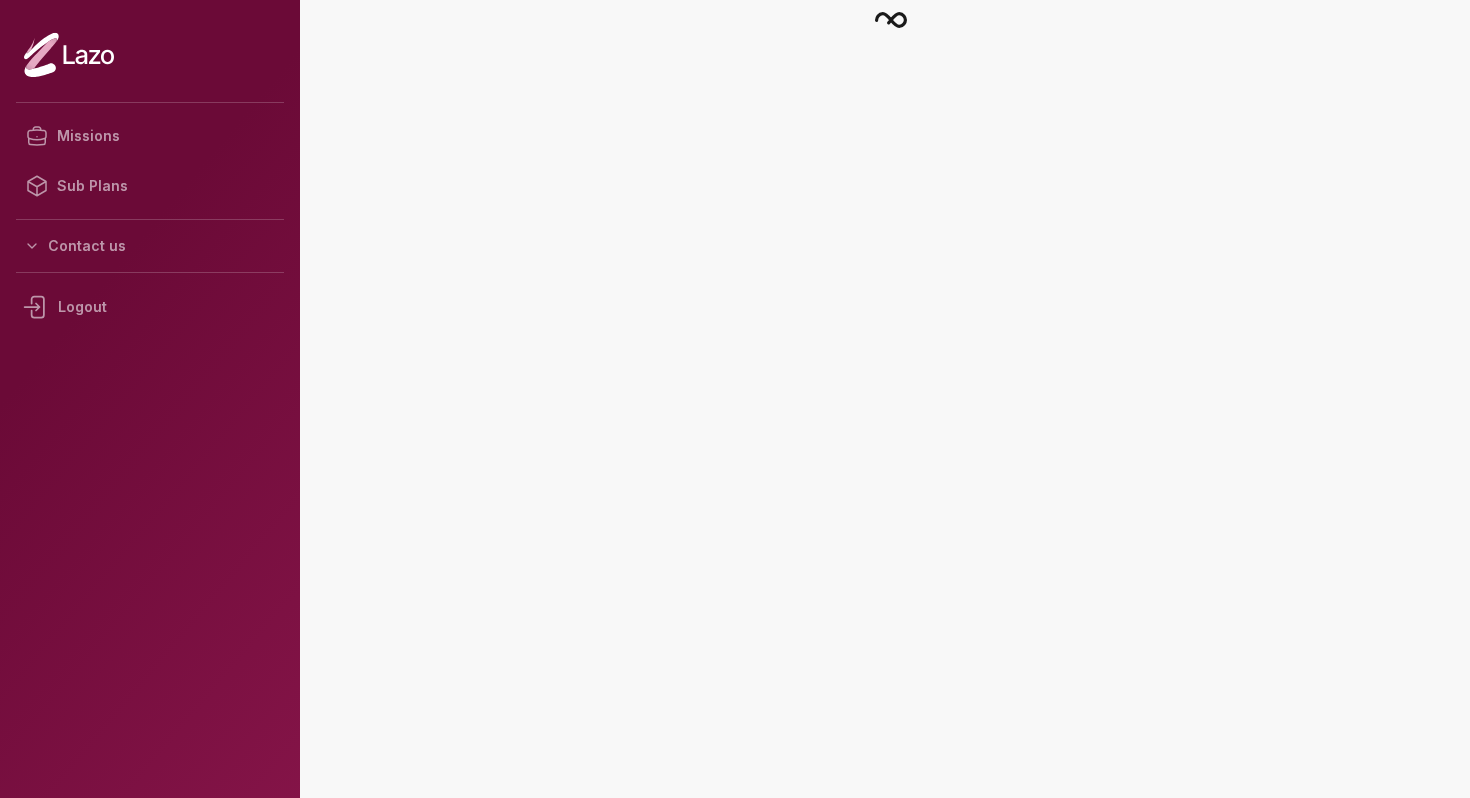 scroll, scrollTop: 0, scrollLeft: 0, axis: both 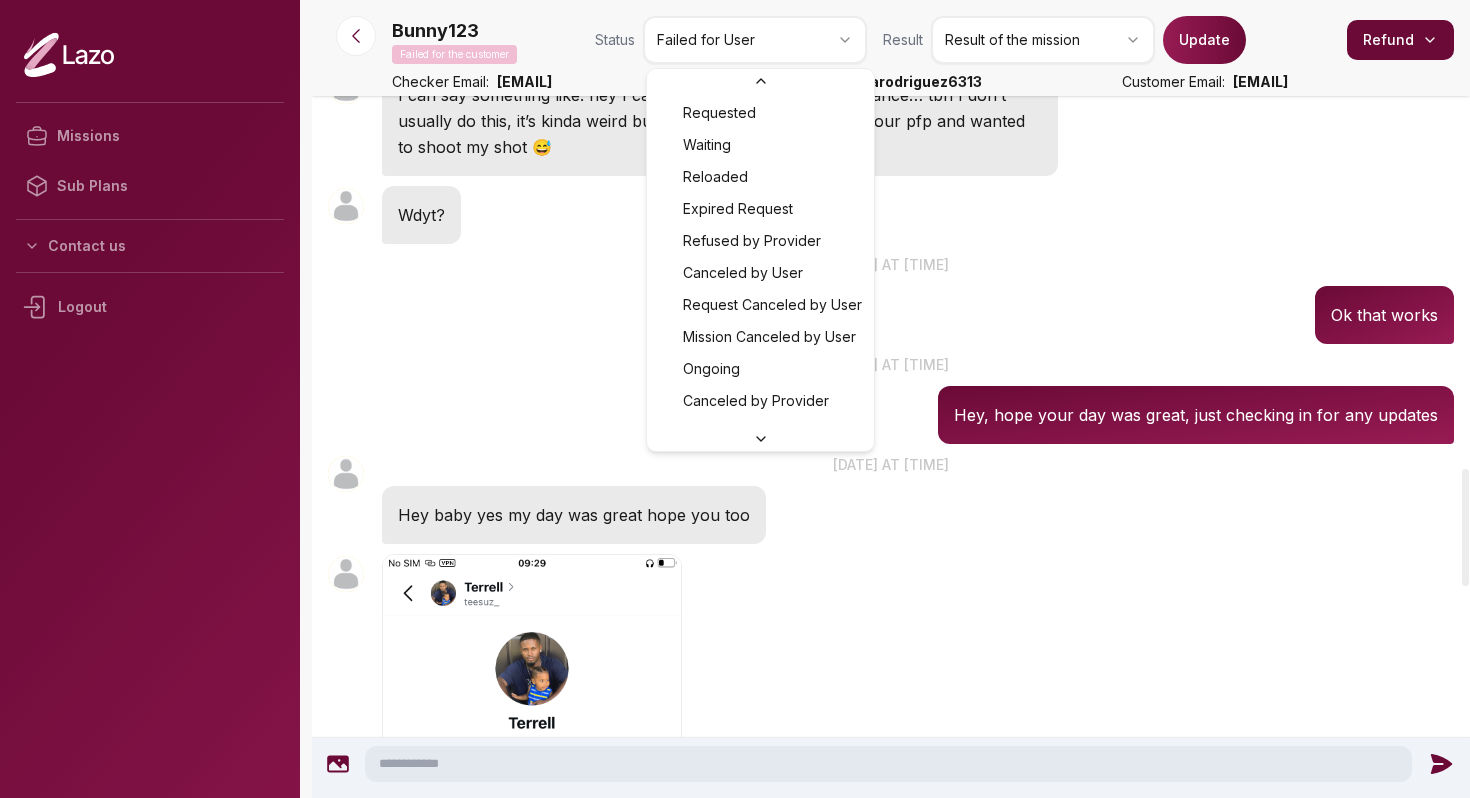 click on "Missions Sub Plans Contact us Logout Bunny123 Failed for the customer Status Failed for User Result Result of the mission Update Refund Checker Email: tim15@getlazo.app Checker Instagram: @ sofiarodriguez6313 Customer Email: cherrybabycoop@gmail.com Bunny123 9:18 AM 10 Jul at 9 am Bunny123 9:18 AM Hey, congrats on taking control over your love life! ❤️         Just a quick note to say I’m not available right now, but I’ll be back in a few hours and we’ll start your loyalty test right away.                  The mission lasts 5 days, and you’ll get daily updates from me throughout. I’ve a job, but I usually reply within a few hours (Lazo rule: 24 hours max to reply), so no stress if I’m not instantly responsive, I promise I’ve got you! ⏳         • More context about your relationship         • Boundaries or expectations         • DM ideas you'd like me to start with         Let’s find out 👀 Bunny123 9:25 AM Bunny123 5:32 PM 10 Jul at 5 pm Bunny123 5:45 PM 10 Jul at 5 pm Bunny123" at bounding box center (735, 399) 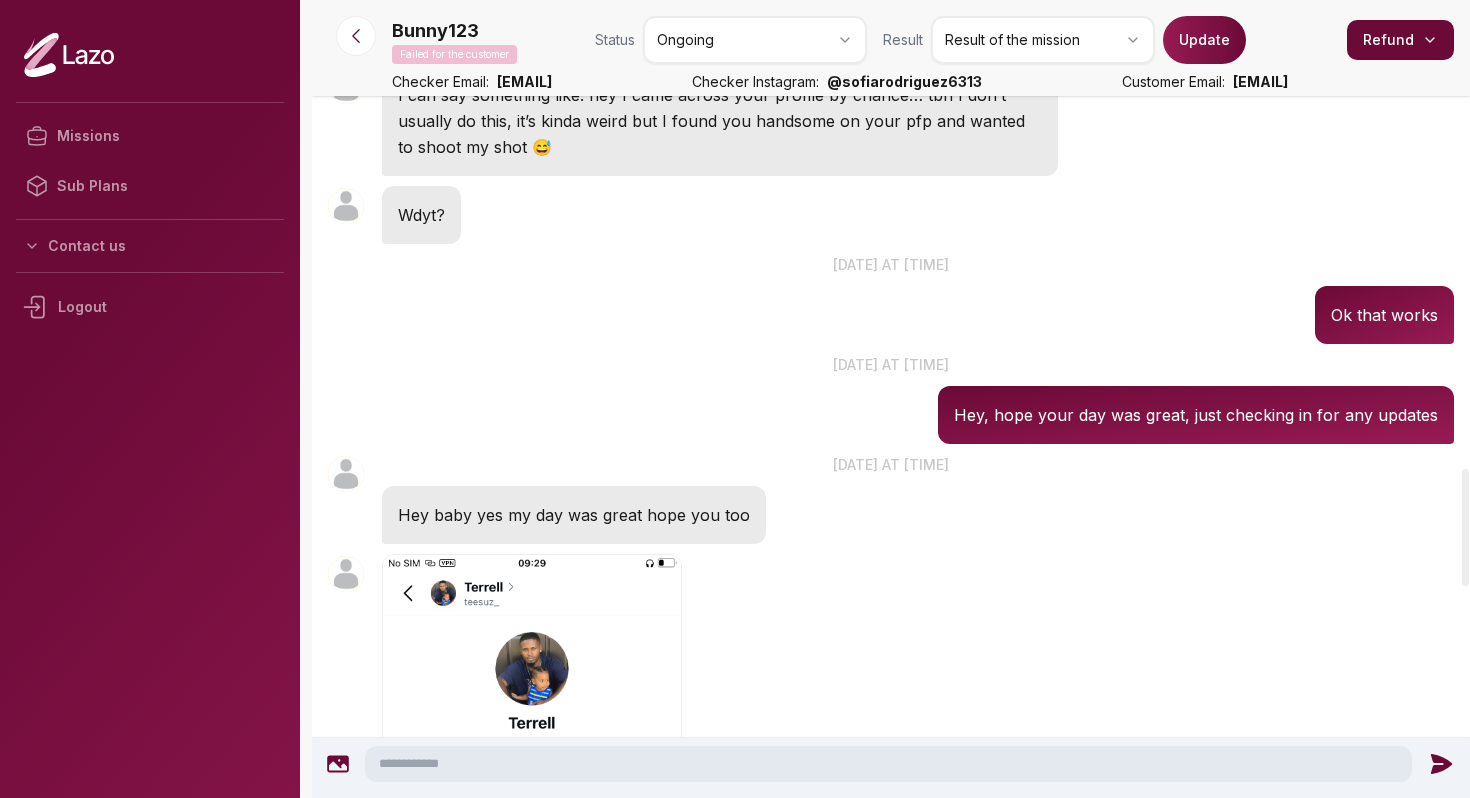 click on "Update" at bounding box center [1204, 40] 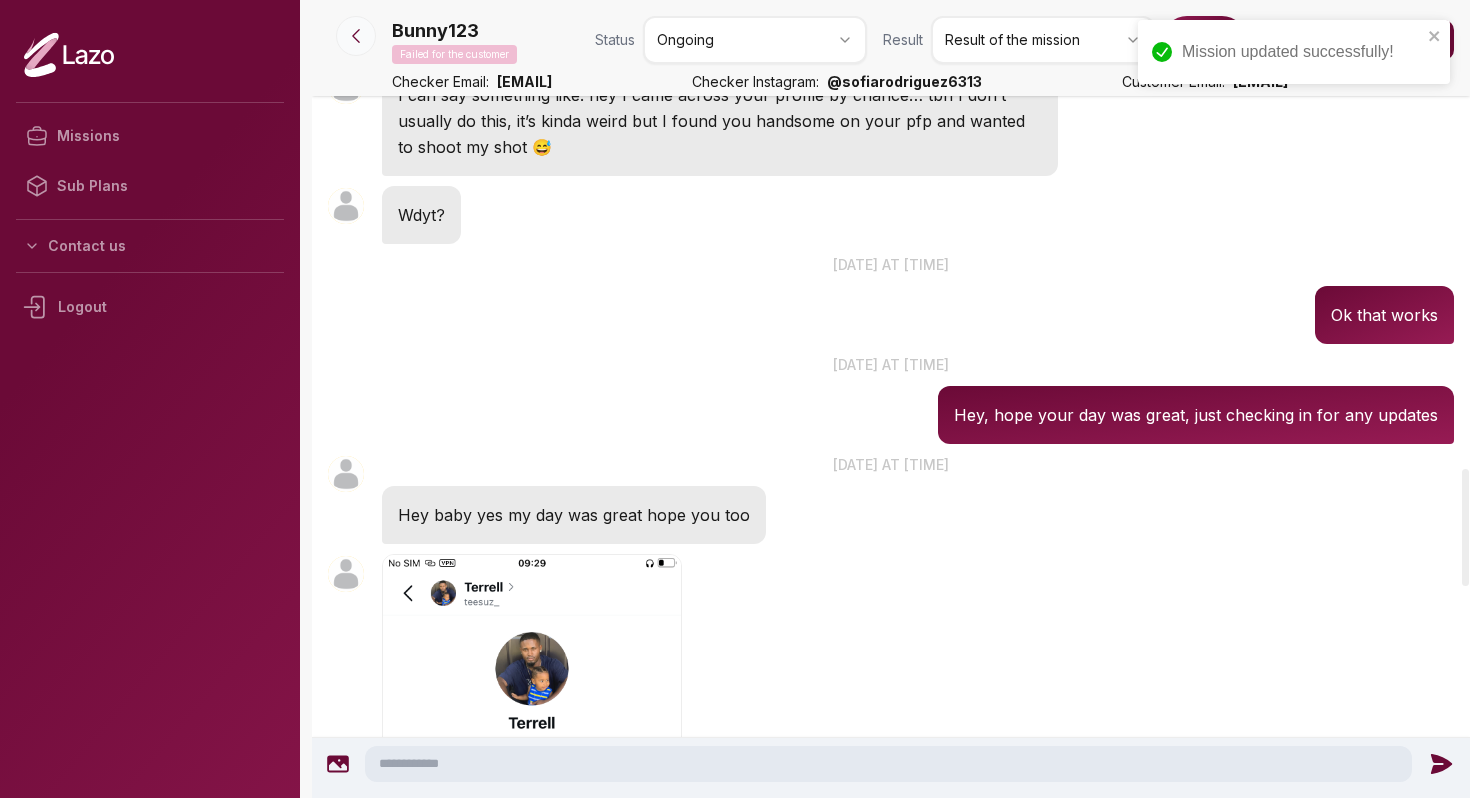 click at bounding box center (356, 36) 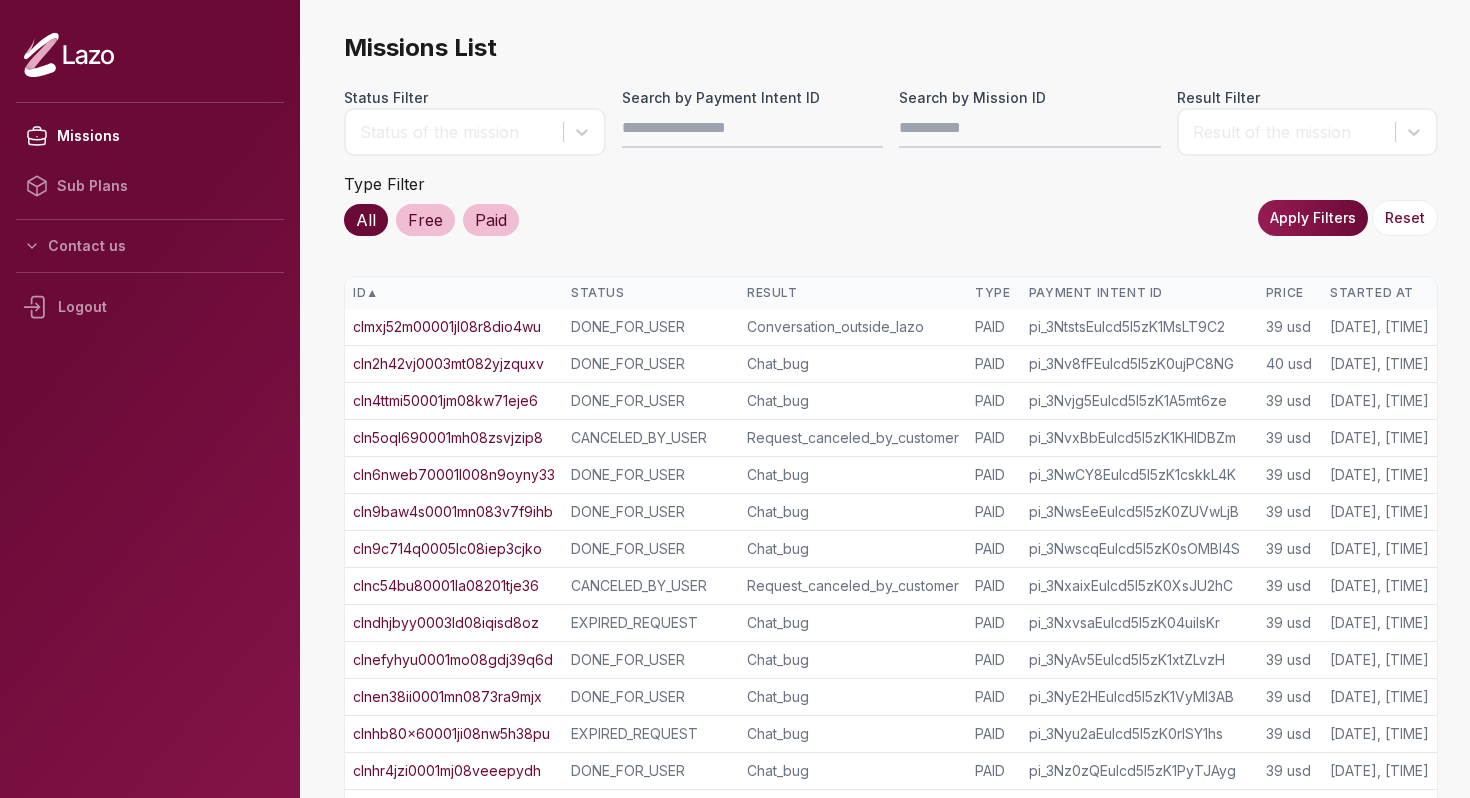 scroll, scrollTop: 0, scrollLeft: 0, axis: both 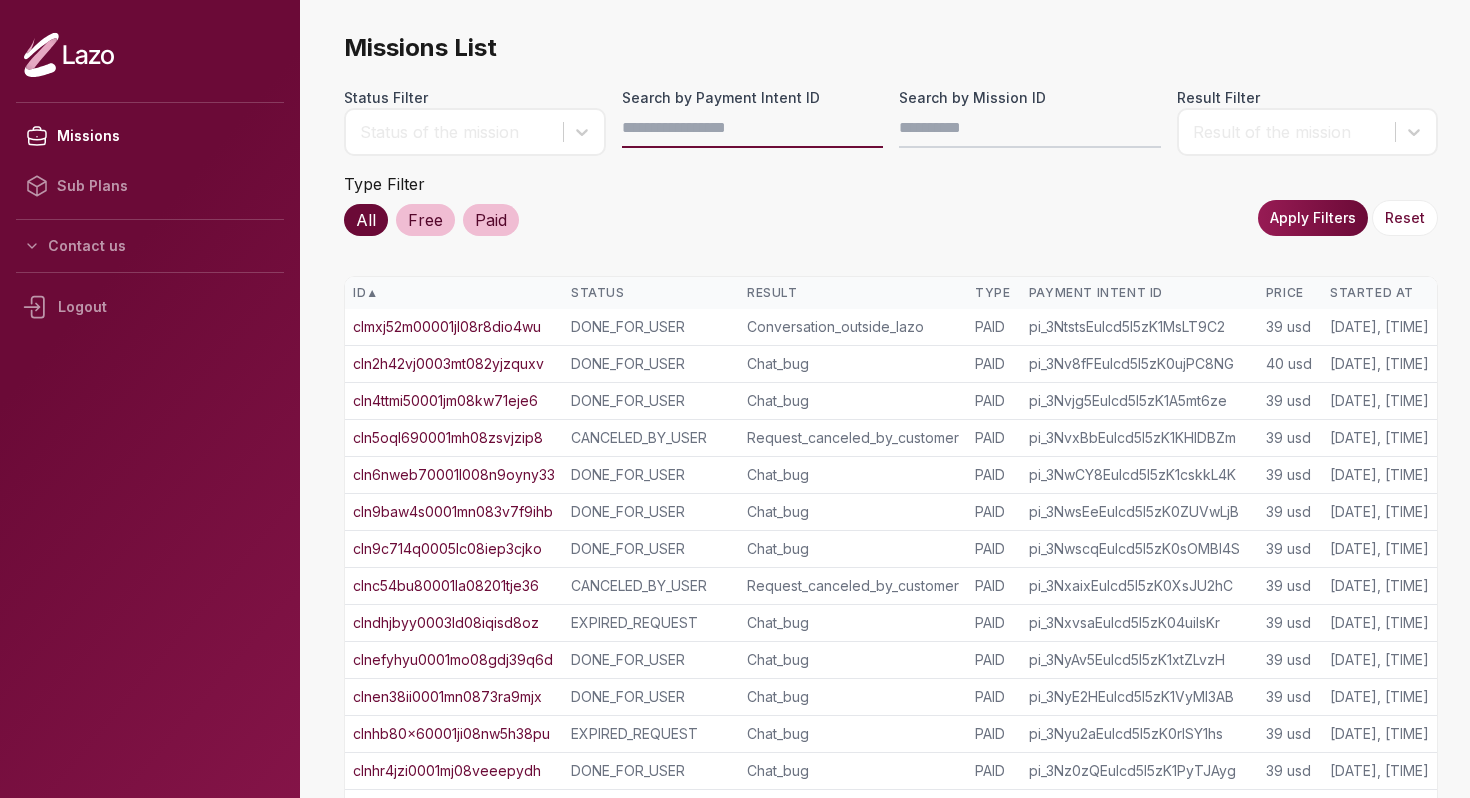 click on "Search by Payment Intent ID" at bounding box center [753, 128] 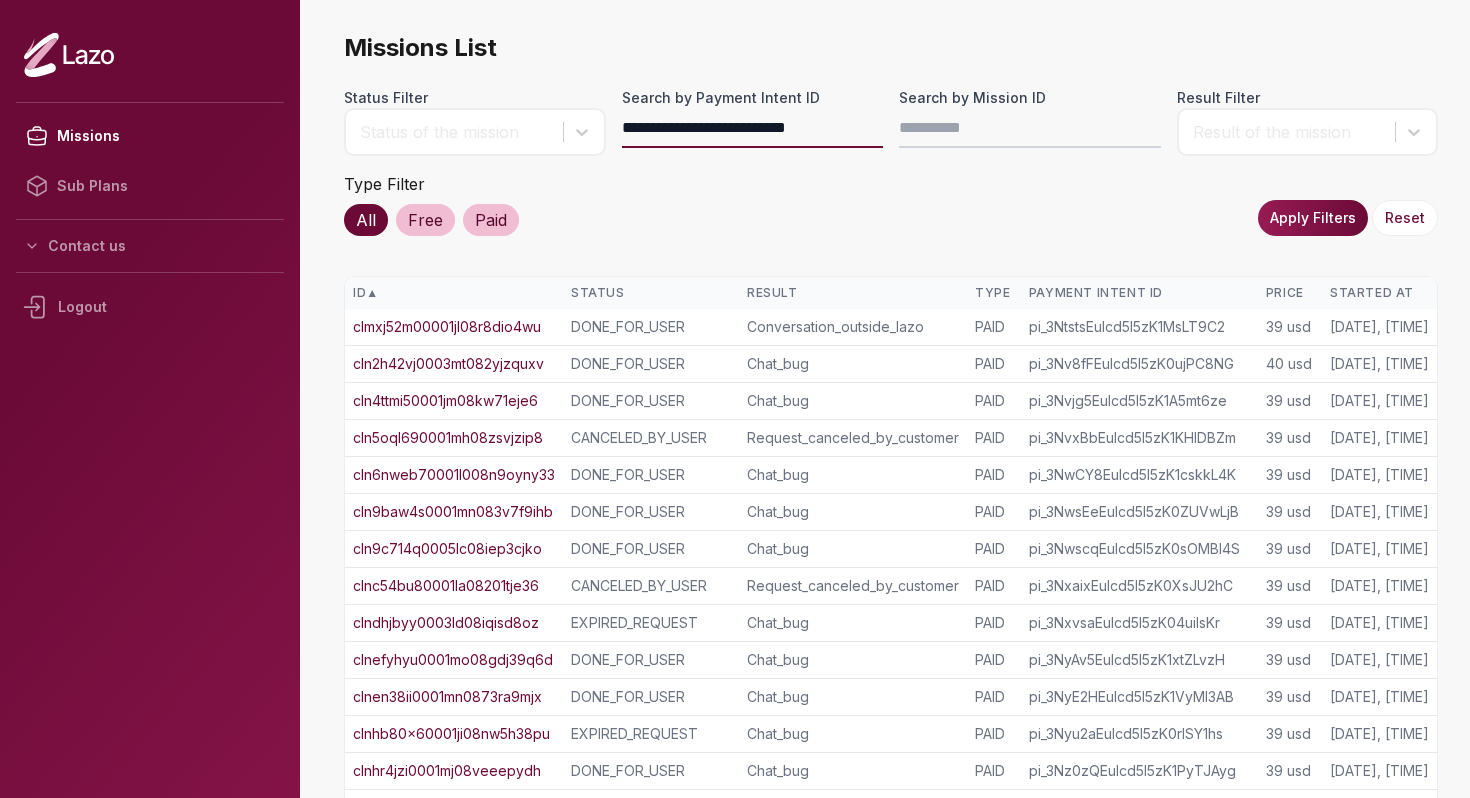 type on "**********" 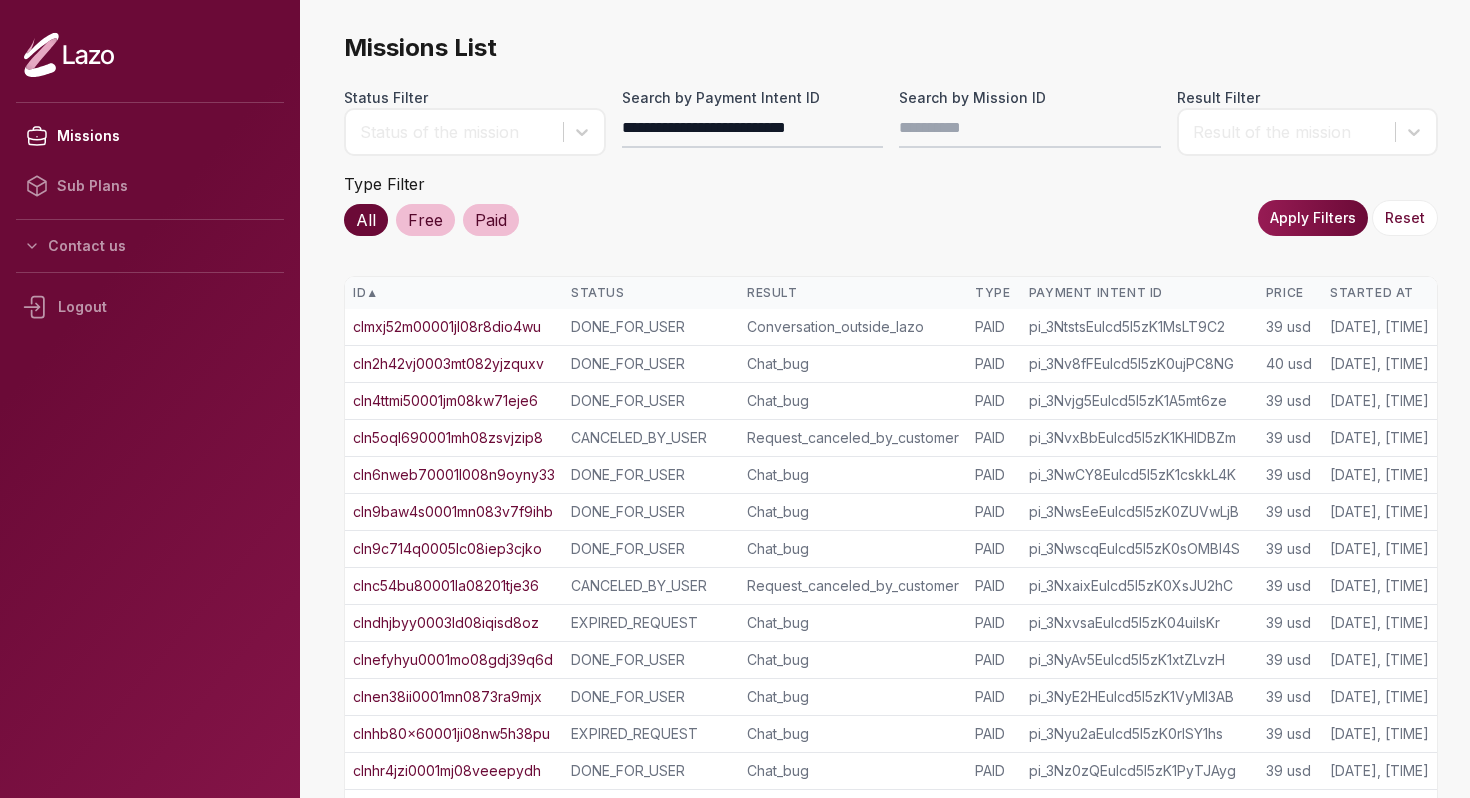 click on "Apply Filters" at bounding box center [1313, 218] 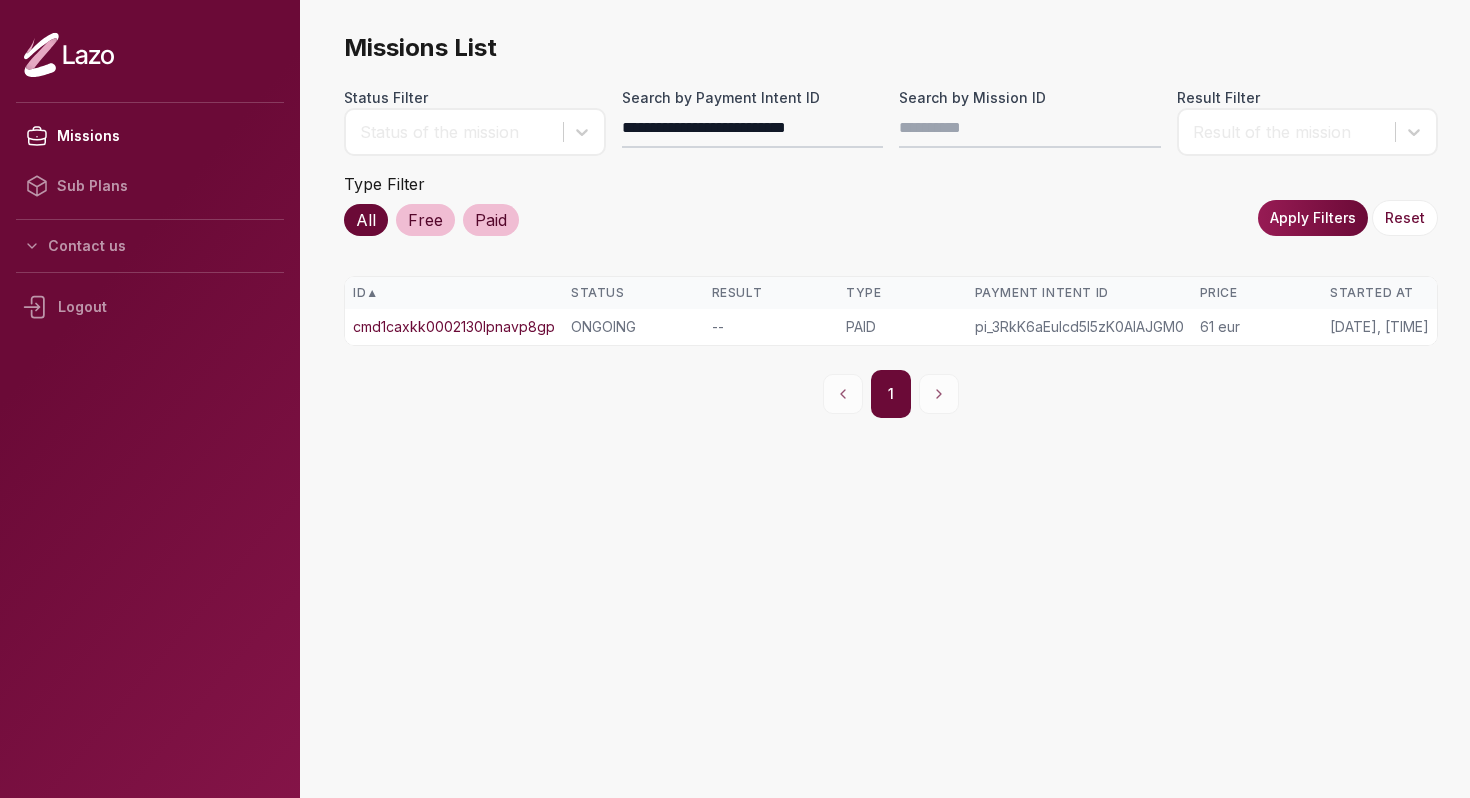 click on "cmd1caxkk0002130lpnavp8gp" at bounding box center (454, 327) 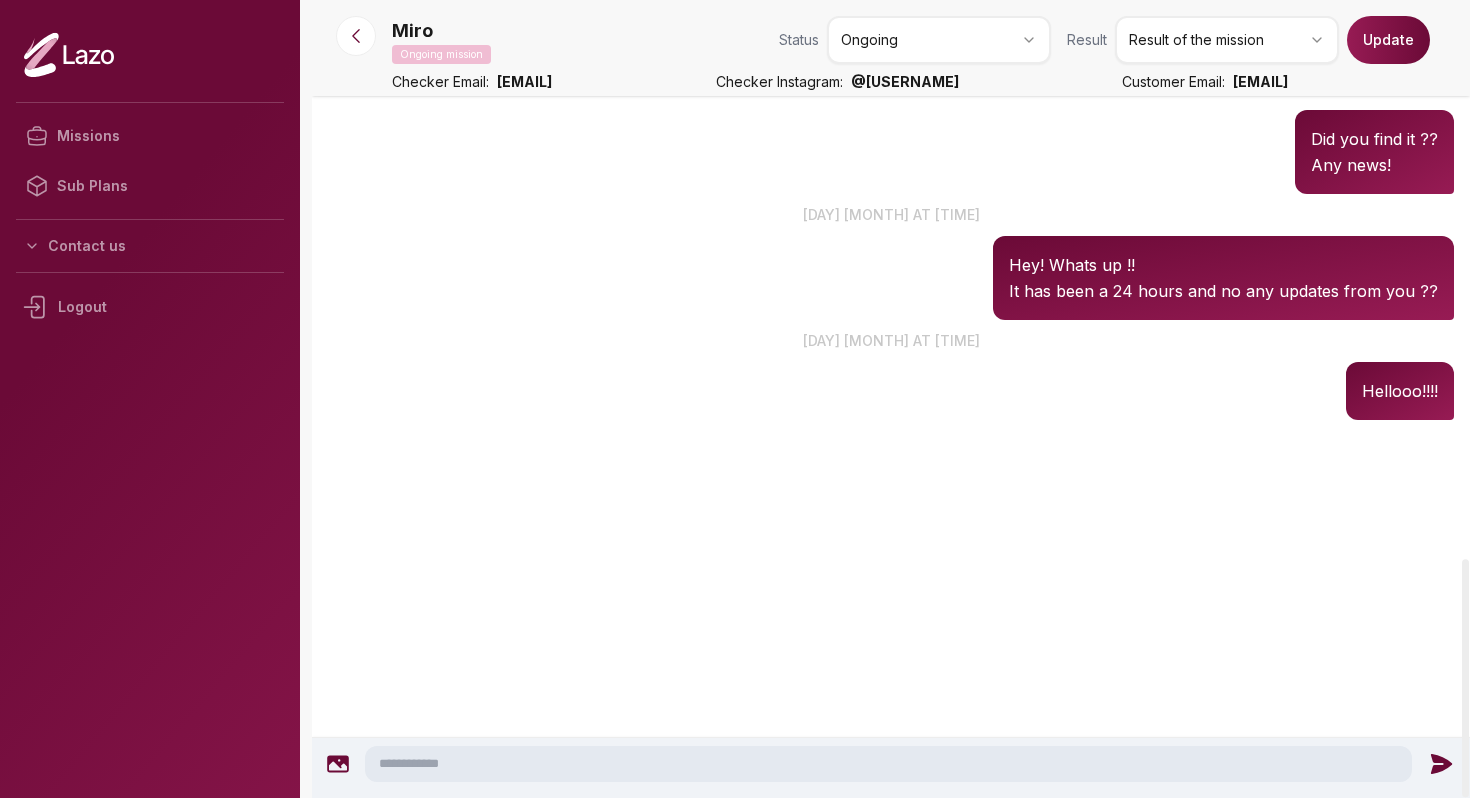 scroll, scrollTop: 2457, scrollLeft: 0, axis: vertical 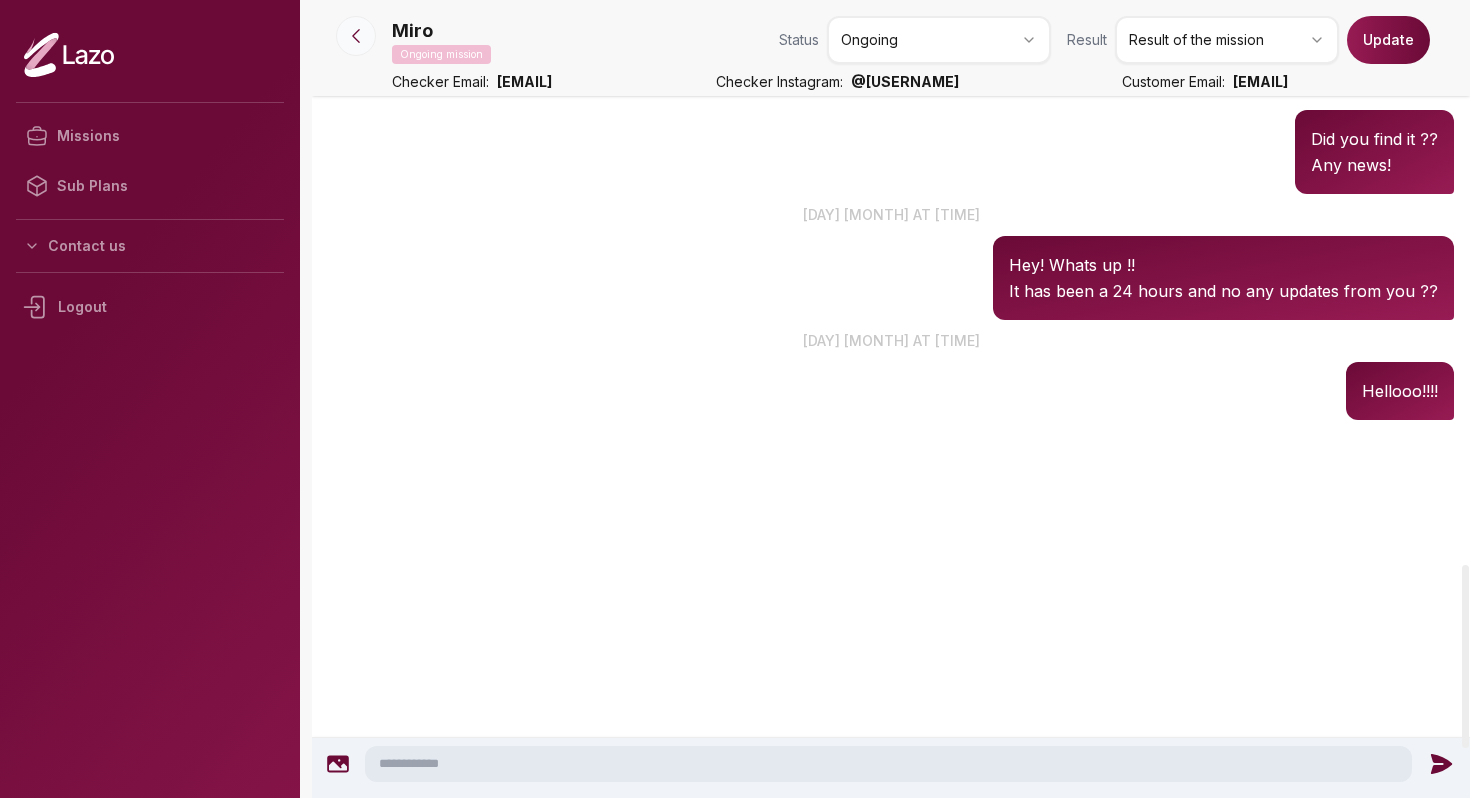 click at bounding box center [356, 36] 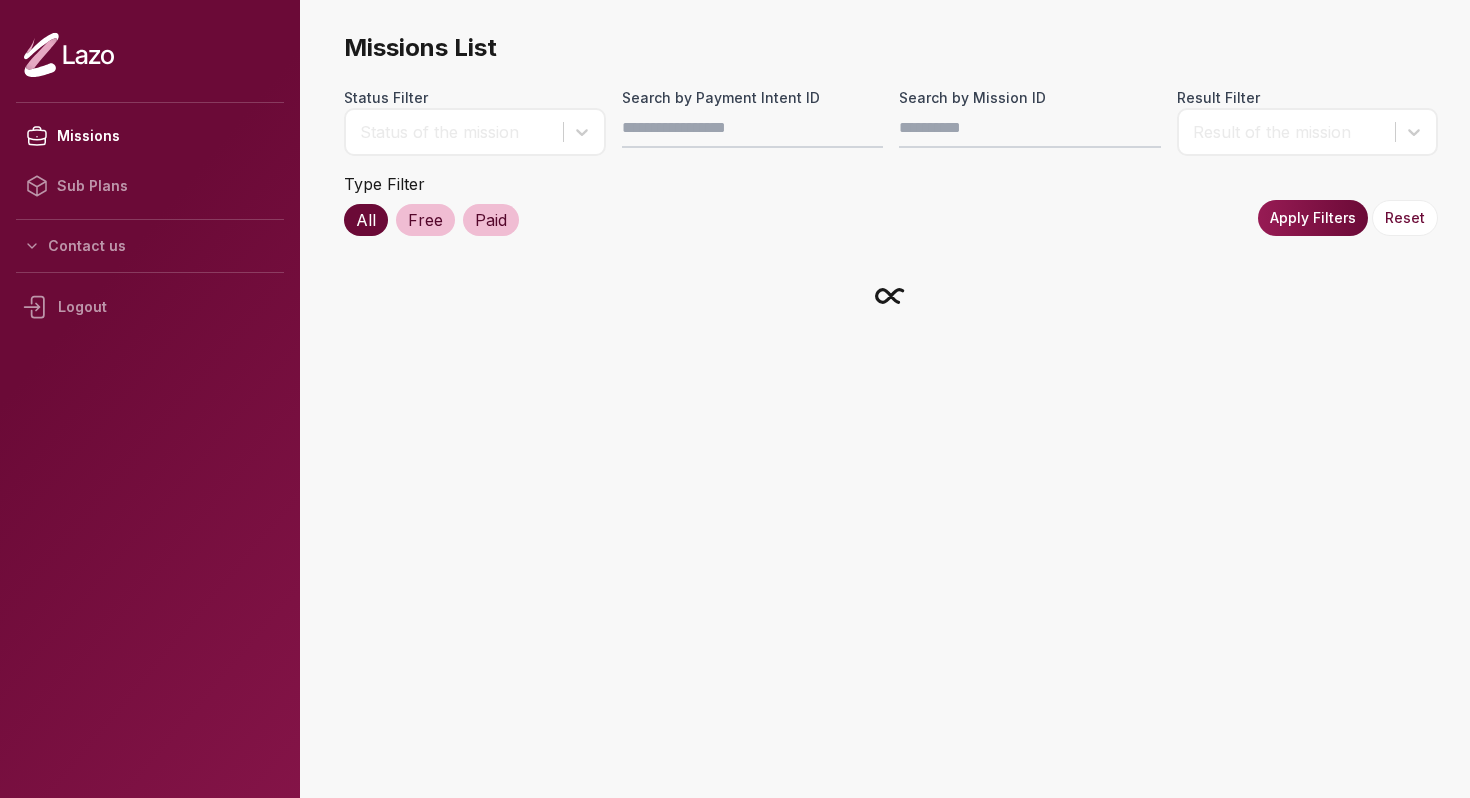scroll, scrollTop: 0, scrollLeft: 0, axis: both 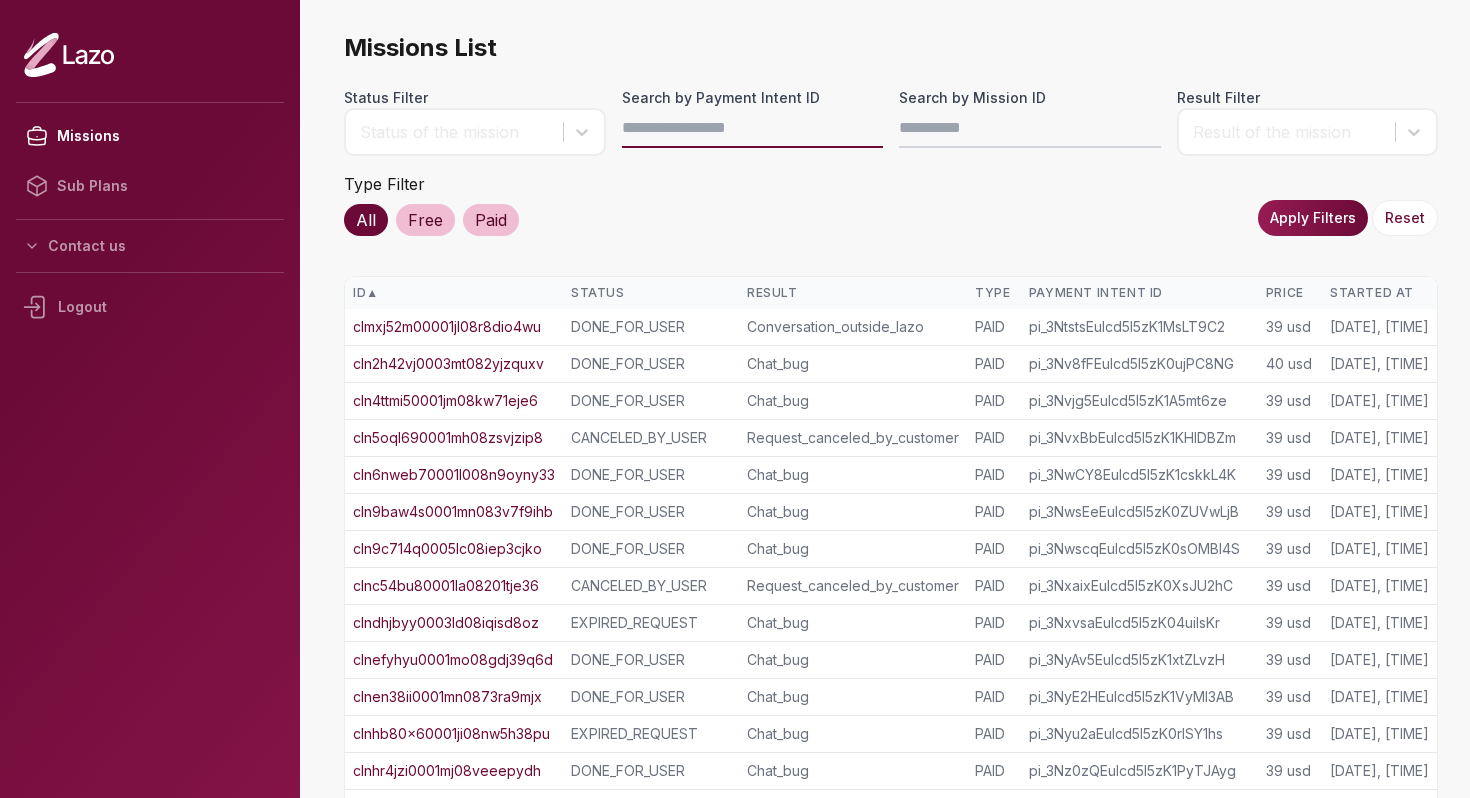 click on "Search by Payment Intent ID" at bounding box center (753, 128) 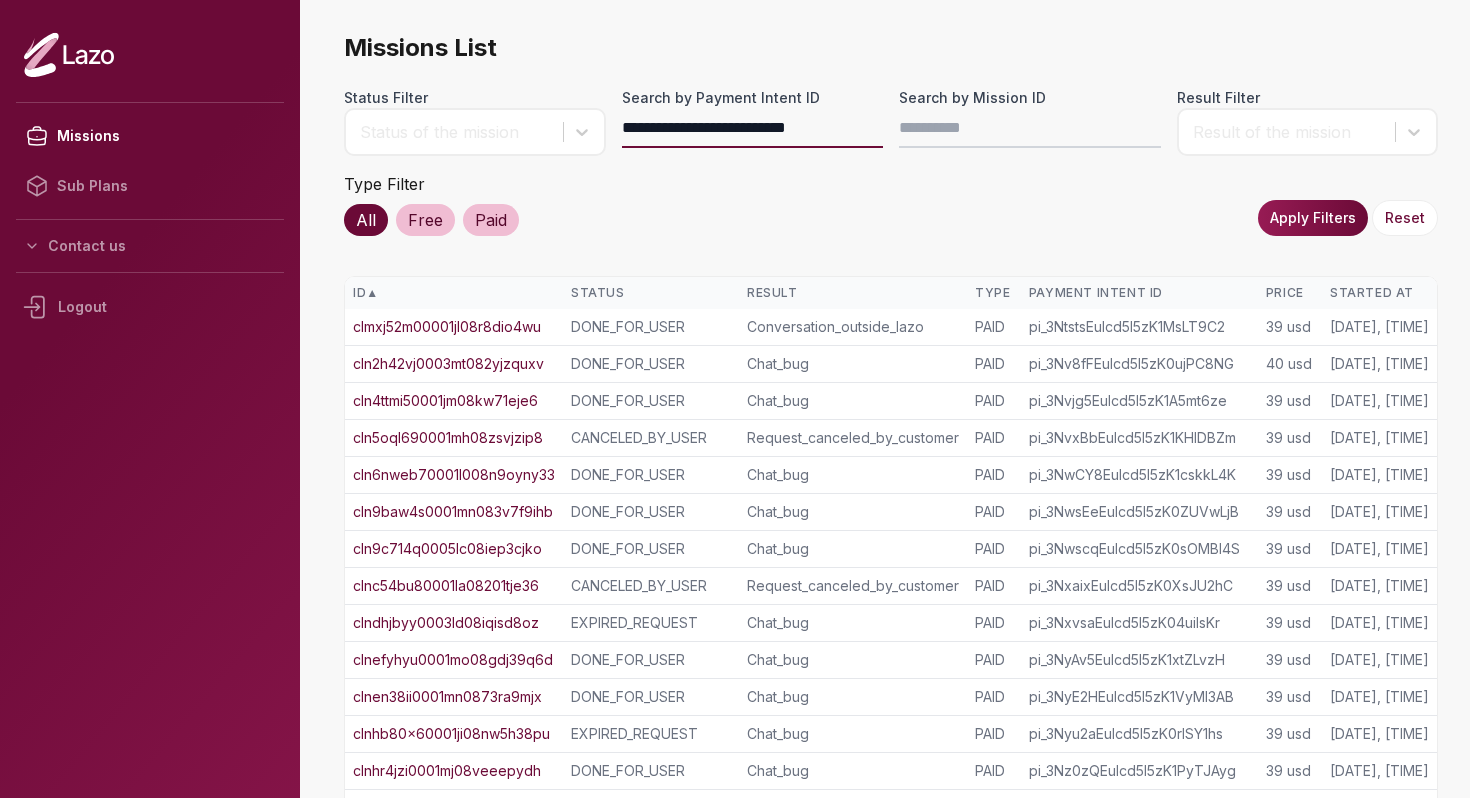 type on "**********" 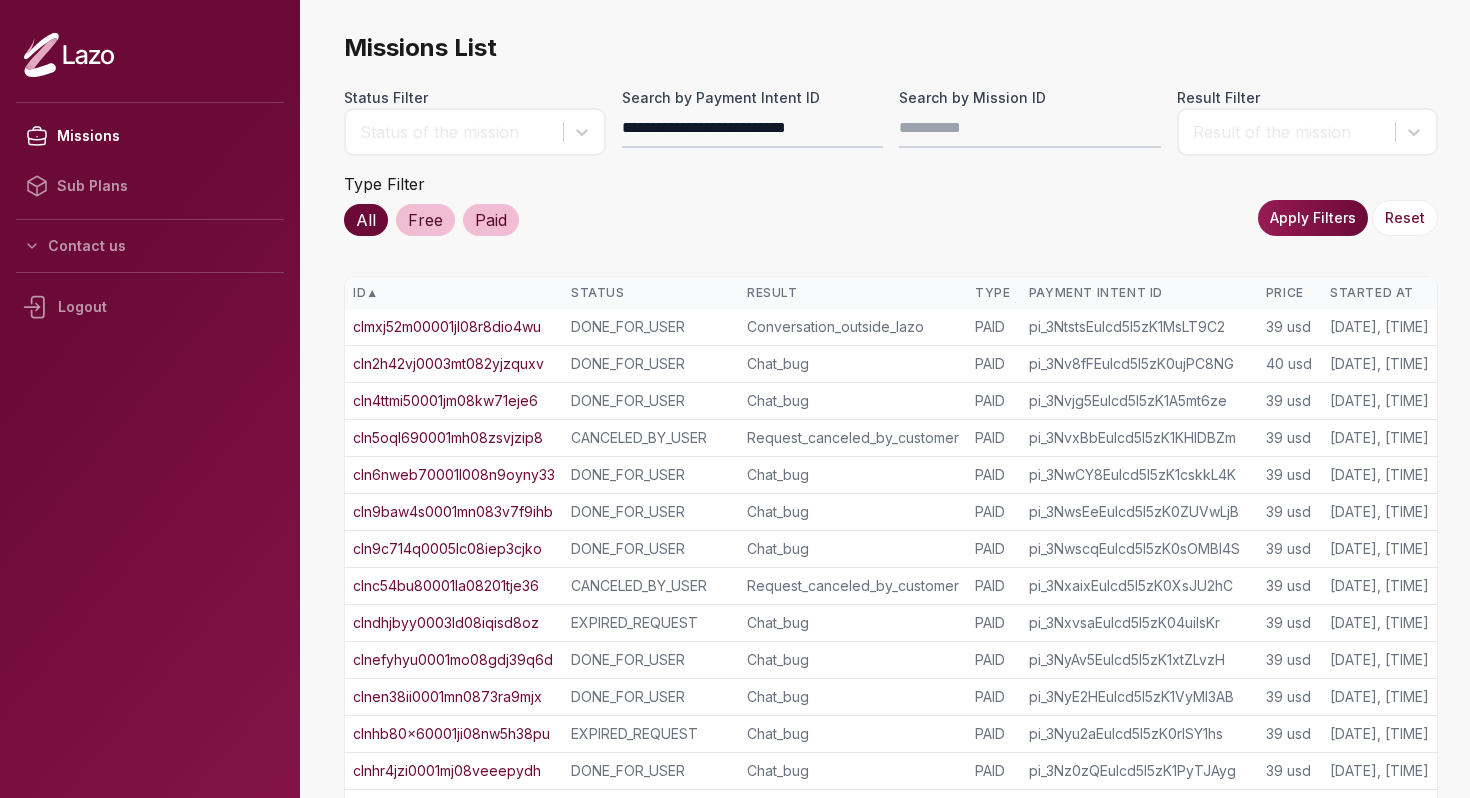 click on "Apply Filters" at bounding box center [1313, 218] 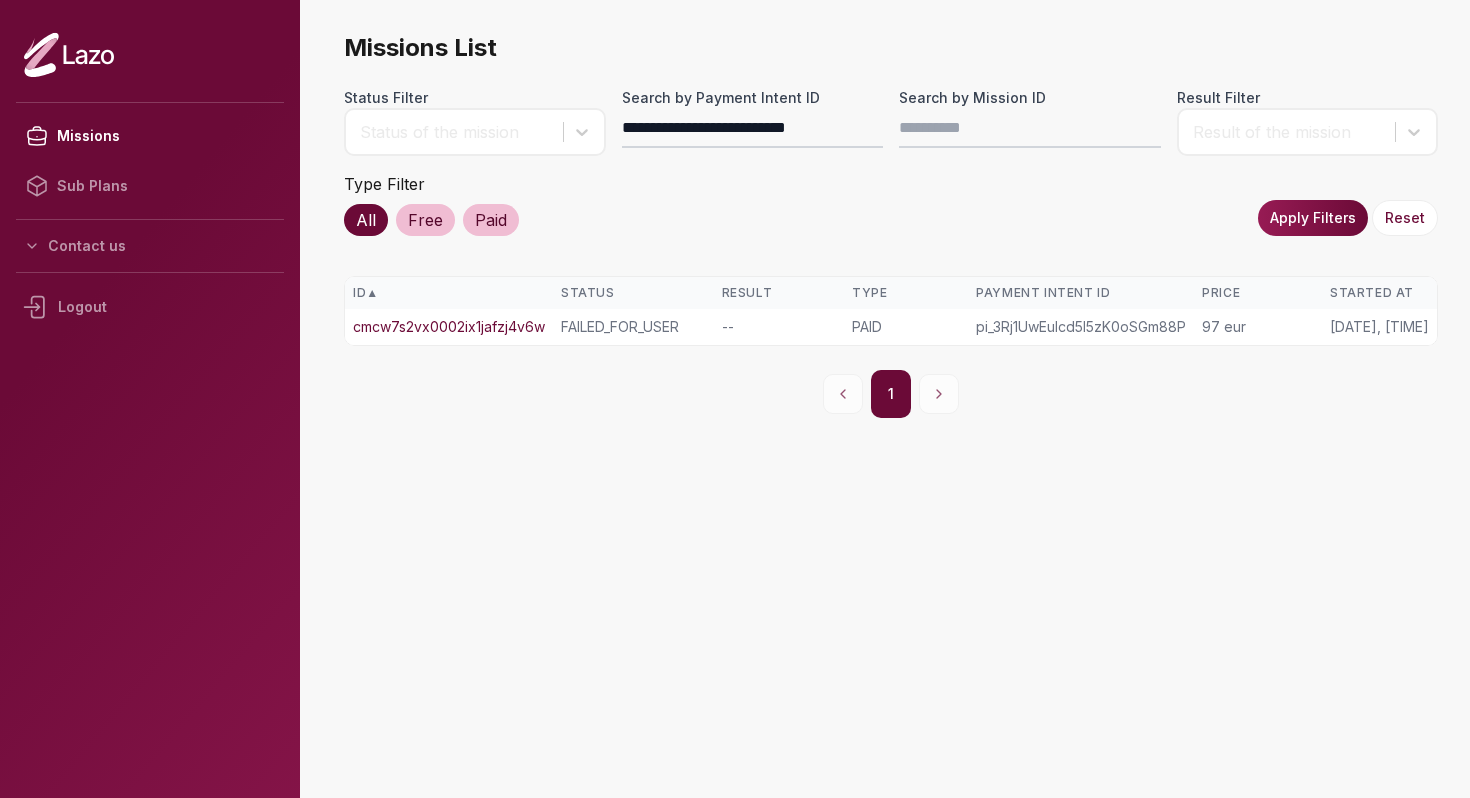 click on "cmcw7s2vx0002ix1jafzj4v6w" at bounding box center [449, 327] 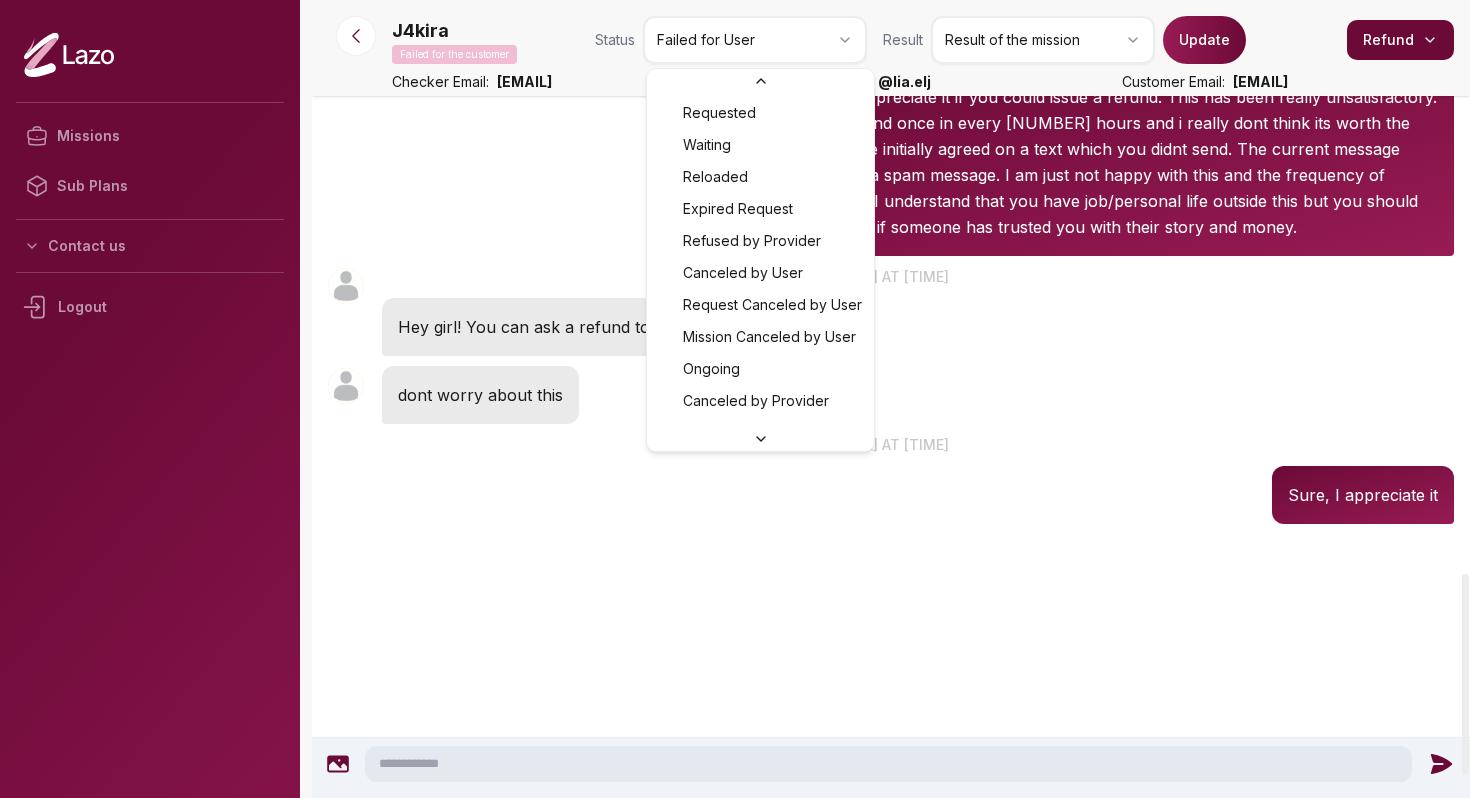 click on "Missions Sub Plans Contact us Logout J4kira Failed for the customer Status Failed for User Result Result of the mission Update Refund Checker Email: jules3@getlazo.app Checker Instagram: @ lia.elj Customer Email: j4kiraa@gmail.com J4kira 5:48 PM 10 Jul at 5 pm Yeah, makes sense. Lmk whatever happens :) I appreciate it J4kira 5:49 PM Sure girl! Dont worry i’ll keep u updated J4kira 5:50 PM Sounds good! :) J4kira 5:59 AM Lmk if he responds to the follow request. Sorry if I am reaching out too early. I am taking a 14 hr flight tomorrow and im pretty nervous. J4kira 3:36 PM 11 Jul at 3 pm Hey girl! Just to let u know thats my request is still in pending! J4kira 3:36 PM That sounds good!! J4kira 3:37 PM Dont worry, and have a good flight! J4kira 3:40 PM Sounds good! J4kira 3:40 PM I feel like he probably wont accept requests from unknowns (he doesn't really accept requests but idk he might? His last seen was 10 mins ago so) J4kira 7:02 PM 11 Jul at 7 pm So what we can do? Directly a dm? J4kira 7:18 PM J4kira ?" at bounding box center [735, 399] 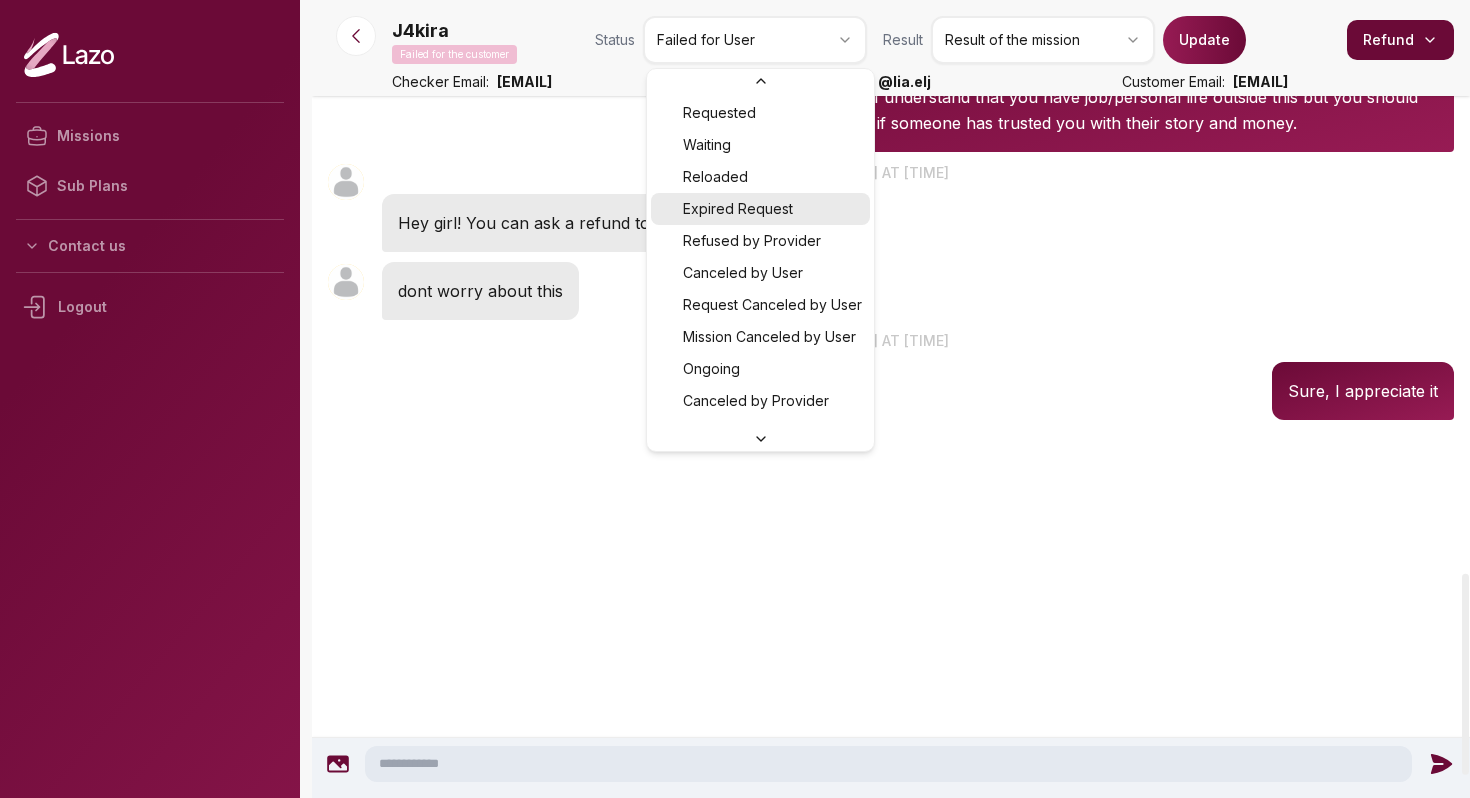 scroll, scrollTop: 86, scrollLeft: 0, axis: vertical 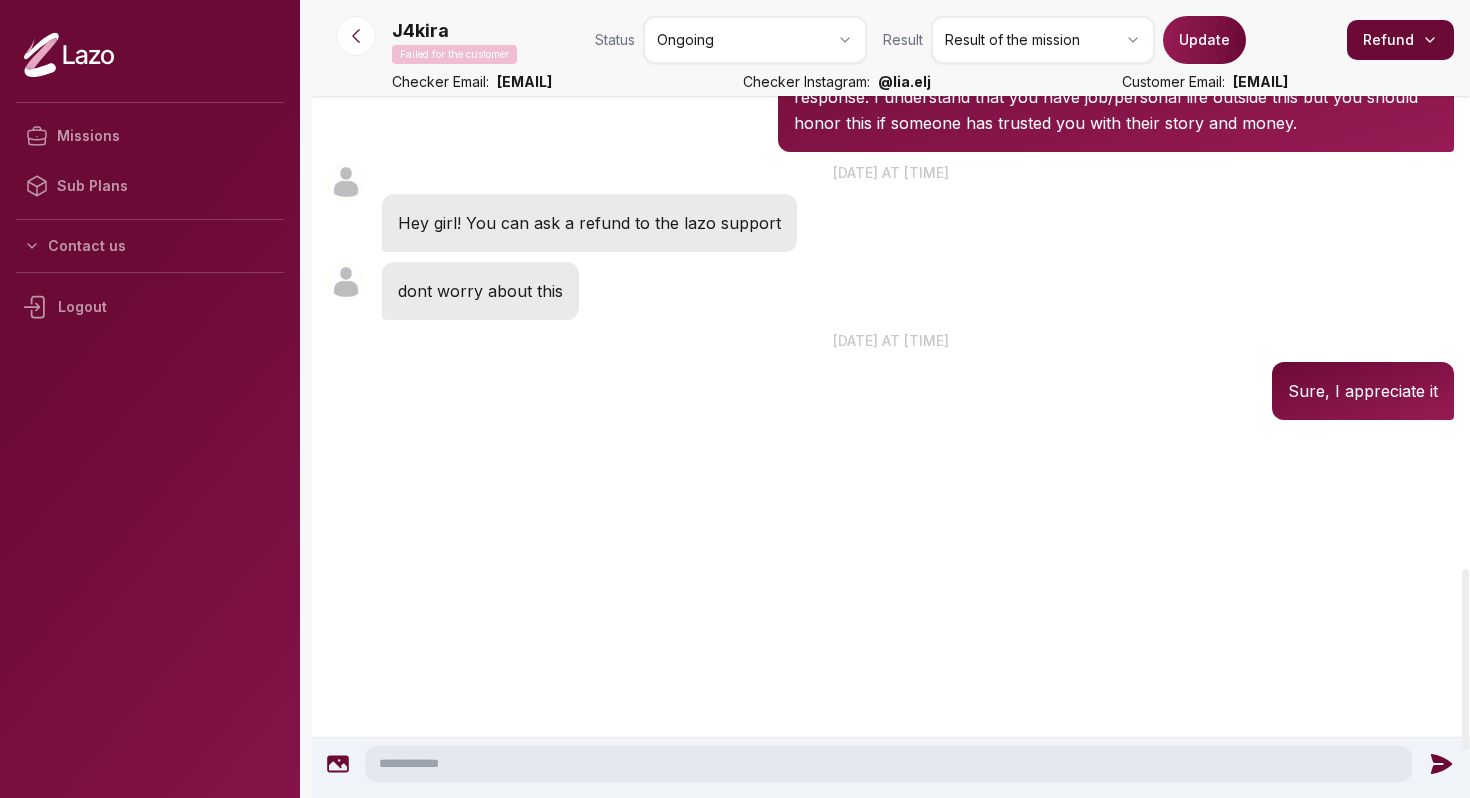click on "Update" at bounding box center (1204, 40) 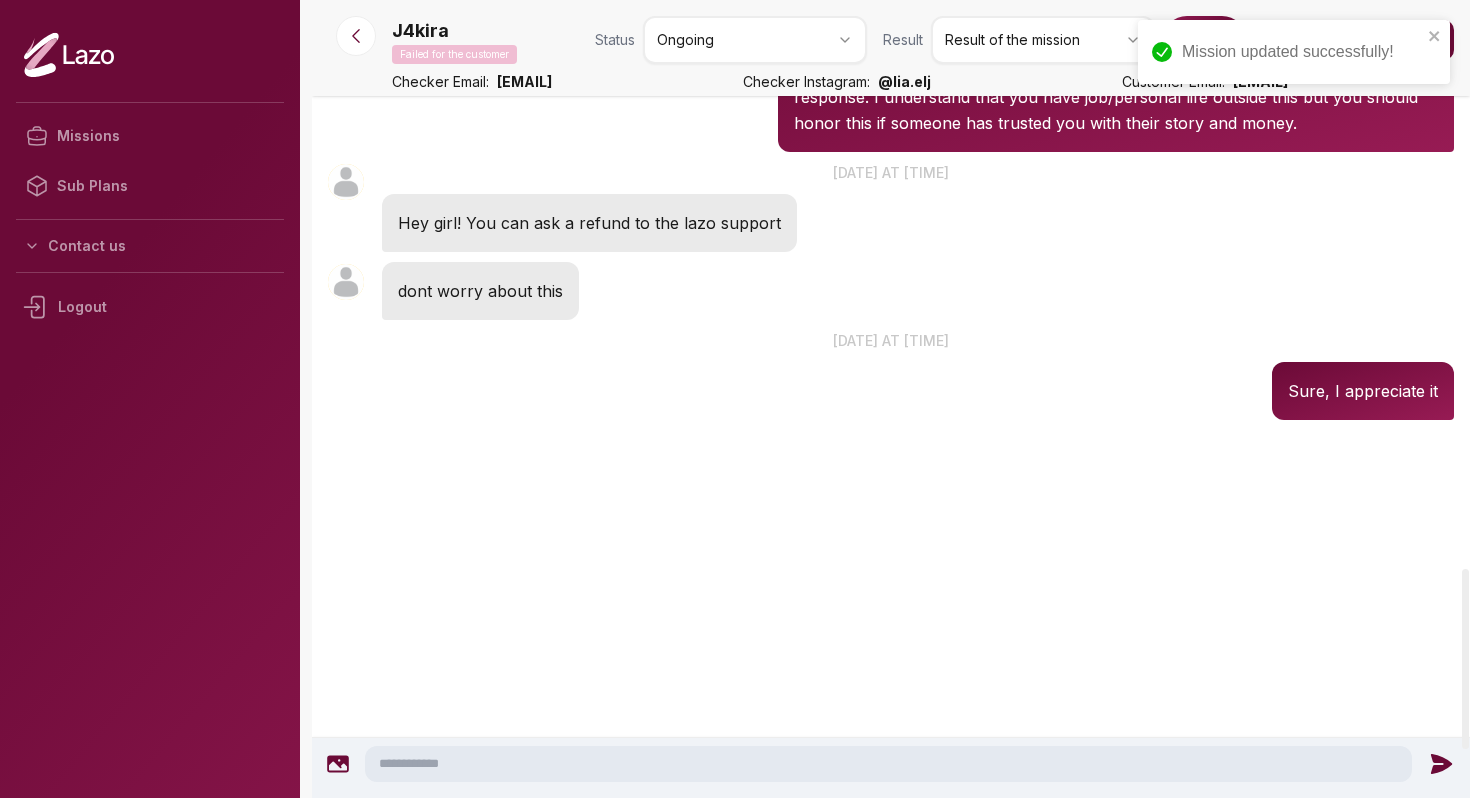 click on "J4kira" at bounding box center (420, 31) 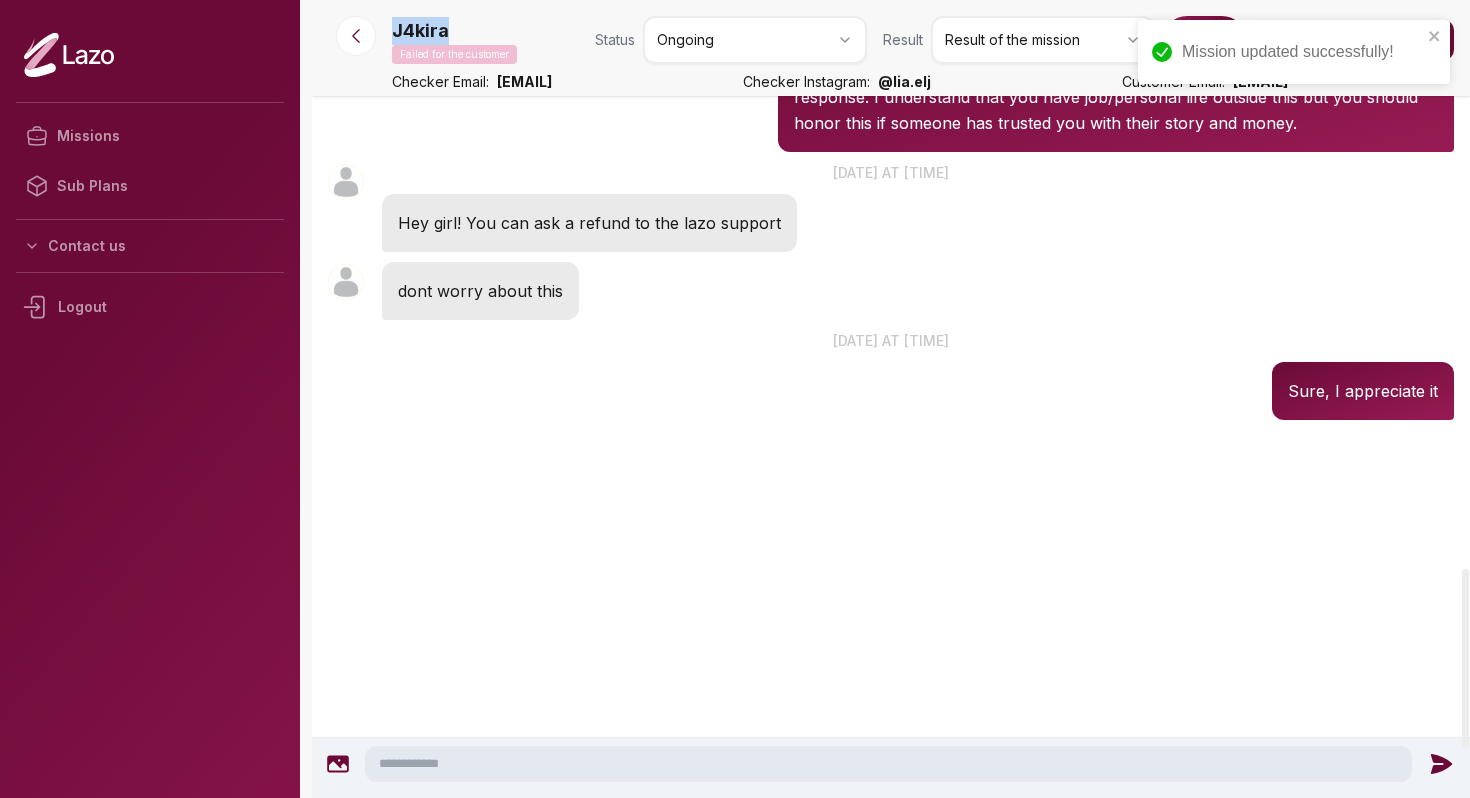 copy on "J4kira" 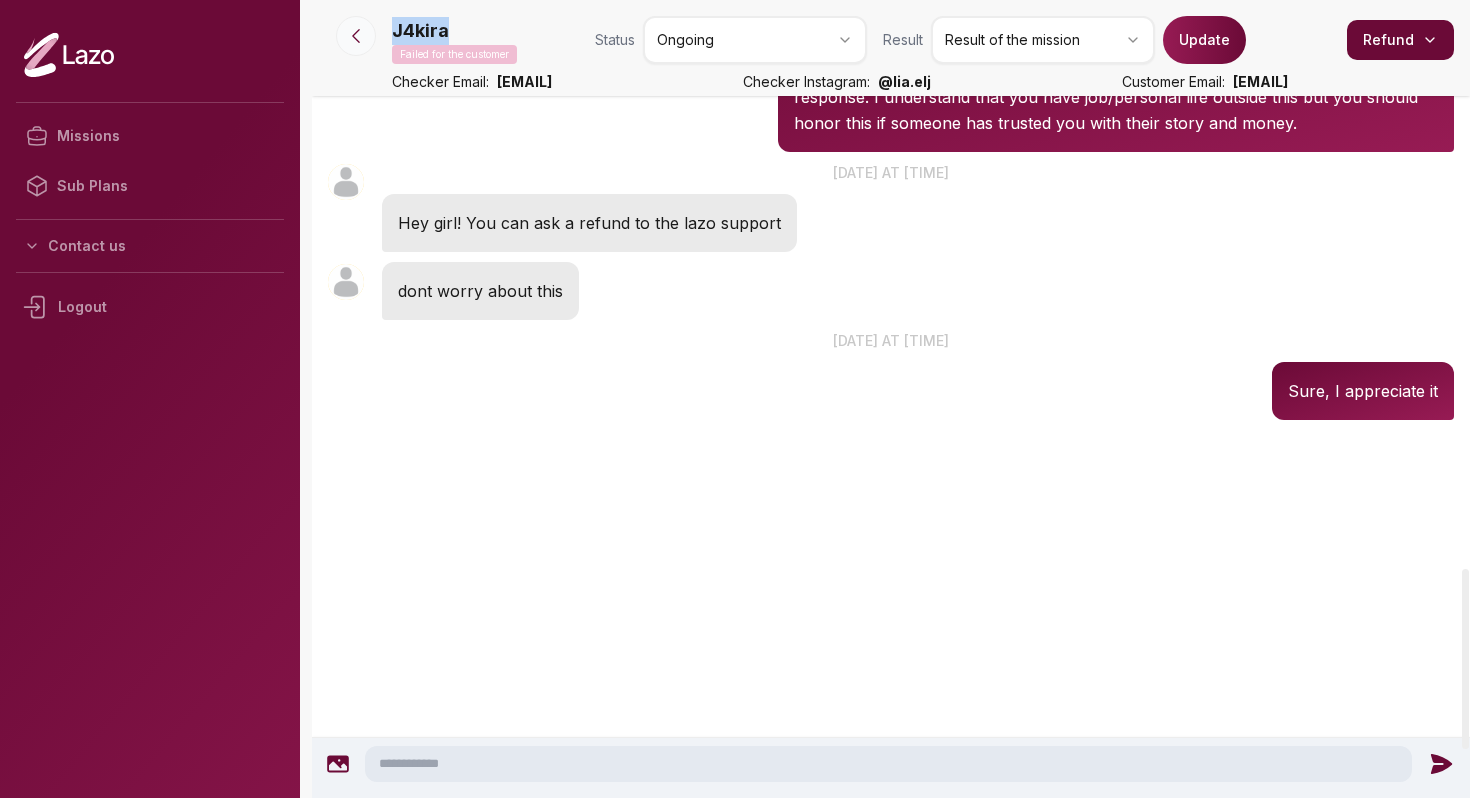 click 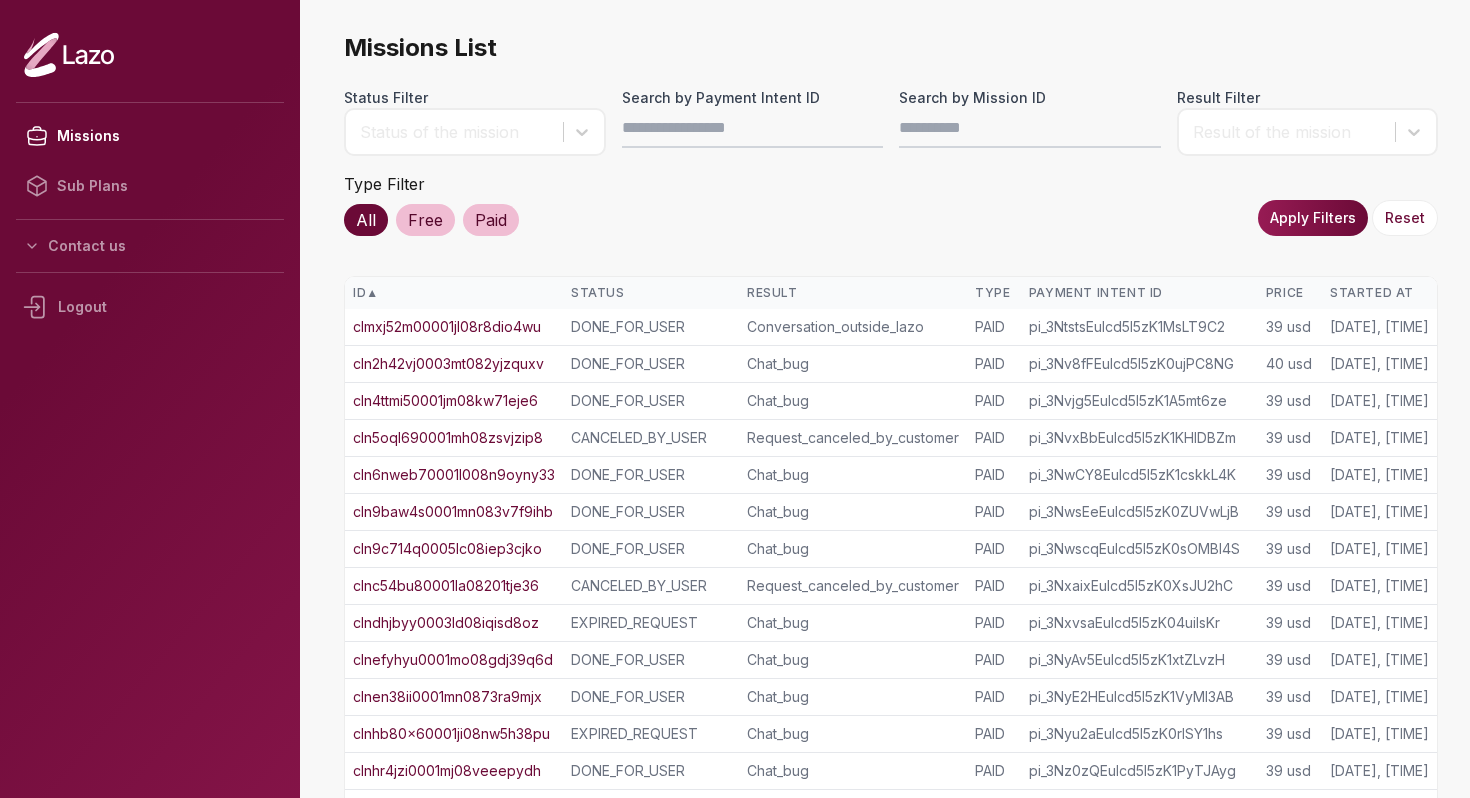 scroll, scrollTop: 0, scrollLeft: 0, axis: both 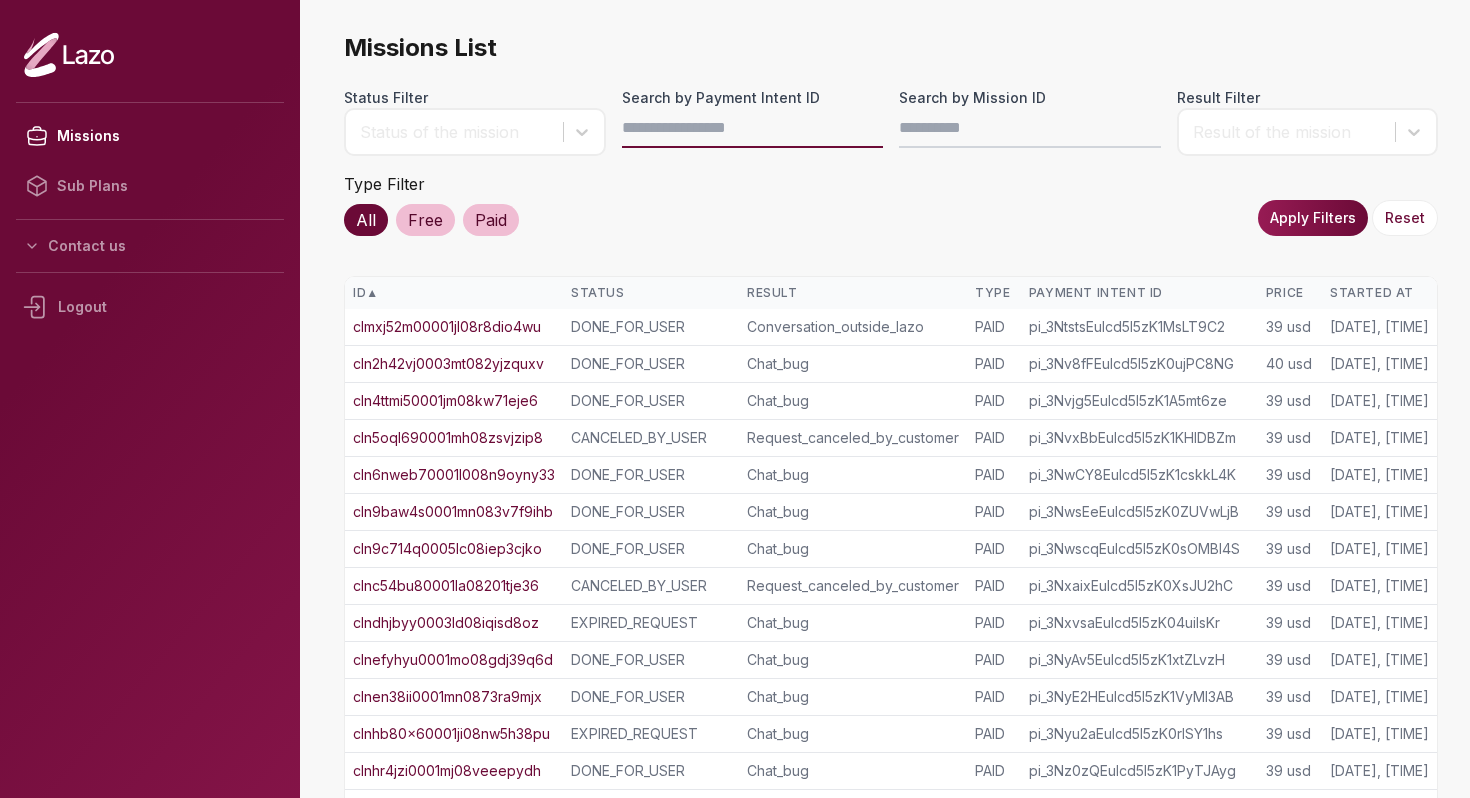click on "Search by Payment Intent ID" at bounding box center (753, 128) 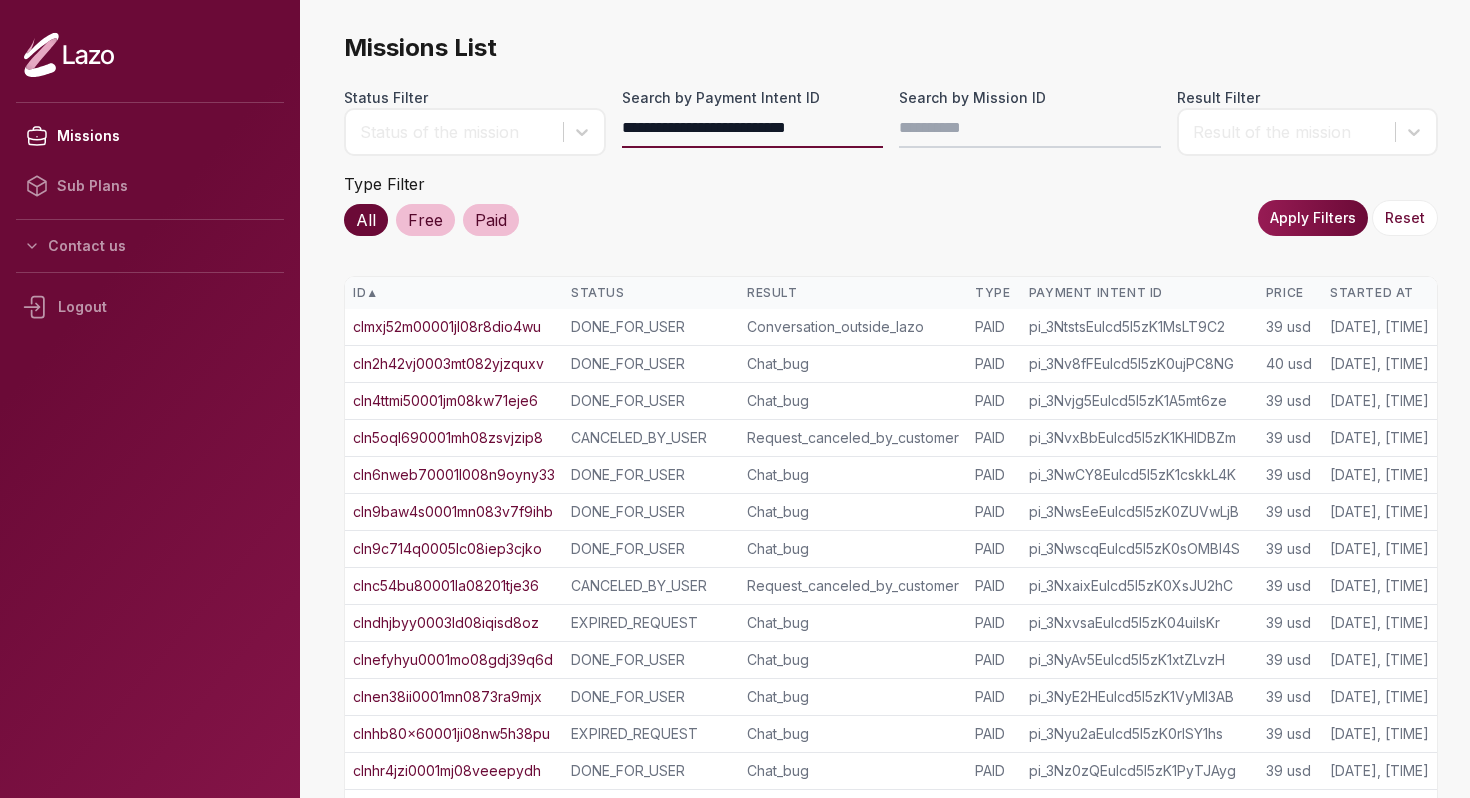 type on "**********" 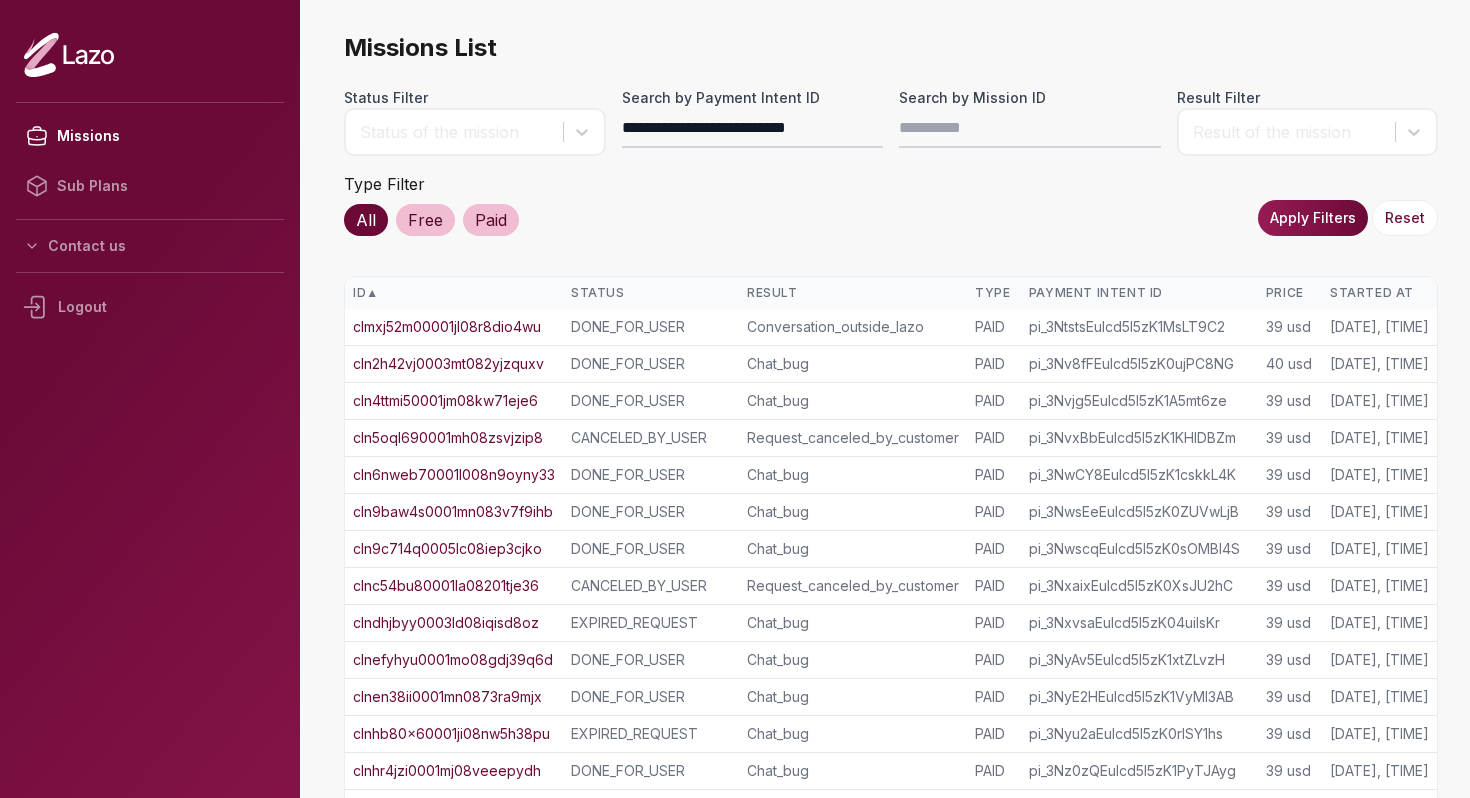 click on "Apply Filters" at bounding box center (1313, 218) 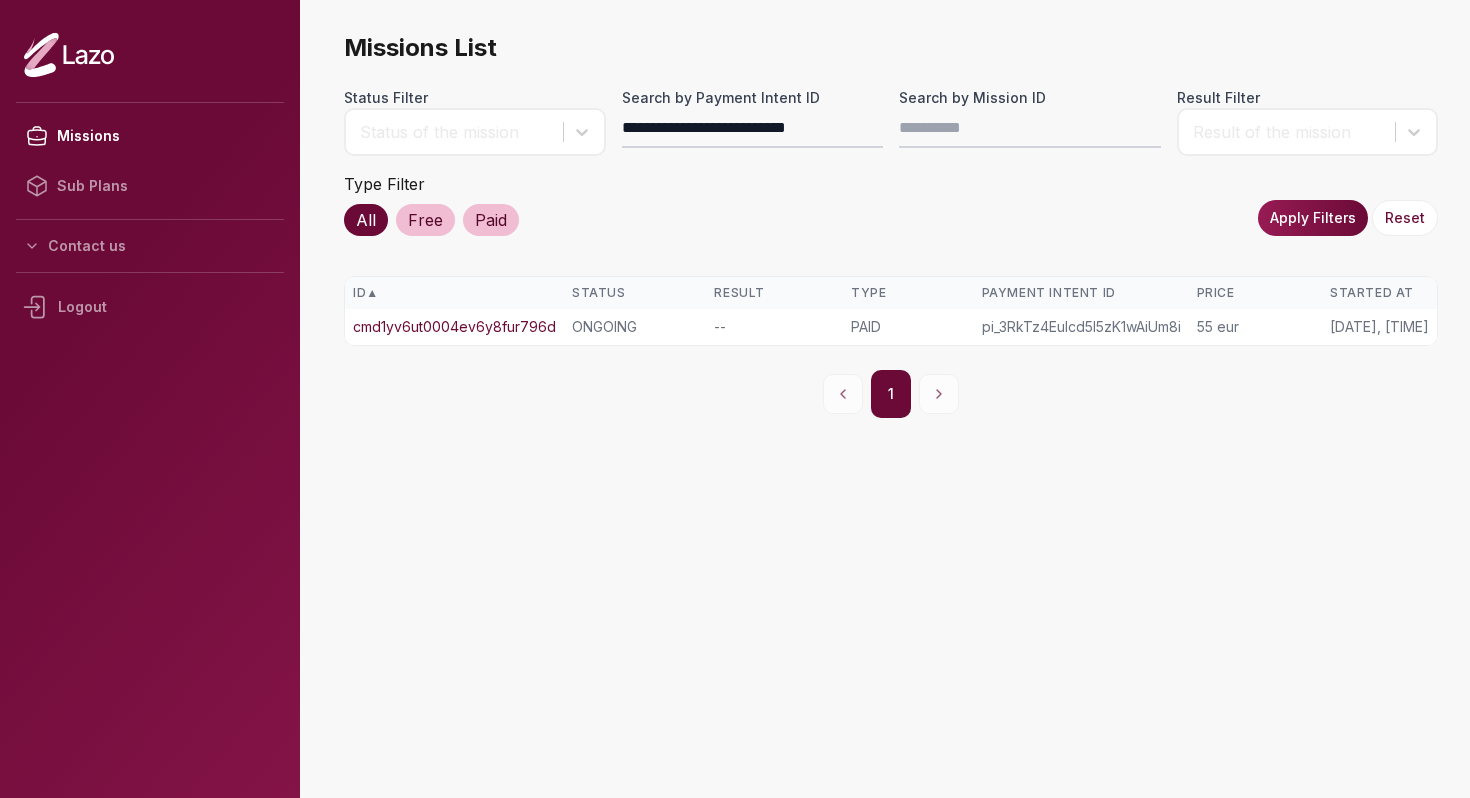 click on "cmd1yv6ut0004ev6y8fur796d" at bounding box center [454, 327] 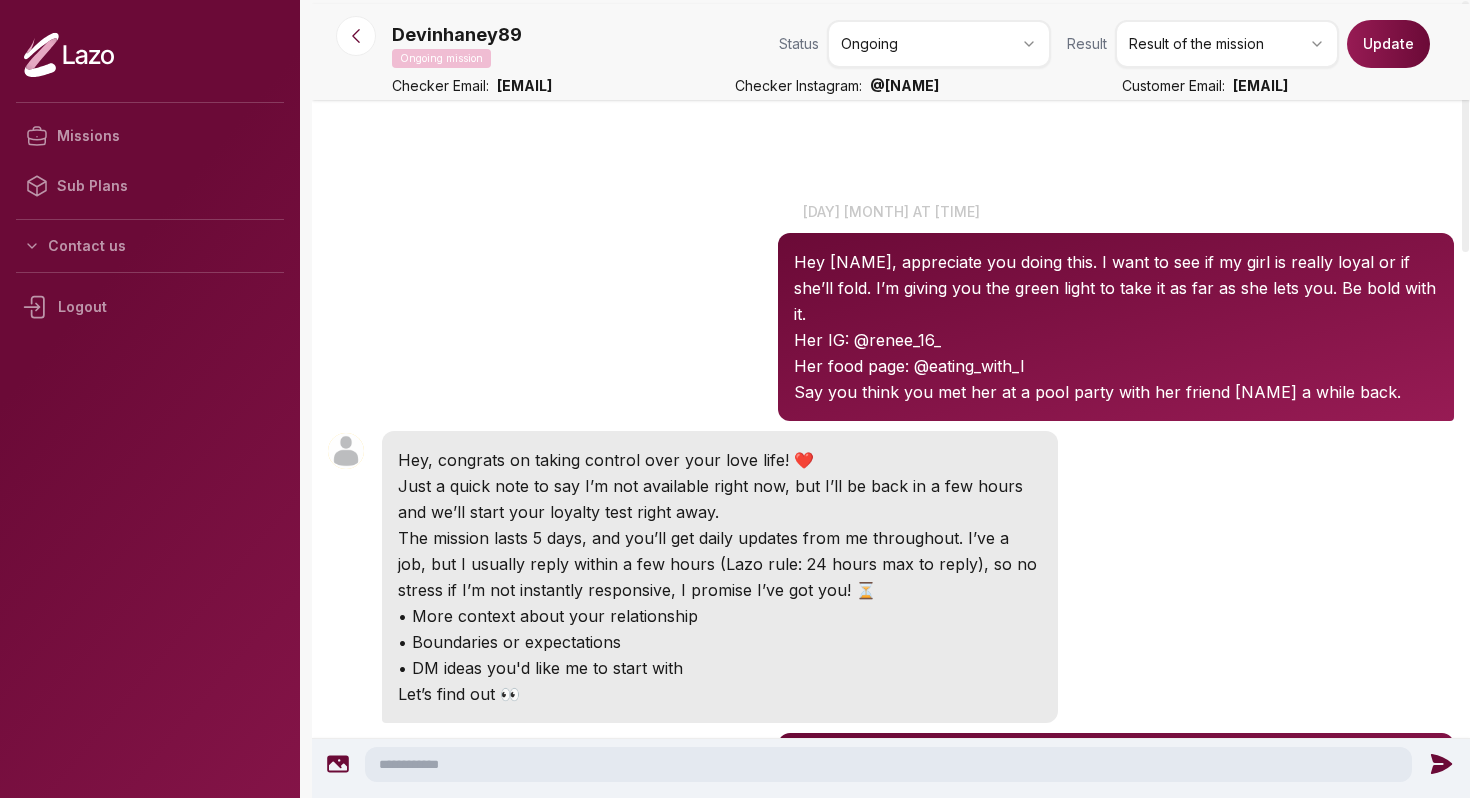 click on "Devinhaney89" at bounding box center (457, 35) 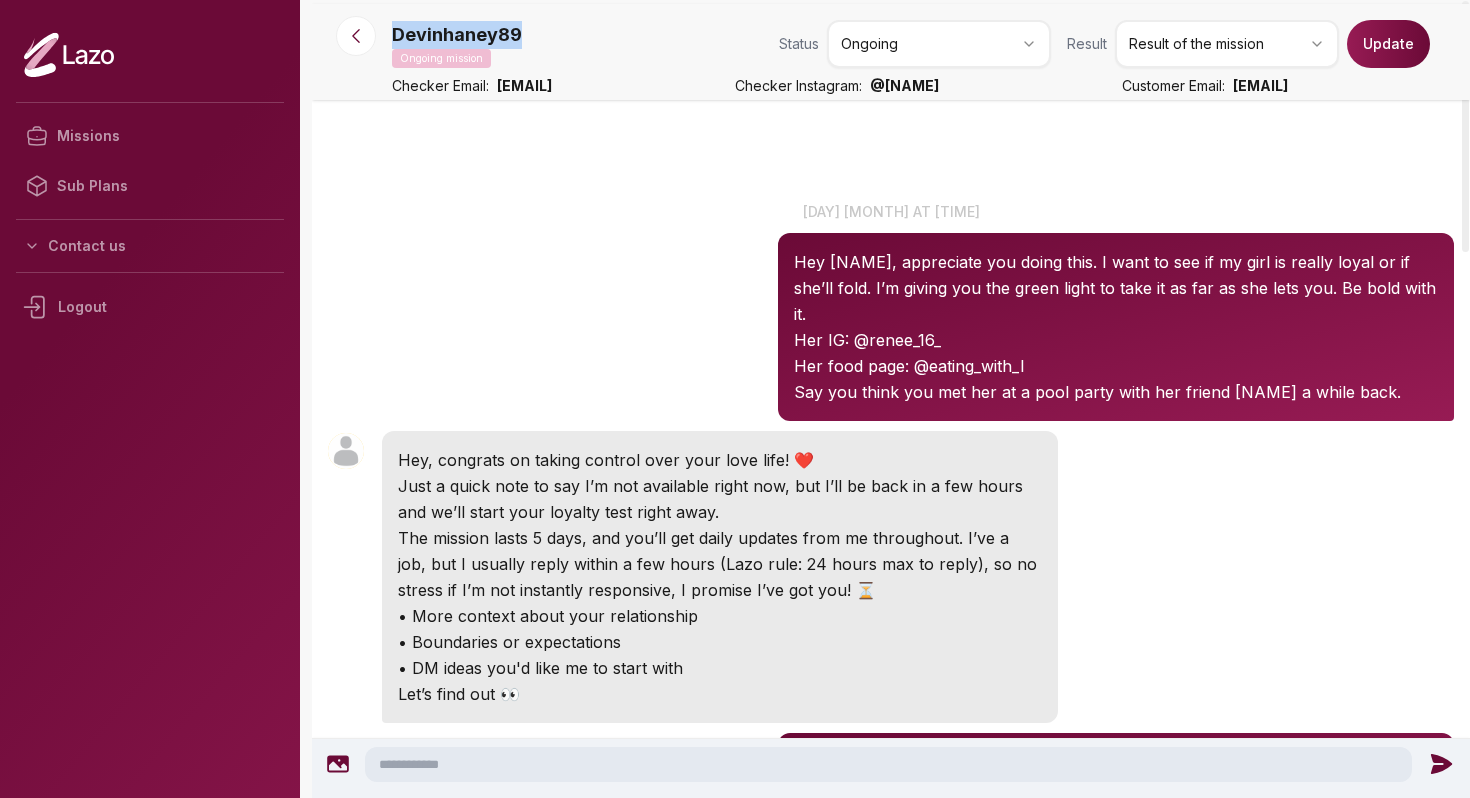 click on "Devinhaney89" at bounding box center (457, 35) 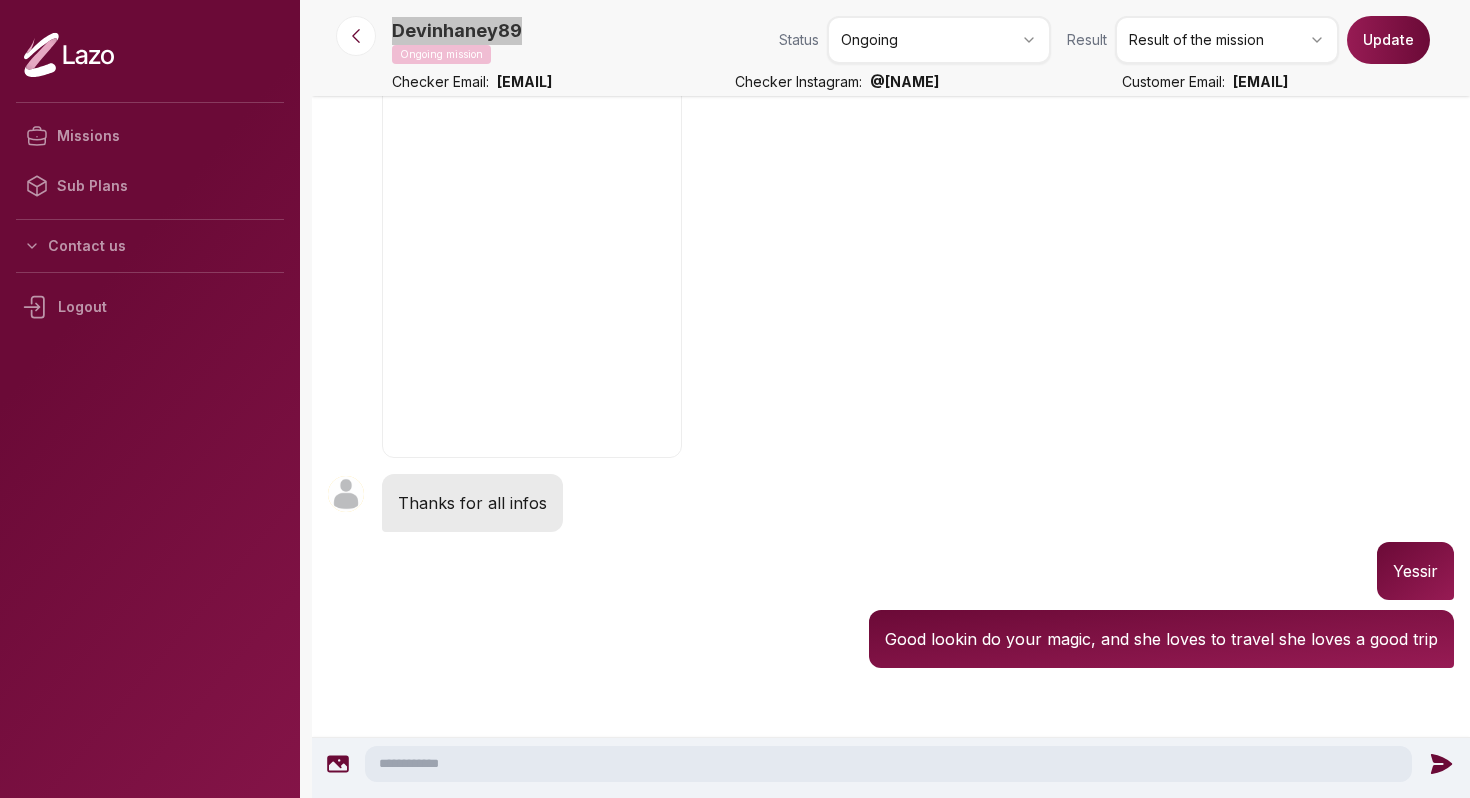 scroll, scrollTop: 1889, scrollLeft: 0, axis: vertical 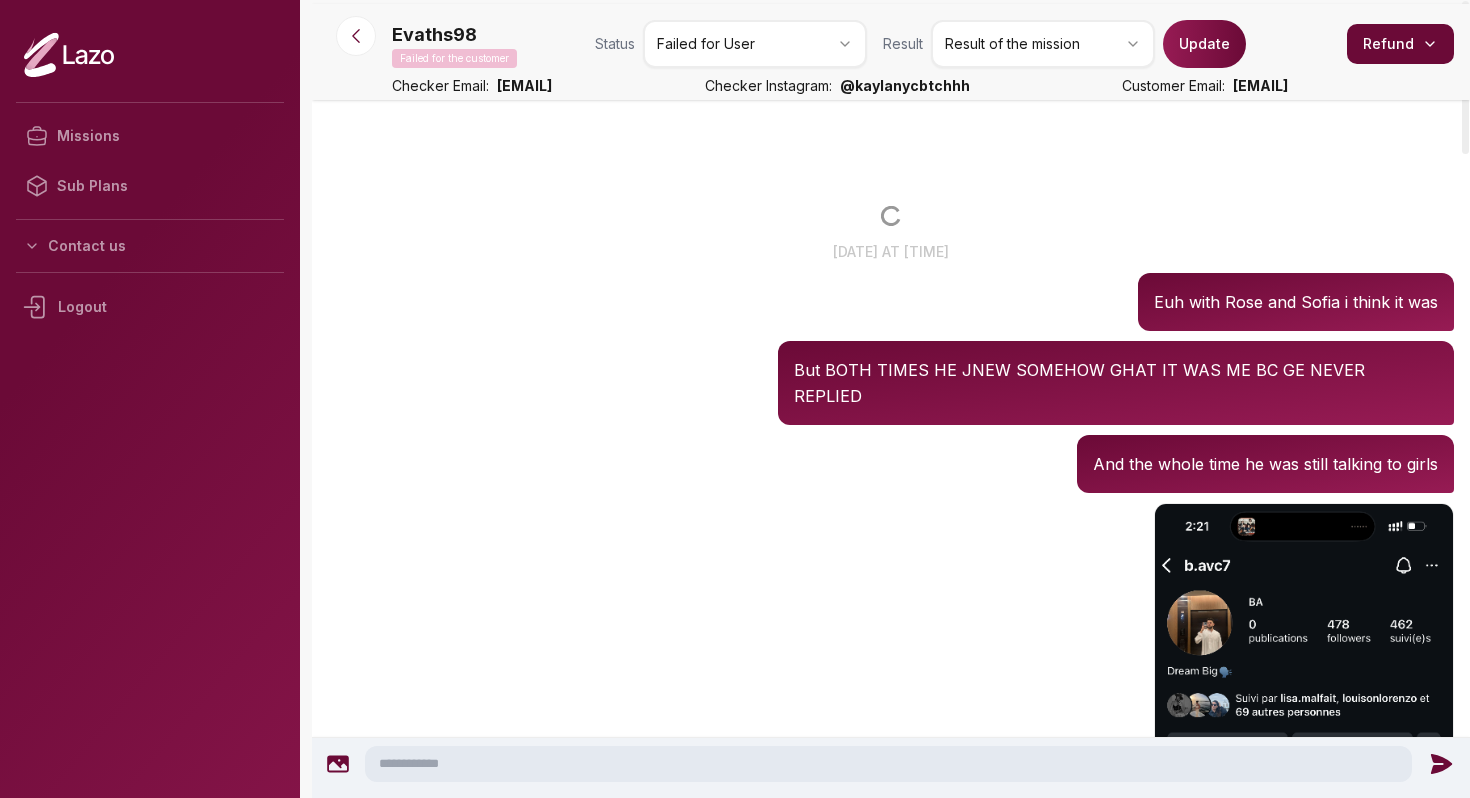click on "Evaths98" at bounding box center (434, 35) 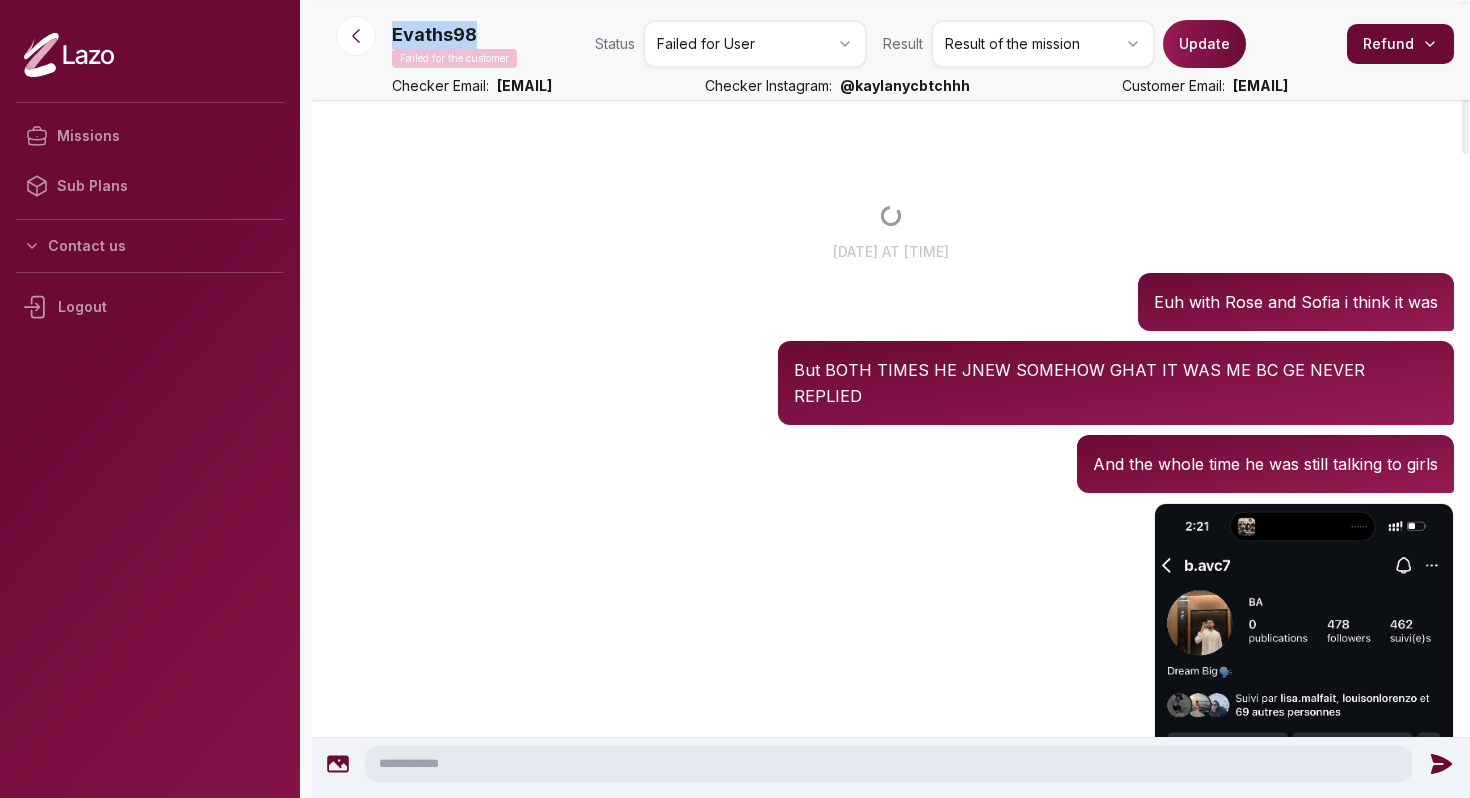 click on "Evaths98" at bounding box center [434, 35] 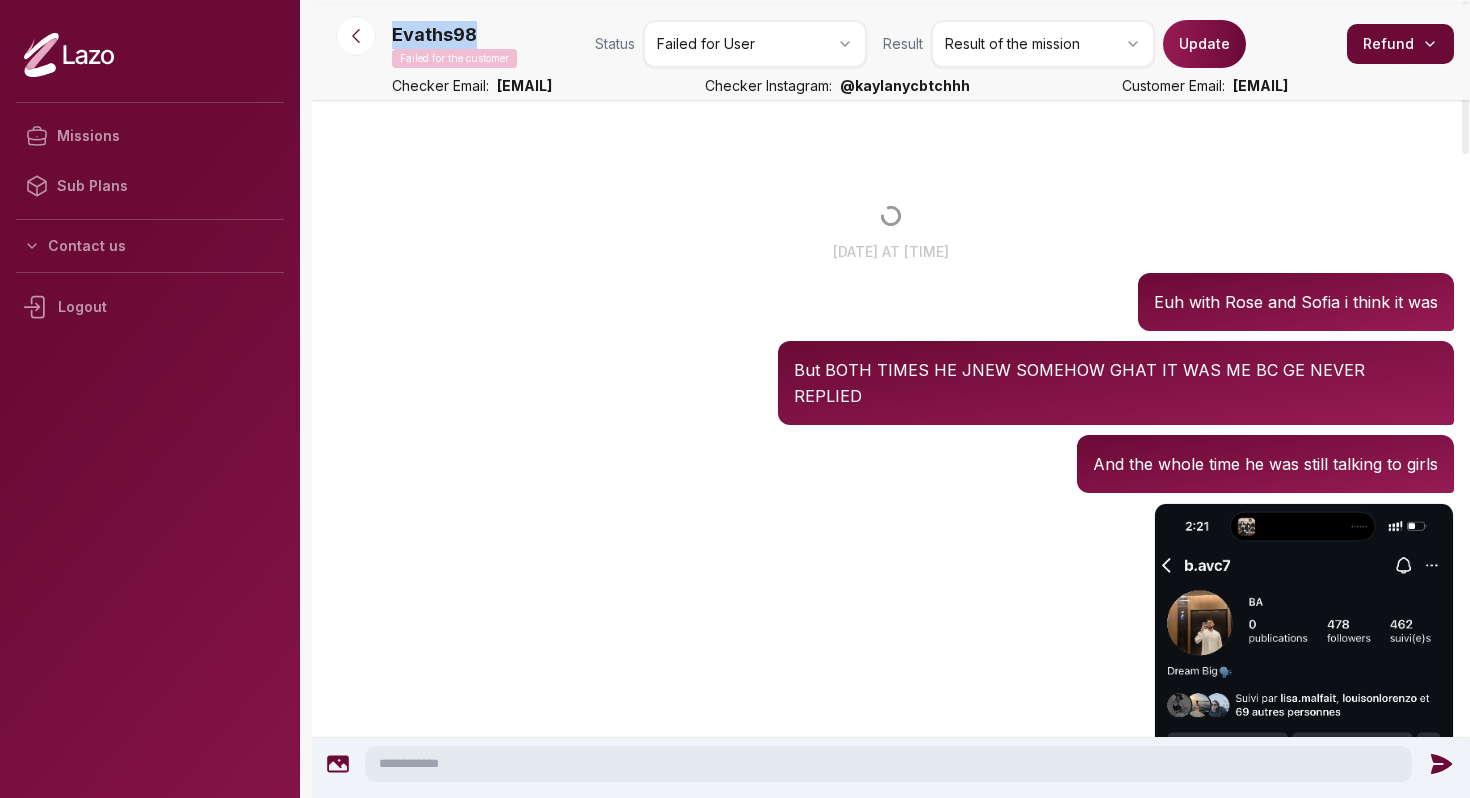 click on "Evaths98" at bounding box center (434, 35) 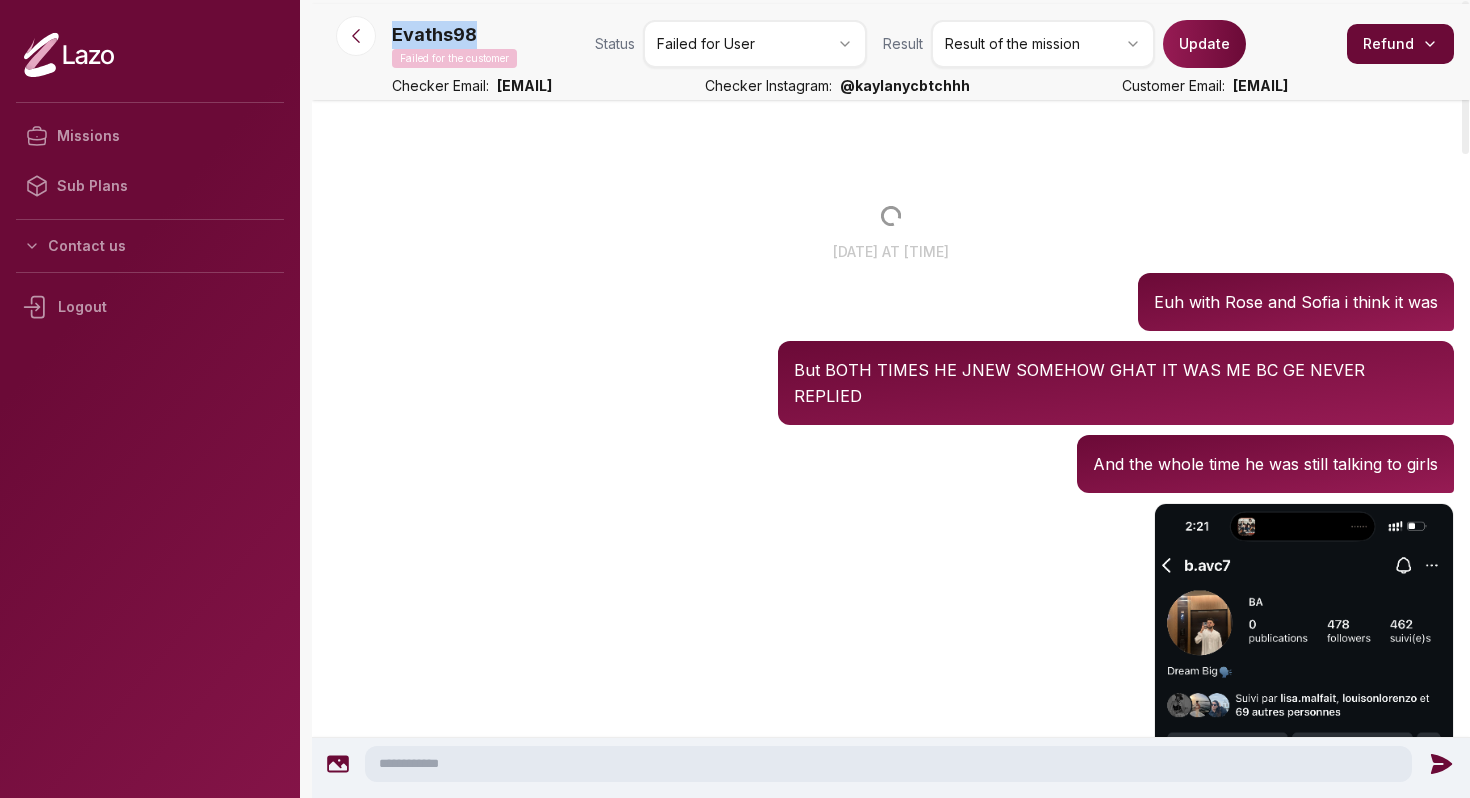 copy on "Evaths98" 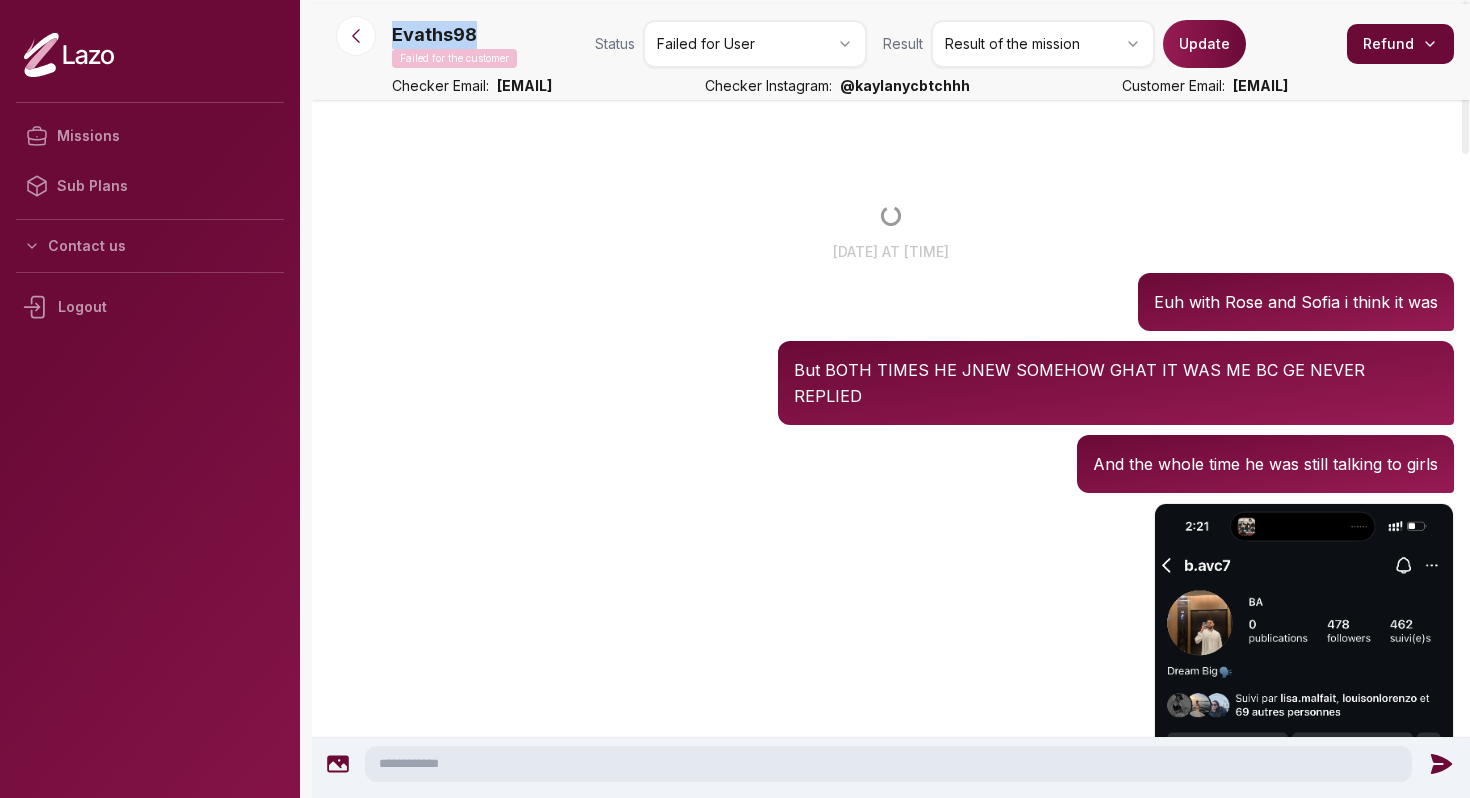 click on "Missions Sub Plans Contact us Logout Evaths98 Failed for the customer Status Failed for User Result Result of the mission Update Refund Checker Email: [EMAIL] Checker Instagram: @ [USERNAME] Customer Email: [EMAIL] Evaths98 [TIME] [DATE] at [TIME] Euh with Rose and Sofia i think it was Evaths98 [TIME] But BOTH TIMES HE JNEW SOMEHOW GHAT IT WAS ME BC GE NEVER REPLIED Evaths98 [TIME] And the whole time he was still talking to girls Evaths98 [TIME] Evaths98 [TIME] This is his ig Evaths98 [TIME] But like I said he’s super private and we’re in [COUNTRY] I feel like he would be like wtf if someone random were to add him again Evaths98 [TIME] But since I know he’s not done w his bullshit I’m just like bro I don’t have the strength to believe you anymore Evaths98 [TIME] [DATE] at [TIME] Hey again girly. Just followed him Evaths98 [TIME] Evaths98 [TIME] But let’s shoot our shot baby Evaths98 [TIME] Hope he won’t do anything hurtful for you tho 🫶🏽😞" at bounding box center [735, 399] 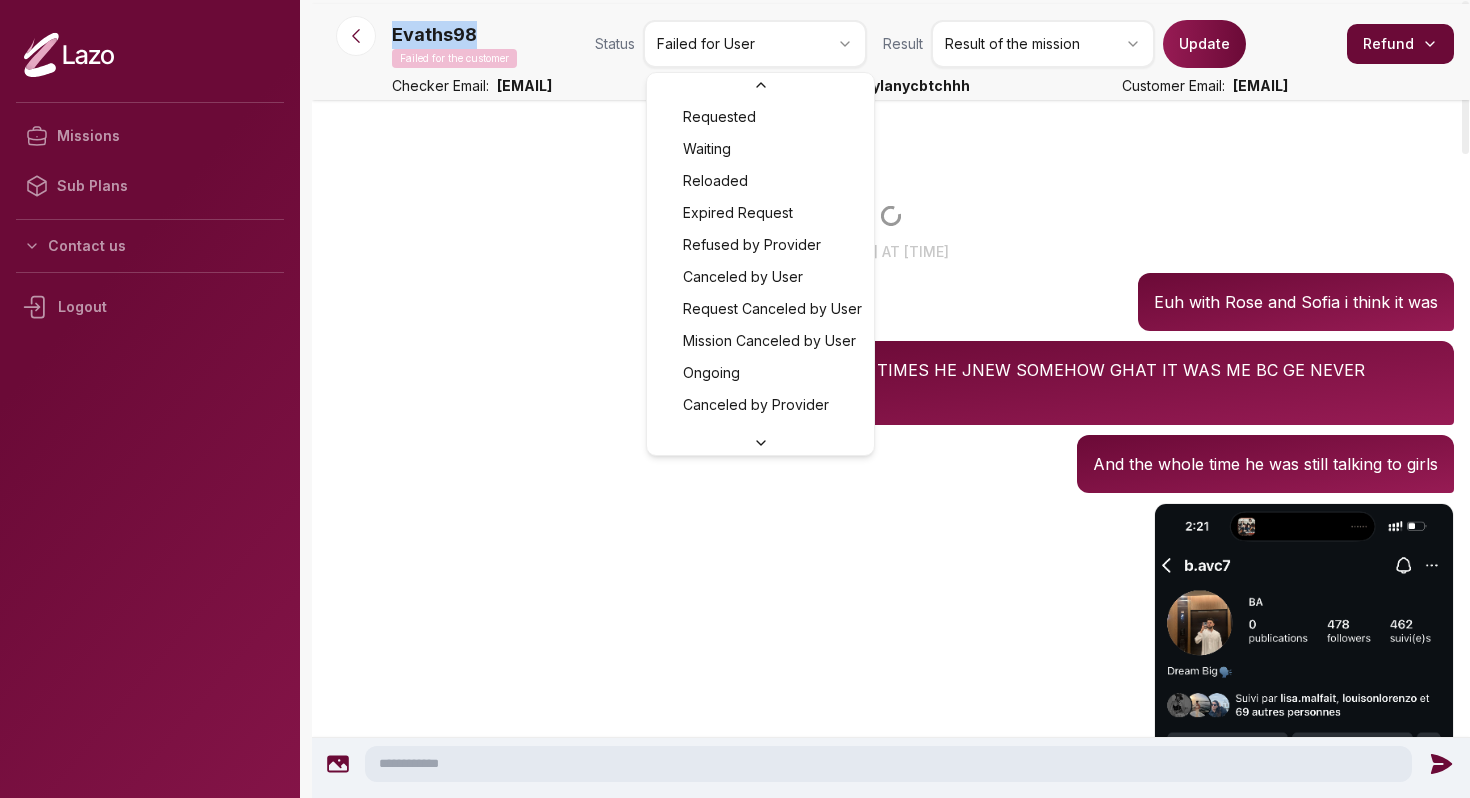 scroll, scrollTop: 86, scrollLeft: 0, axis: vertical 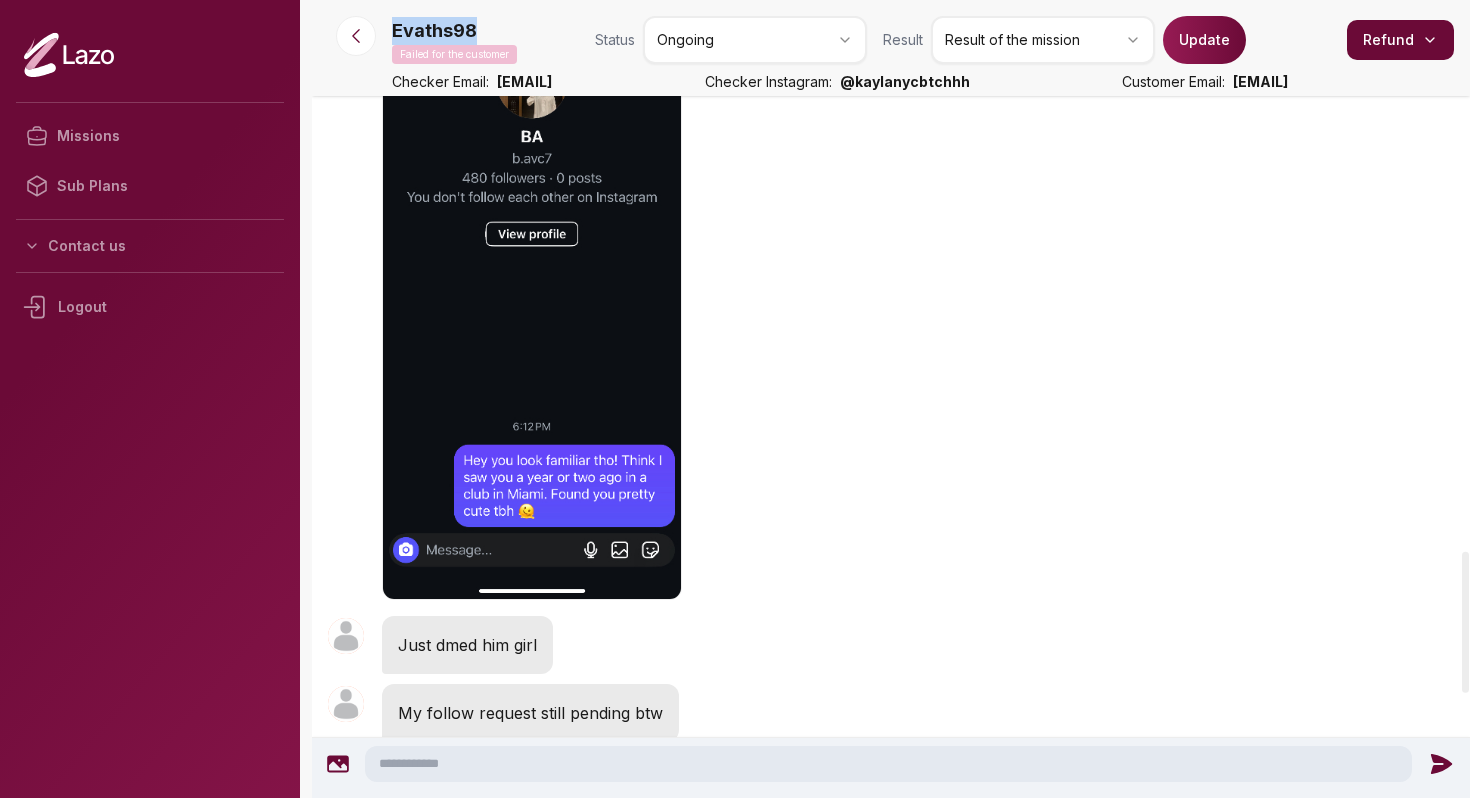 click on "Update" at bounding box center [1204, 40] 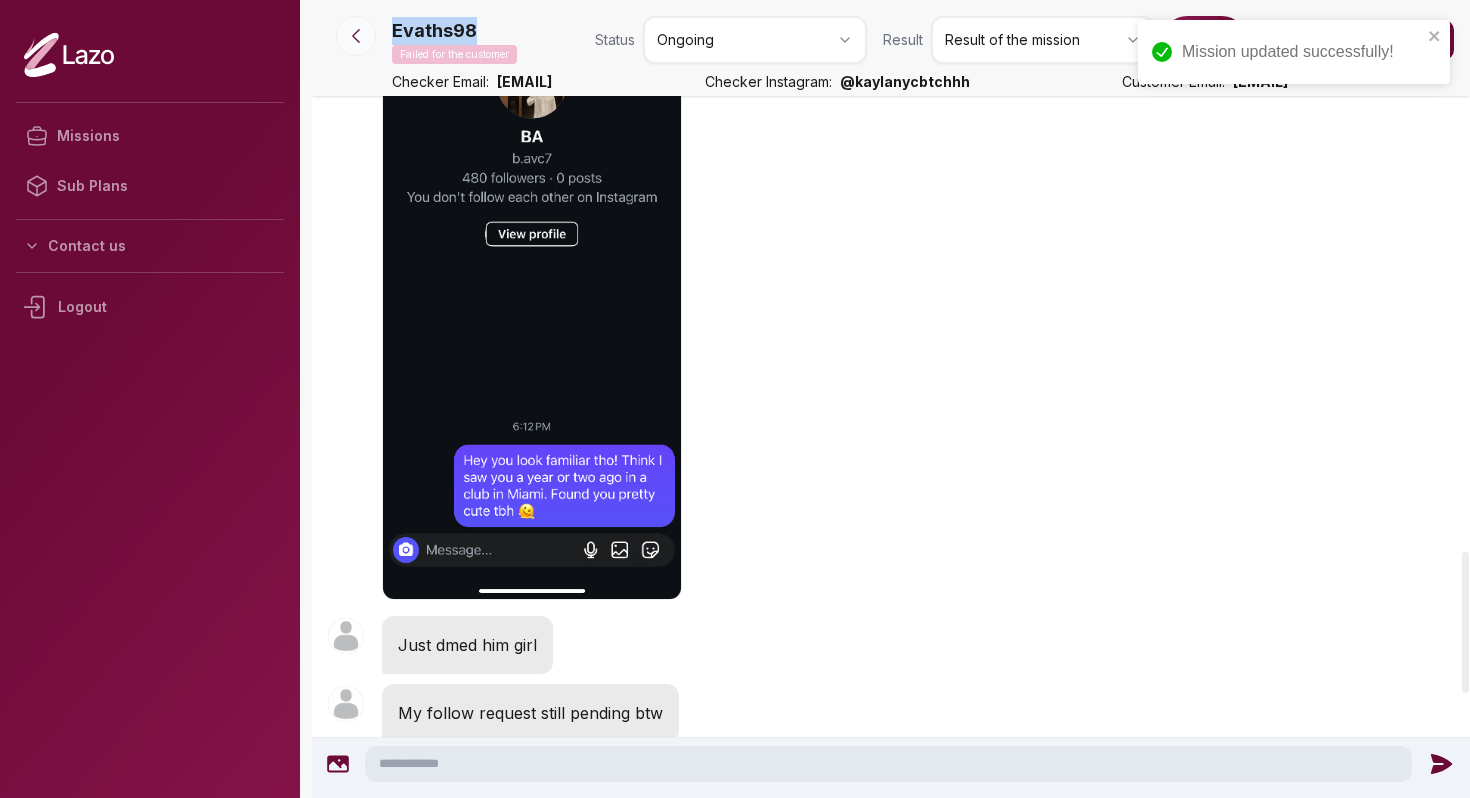 click at bounding box center [356, 36] 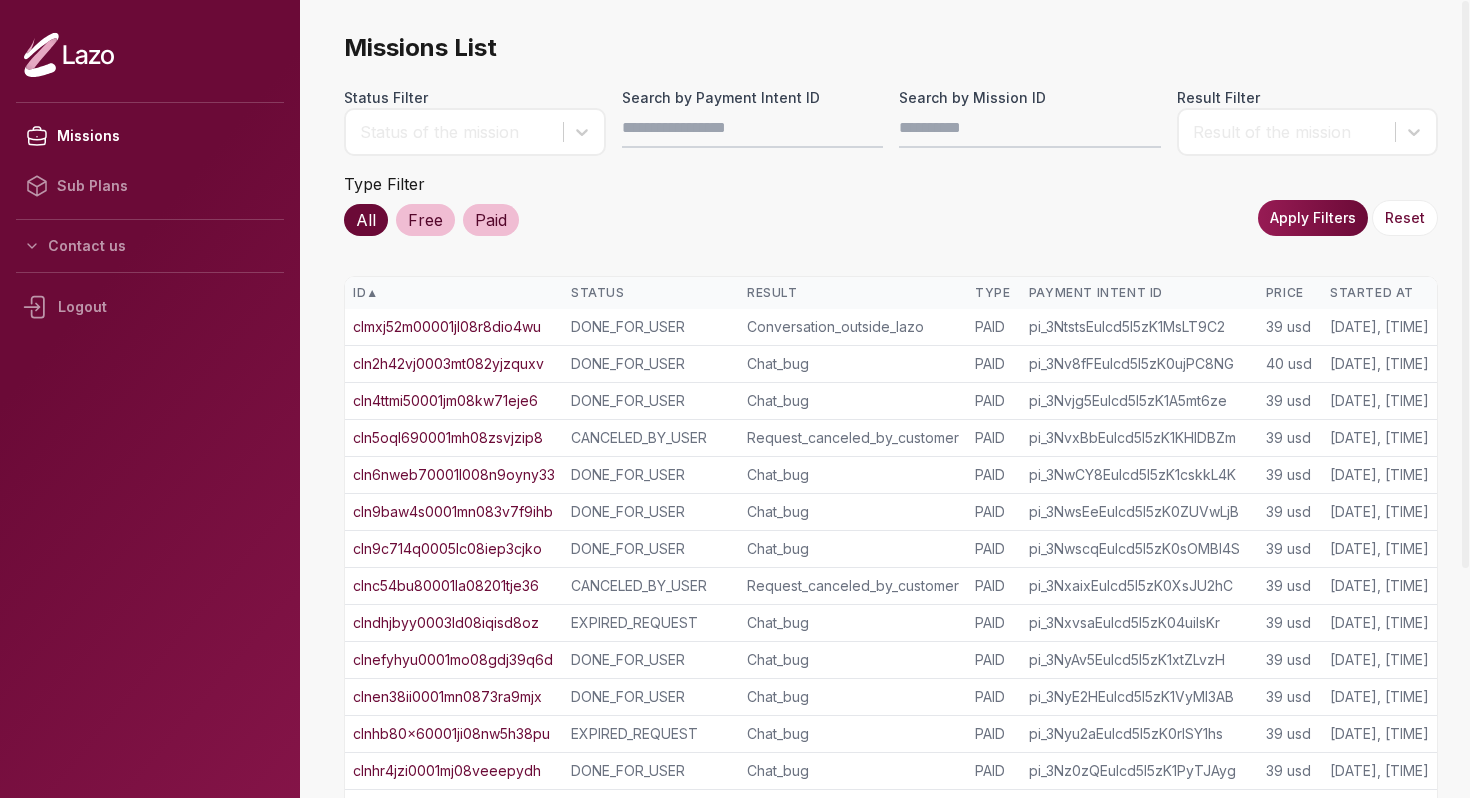 scroll, scrollTop: 0, scrollLeft: 0, axis: both 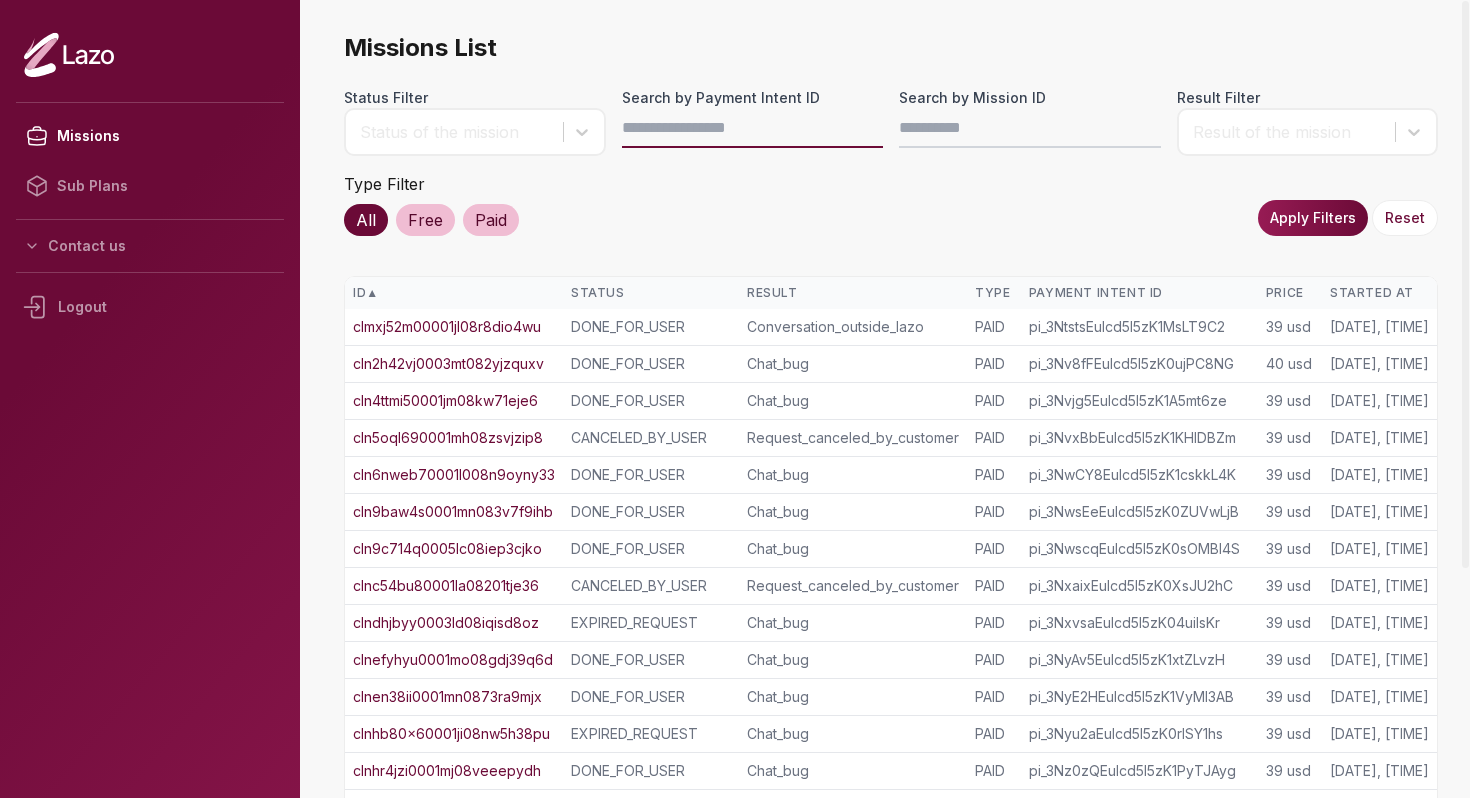 click on "Search by Payment Intent ID" at bounding box center [753, 128] 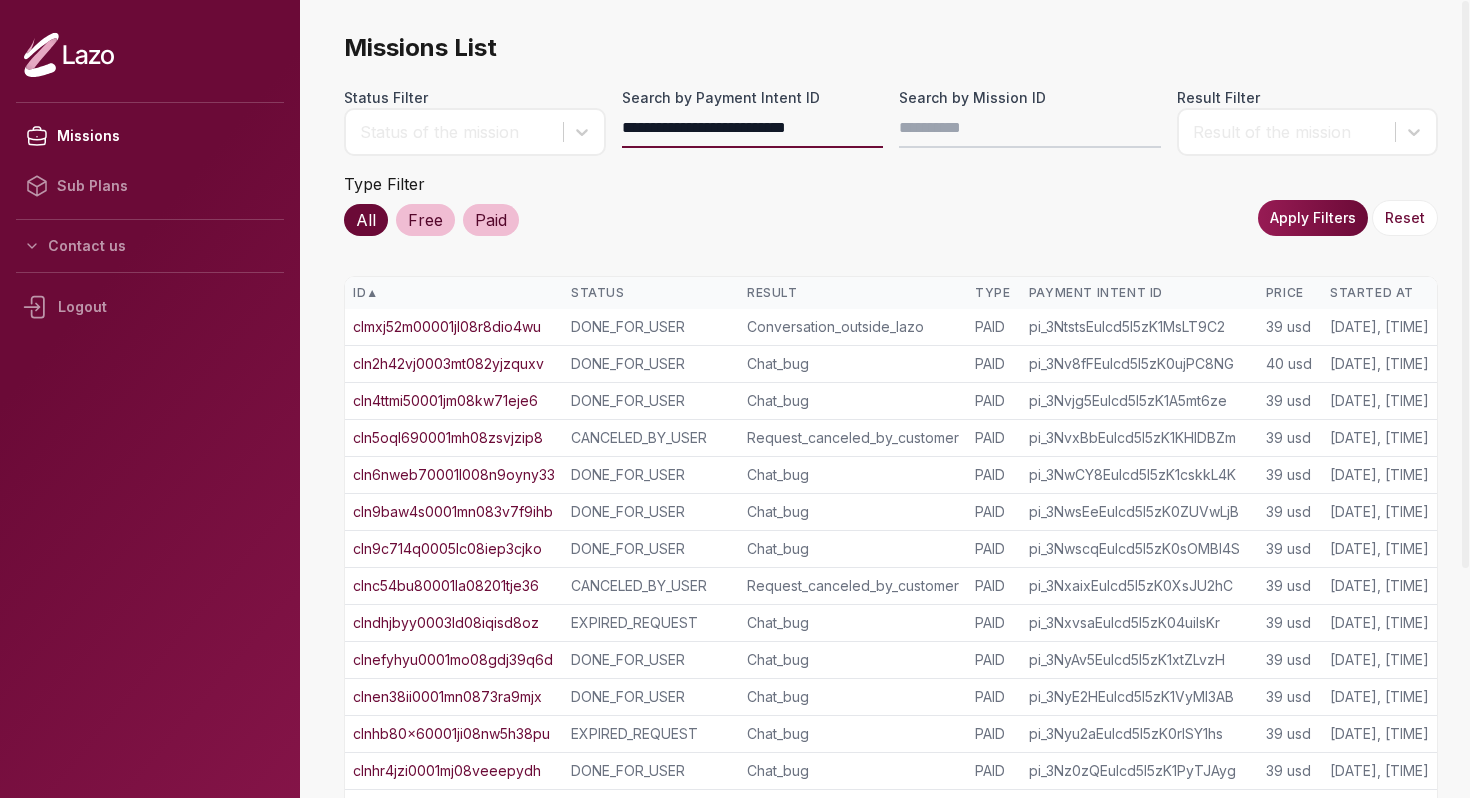 type on "**********" 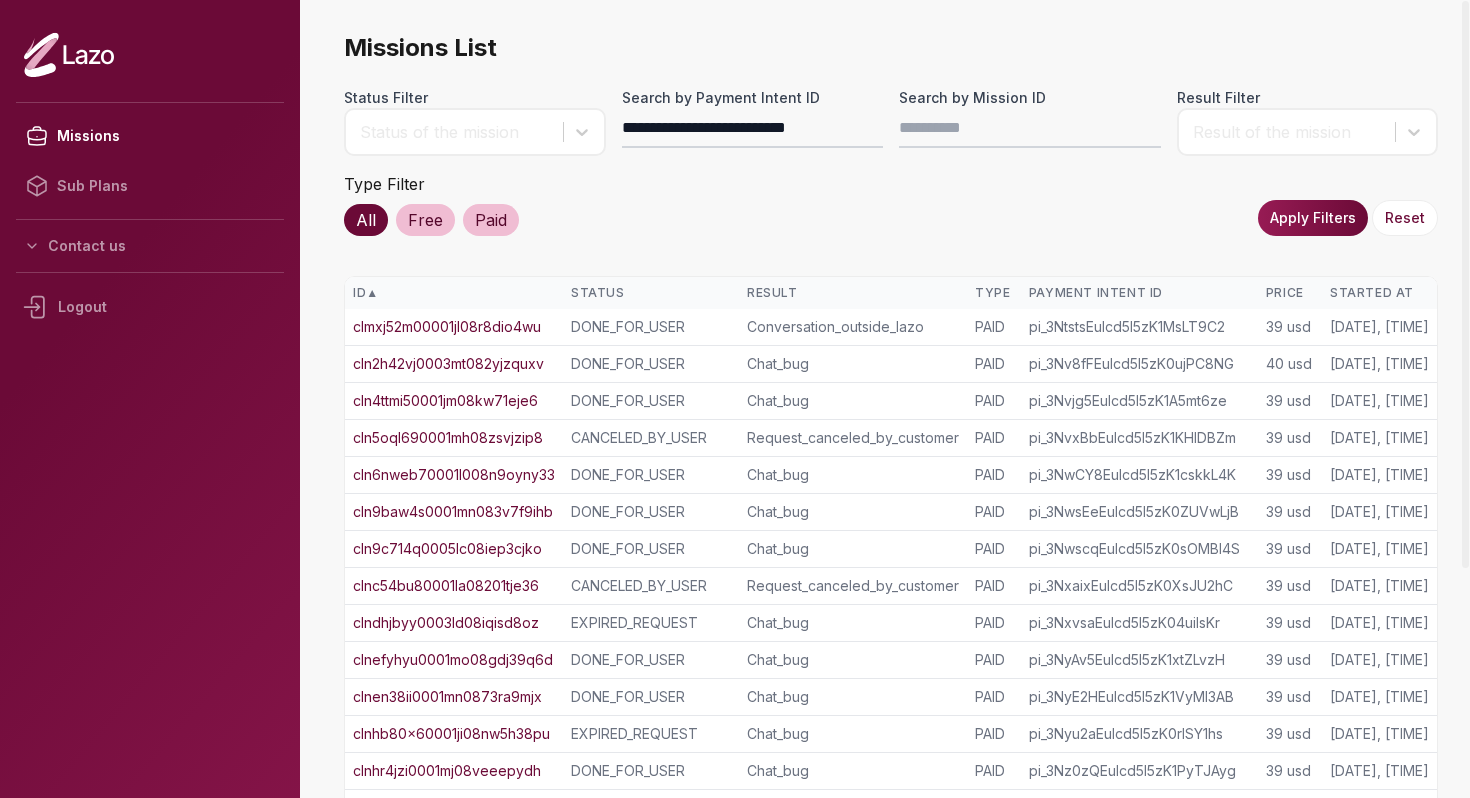 click on "Apply Filters" at bounding box center [1313, 218] 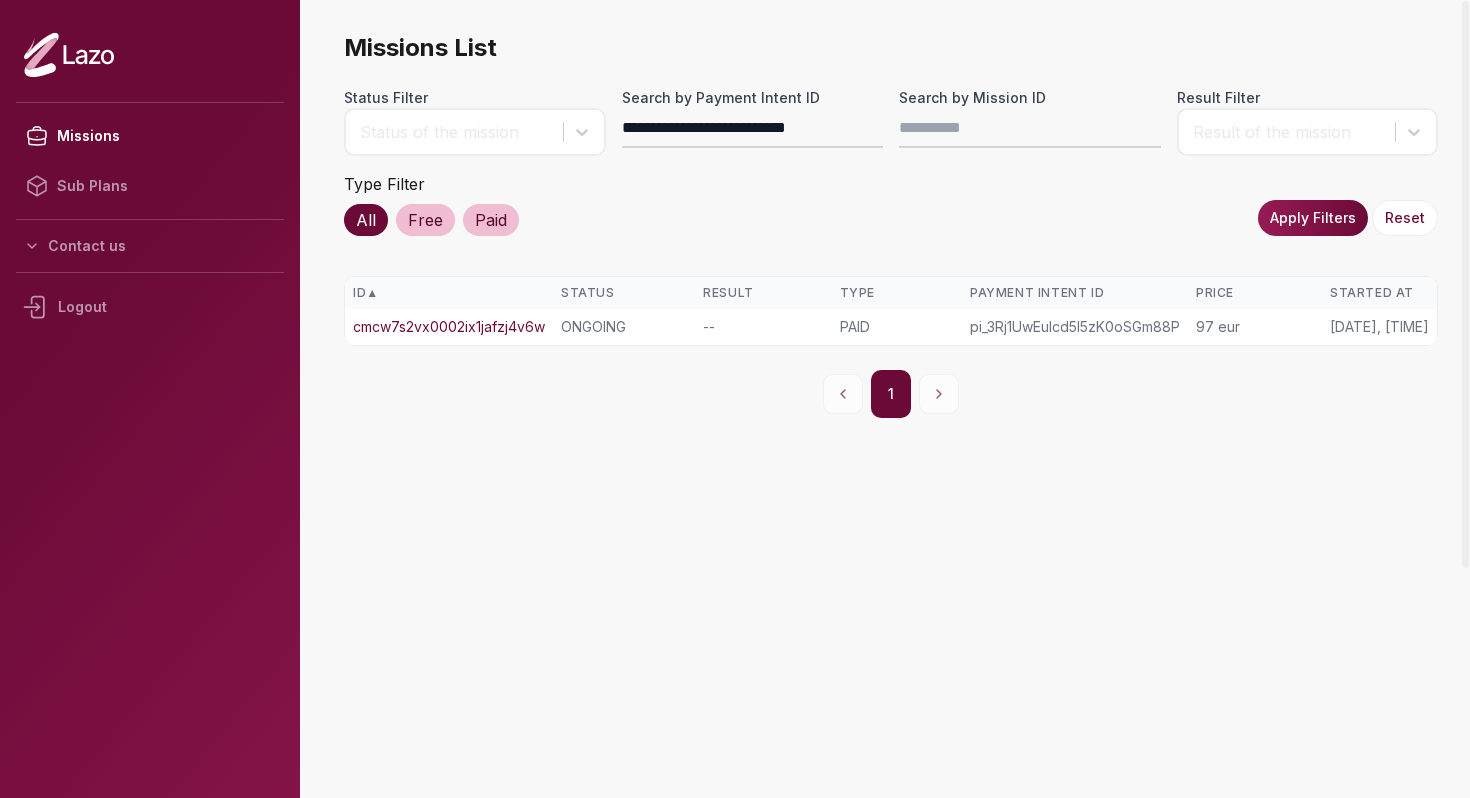 click on "cmcw7s2vx0002ix1jafzj4v6w" at bounding box center (449, 327) 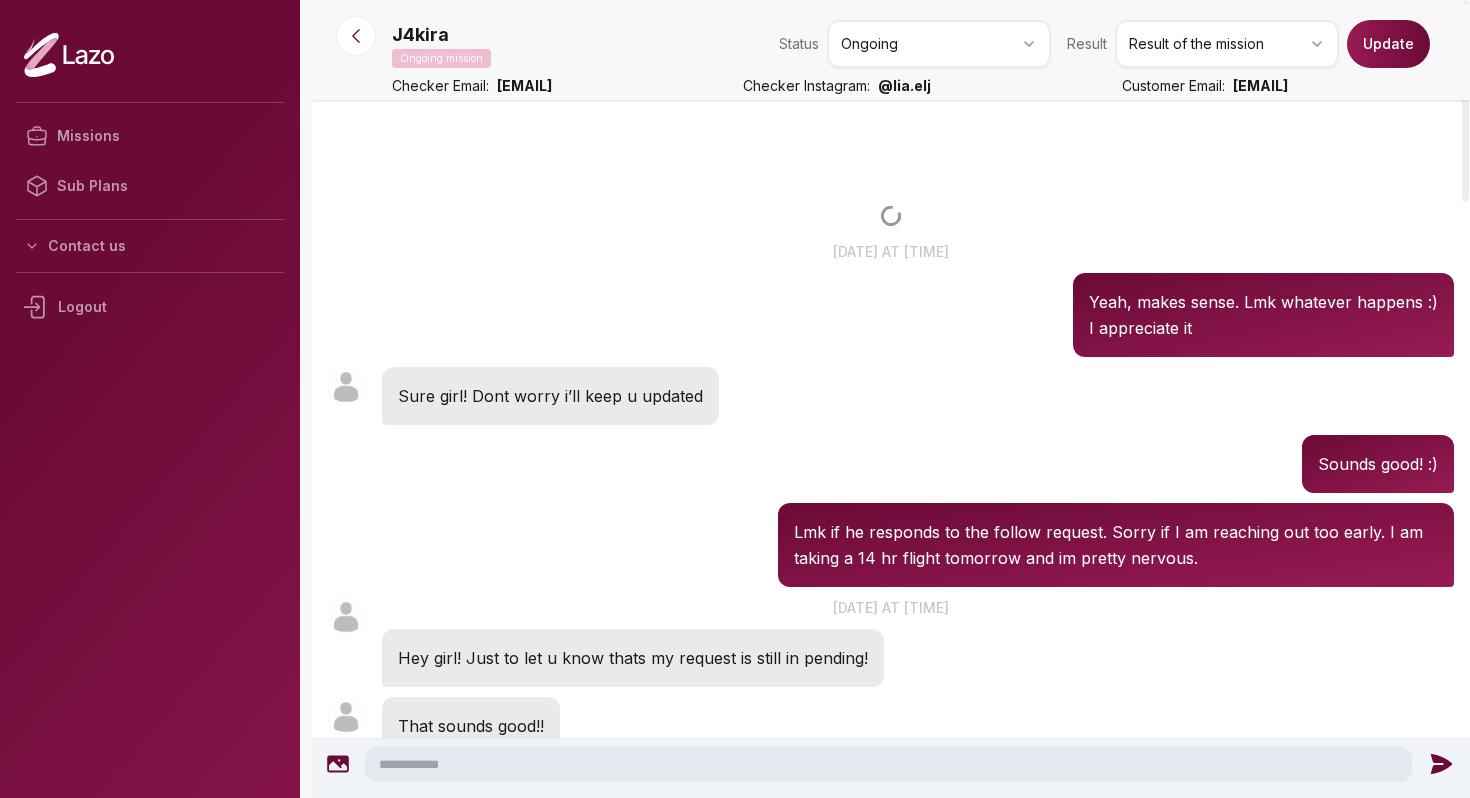 click on "J4kira" at bounding box center [420, 35] 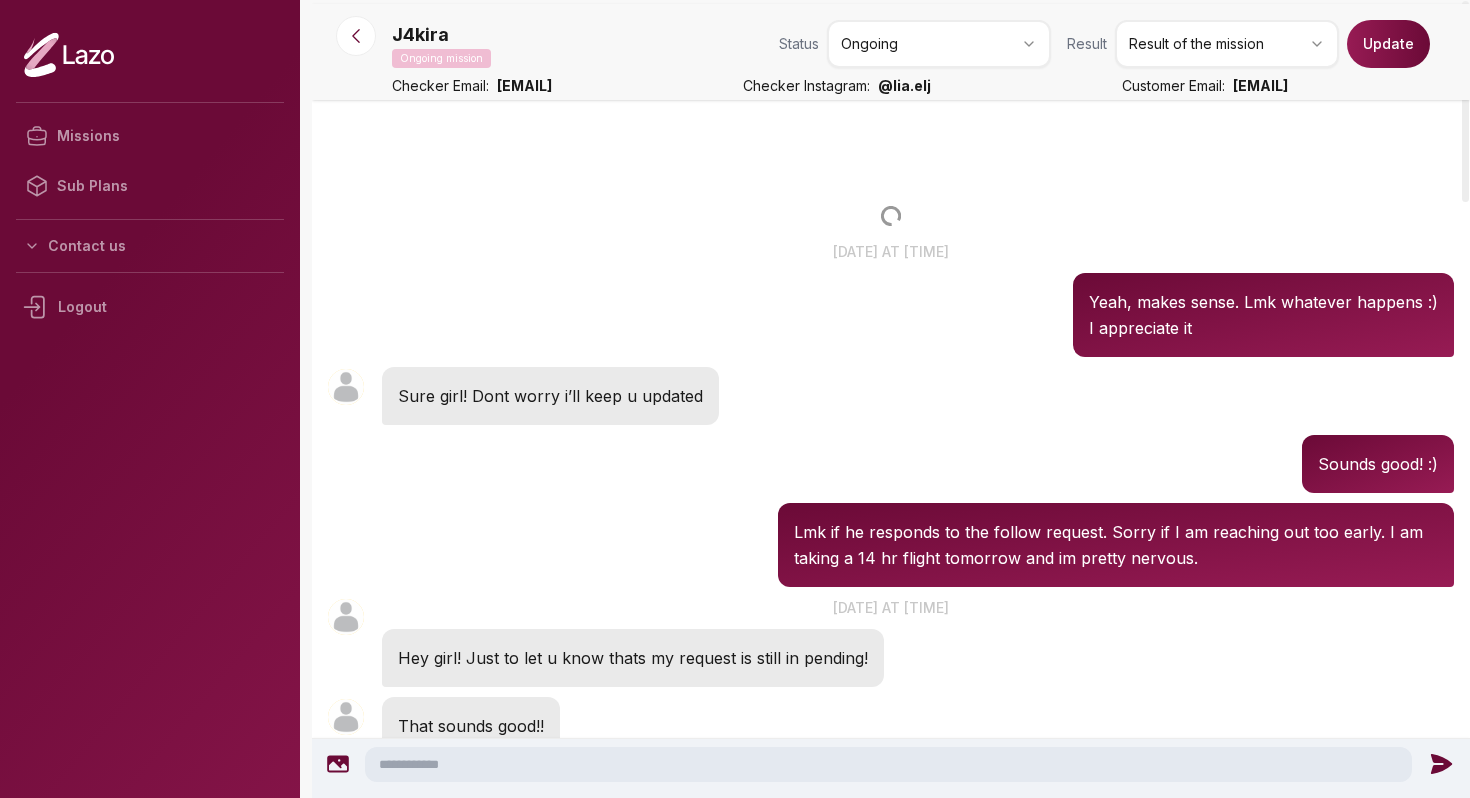 click on "J4kira" at bounding box center (420, 35) 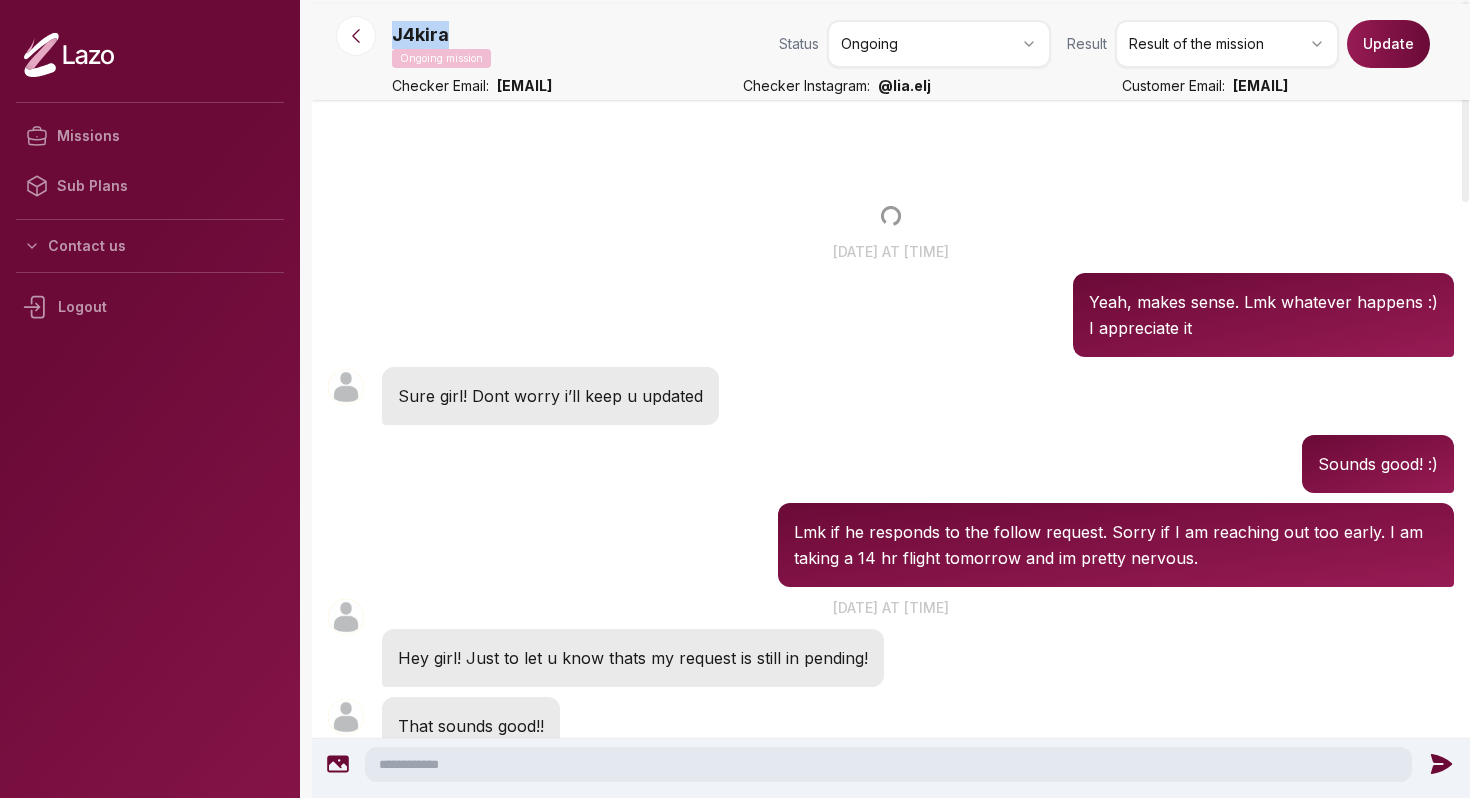 copy on "J4kira" 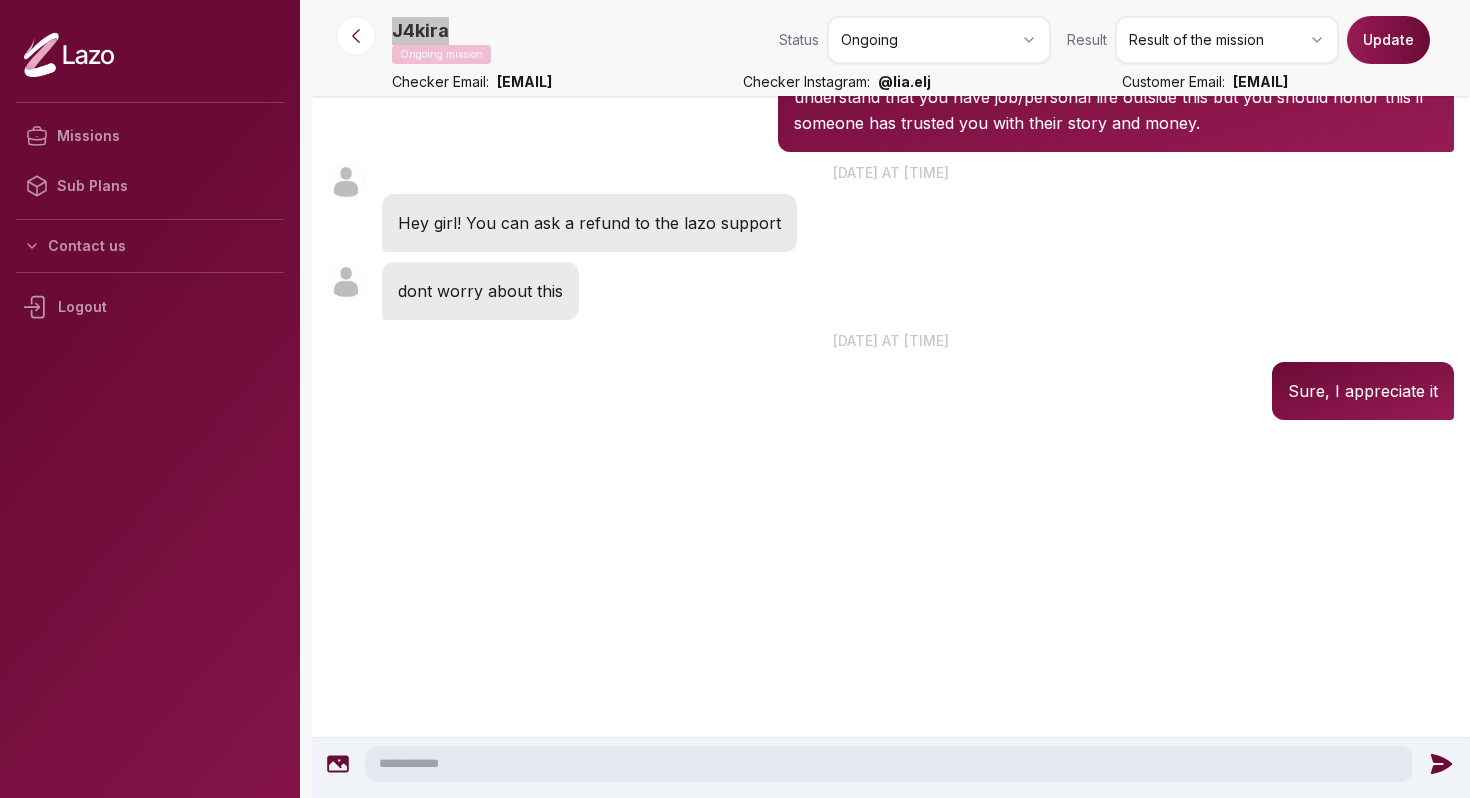 scroll, scrollTop: 2519, scrollLeft: 0, axis: vertical 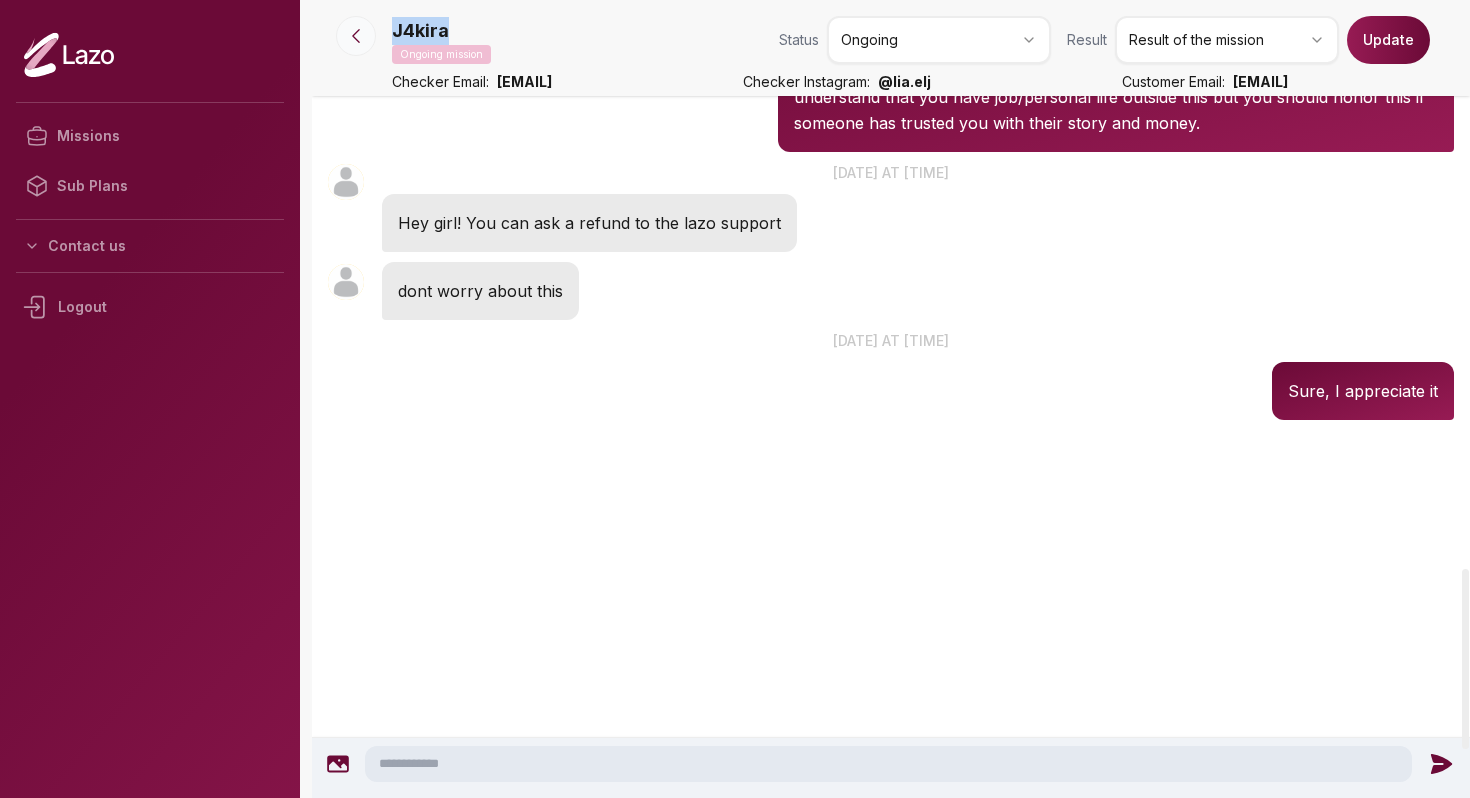 click at bounding box center [356, 36] 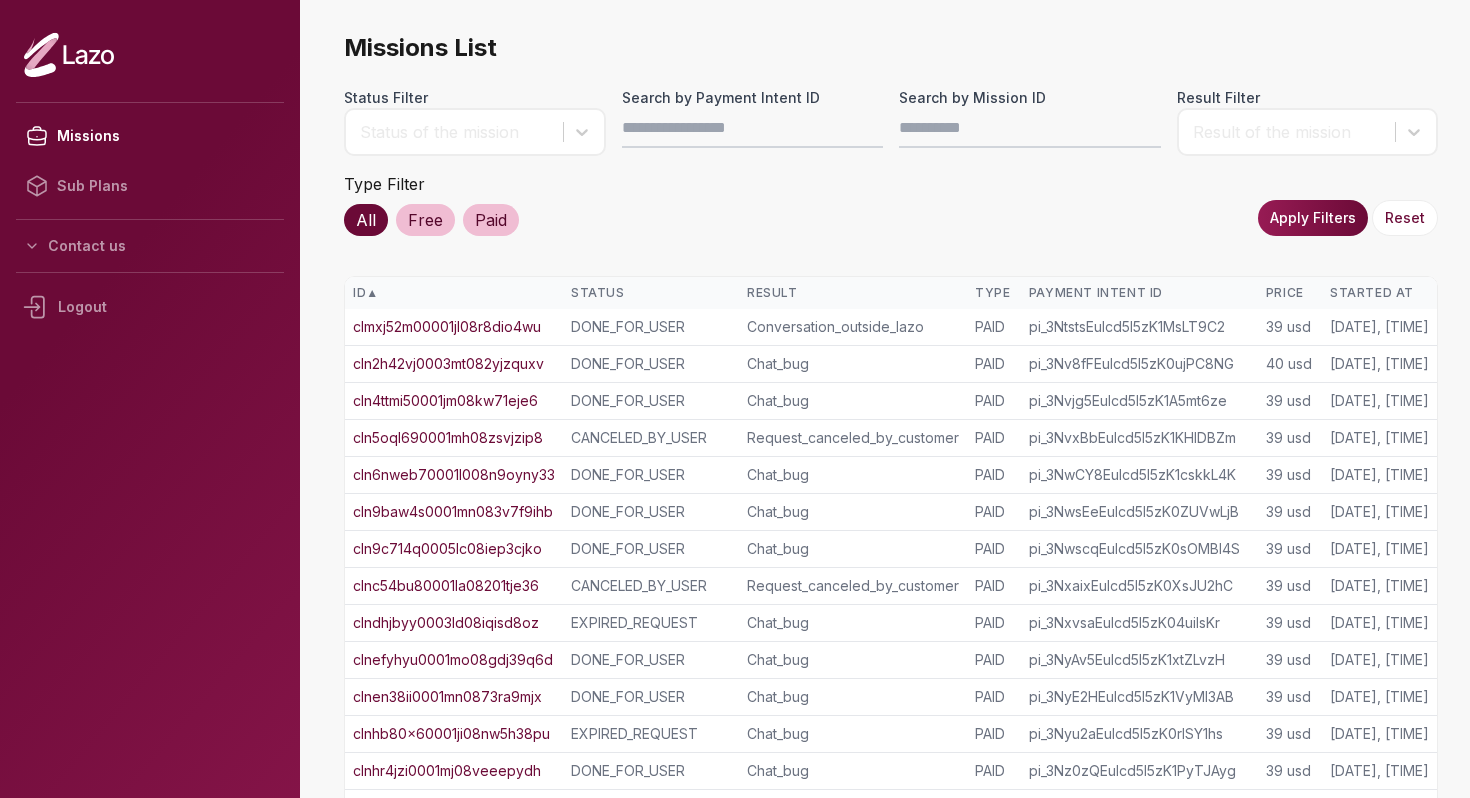scroll, scrollTop: 0, scrollLeft: 0, axis: both 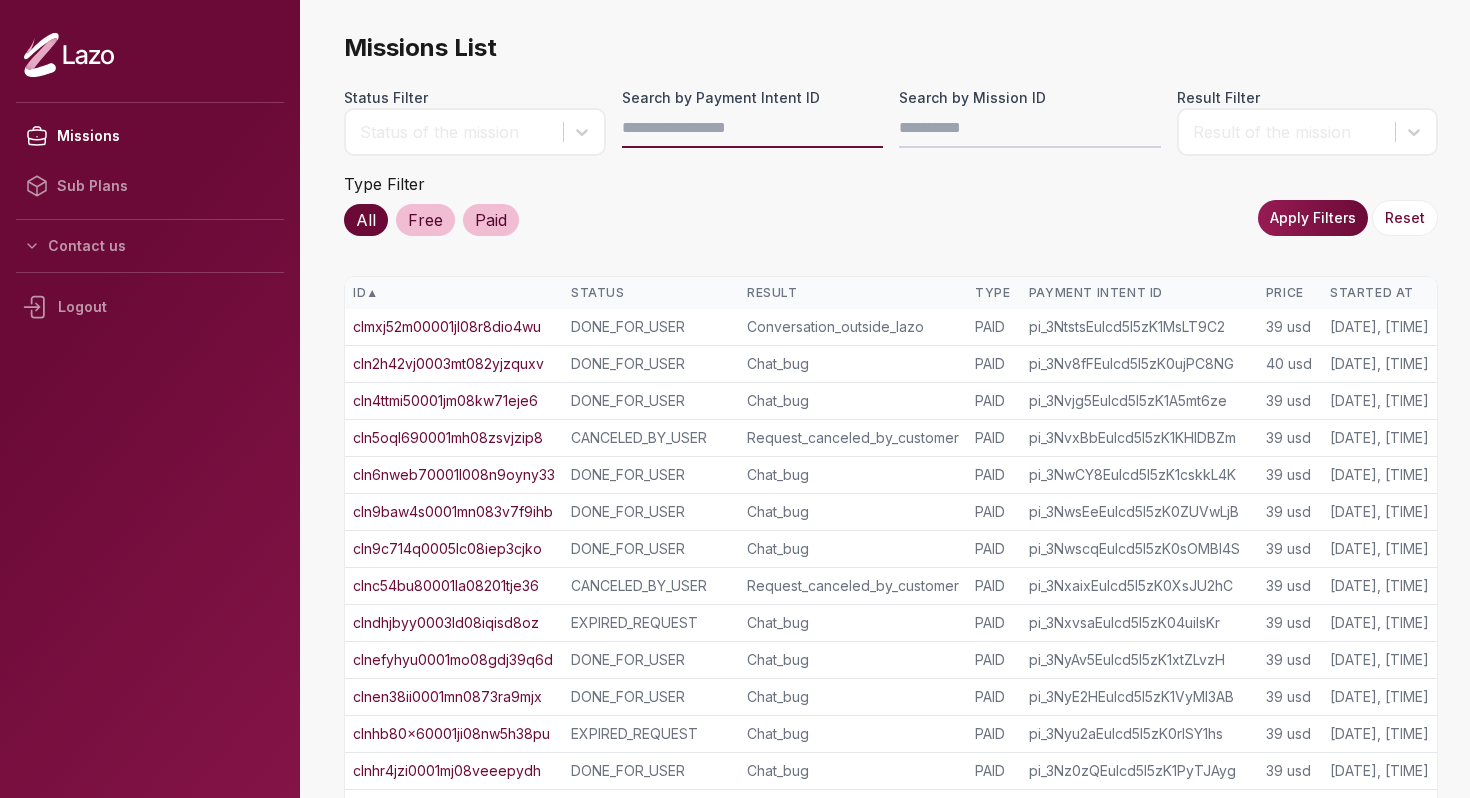 click on "Search by Payment Intent ID" at bounding box center [753, 128] 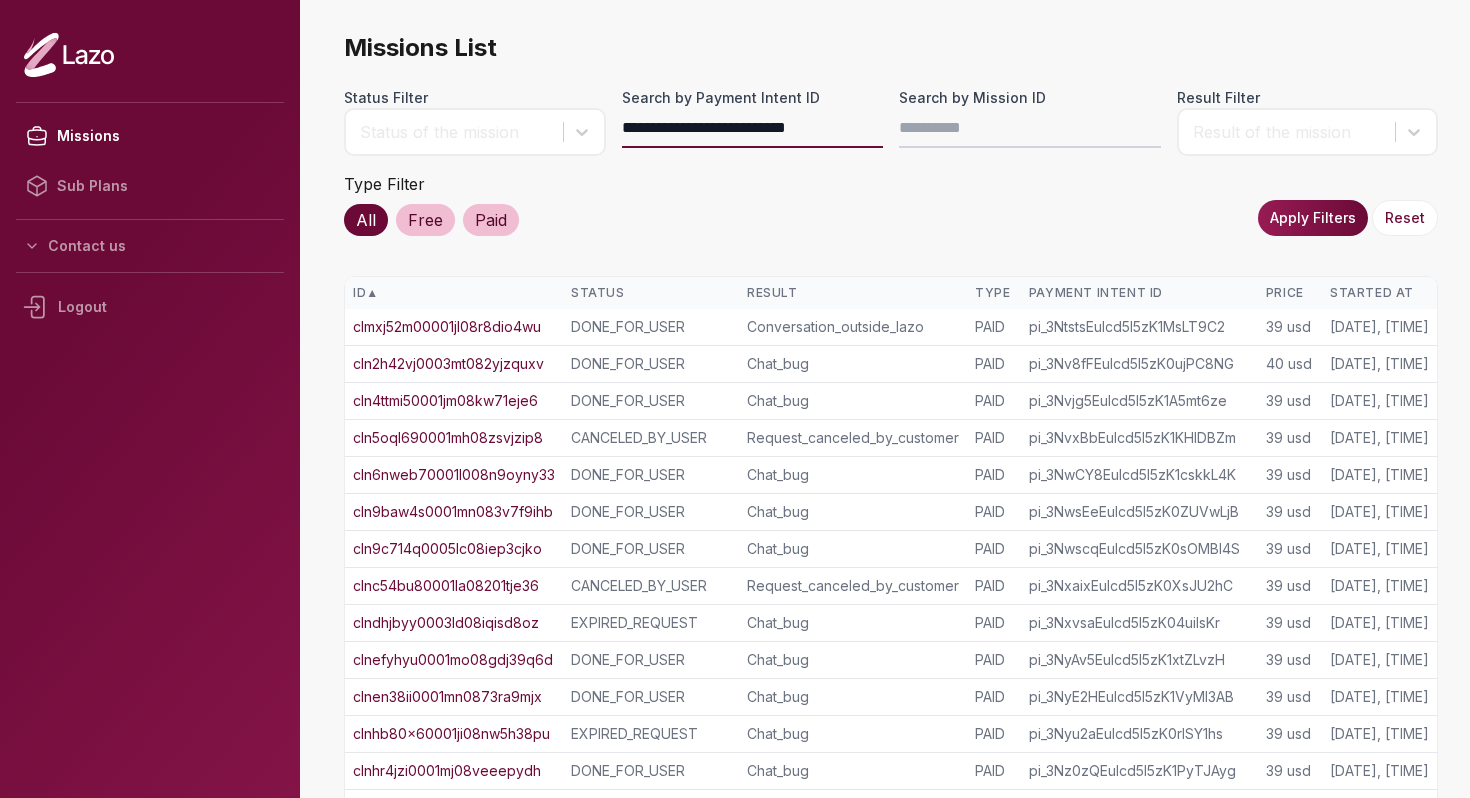 type on "**********" 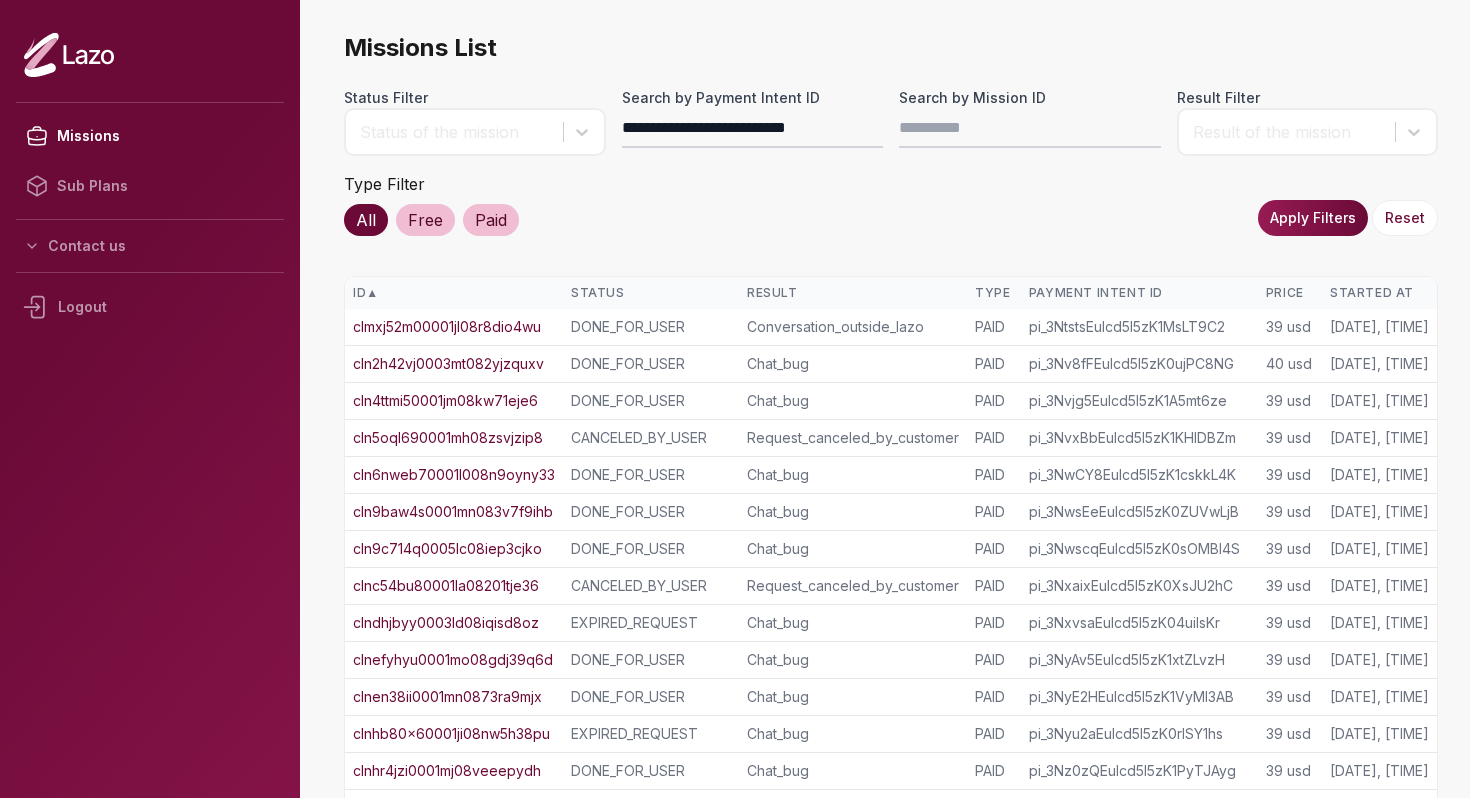 click on "Apply Filters" at bounding box center (1313, 218) 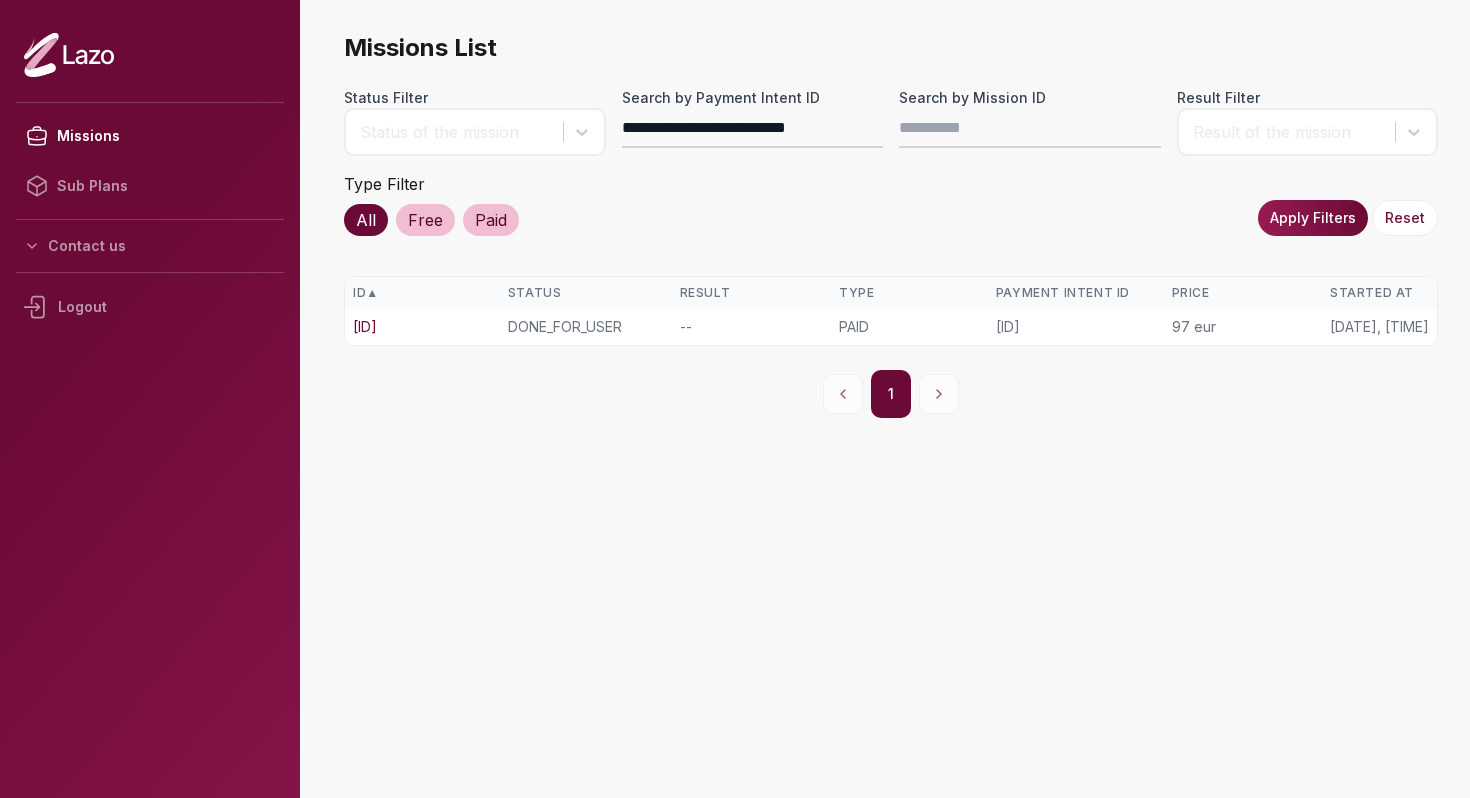 click on "cmcmc0eor0002x126e0bod275" at bounding box center (365, 327) 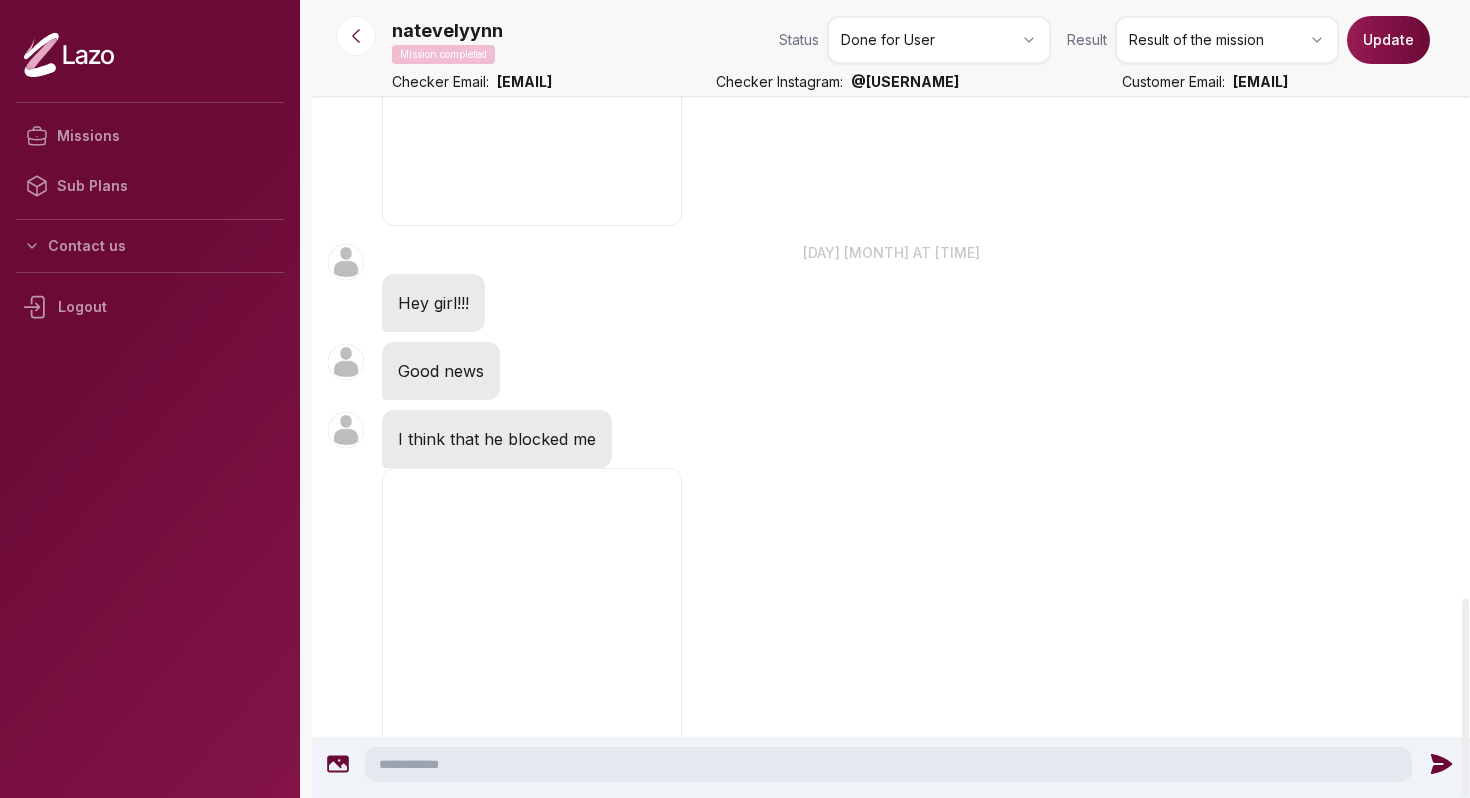 scroll, scrollTop: 2355, scrollLeft: 0, axis: vertical 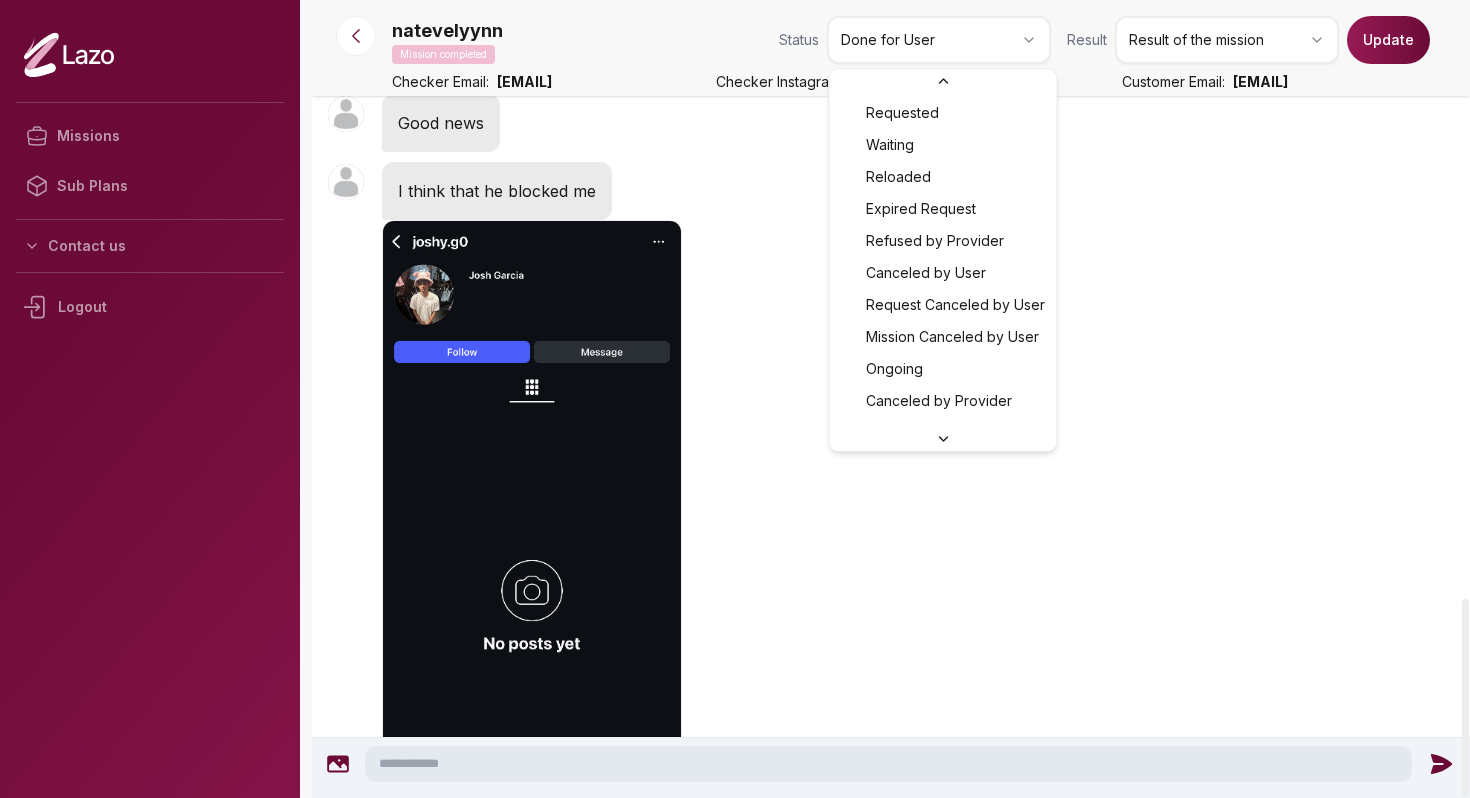 click on "Missions Sub Plans Contact us Logout natevelyynn Mission completed Status Done for User Result Result of the mission Update Checker Email: jules2@getlazo.app Checker Instagram: @ sharon.blld Customer Email: natalie.ev2g@gmail.com natevelyynn 7:45 PM 5 Jul at 7 pm Yes almost girl natevelyynn 7:45 PM when im avalaible  natevelyynn 4:54 AM 6 Jul at 4 am Did he ever respond?  natevelyynn 5:41 PM 6 Jul at 5 pm Hey girl! Yes natevelyynn 5:42 PM He told me : « Thank you lol by any chance how did you find my page just curious?«  natevelyynn 5:42 PM What can i say now?? natevelyynn 7:04 PM 6 Jul at 7 pm I think you came up as a suggested account! natevelyynn 7:04 PM that’s something you could say back to him. natevelyynn 7:07 PM Please be quick! There’s only one day left girl😭 natevelyynn 7:33 PM Yeah you can say he popped up as a suggested account ! natevelyynn 10:44 PM 6 Jul at 10 pm Sorry If i’m being annoying but hello are you still there? natevelyynn 11:16 PM 6 Jul at 11 pm Yeah sure dont worry girl!" at bounding box center [735, 399] 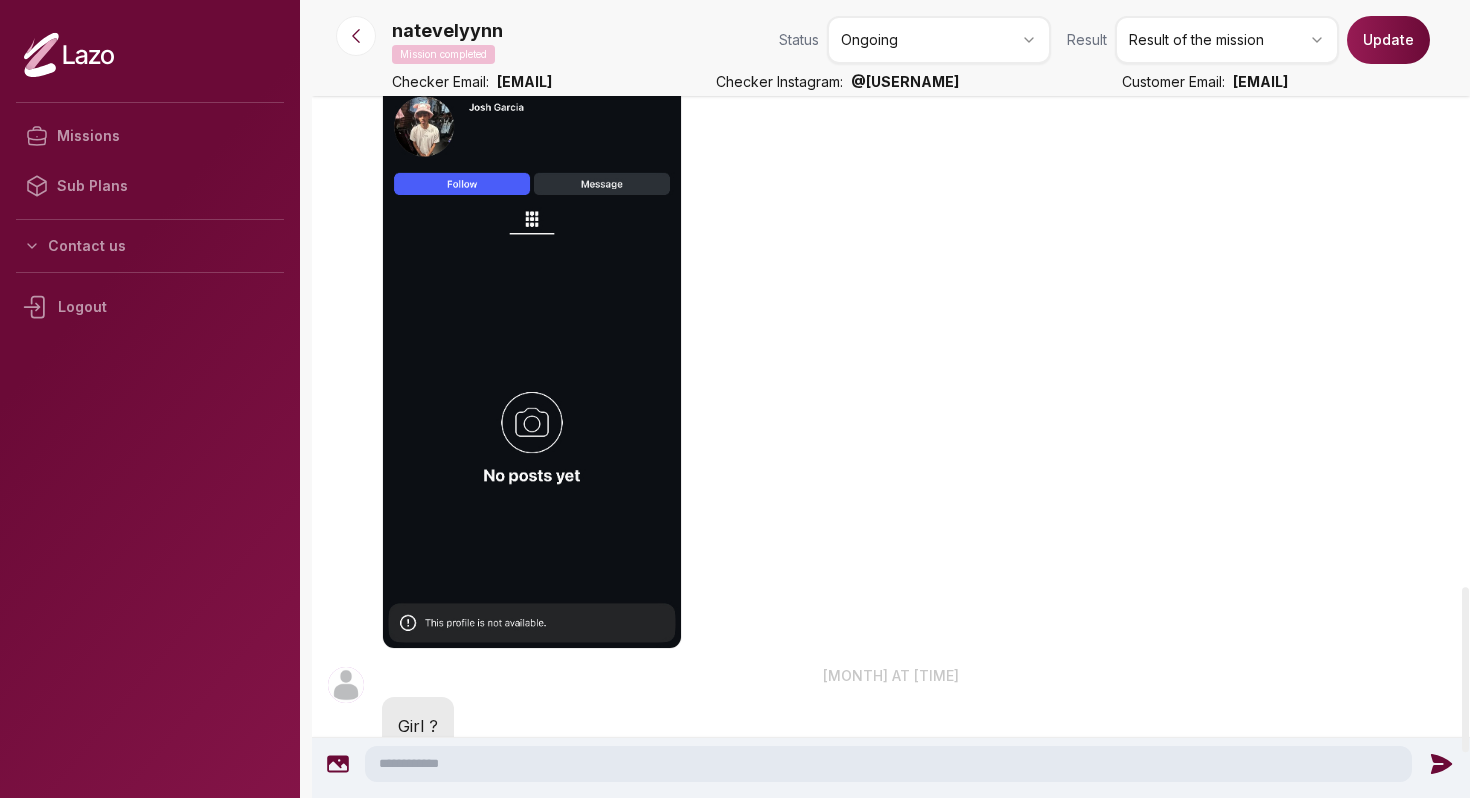 click on "Update" at bounding box center [1388, 40] 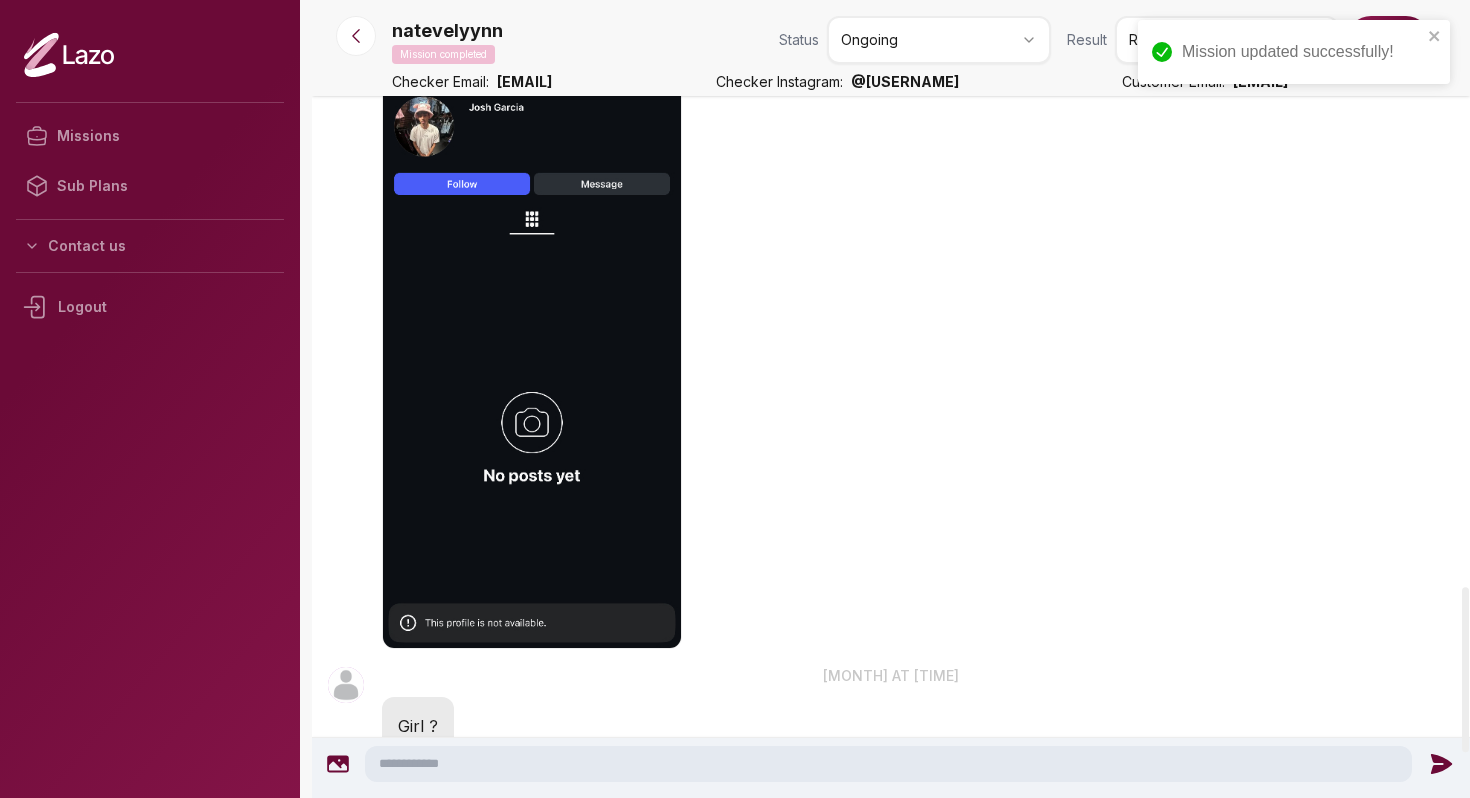 click on "natevelyynn" at bounding box center (447, 31) 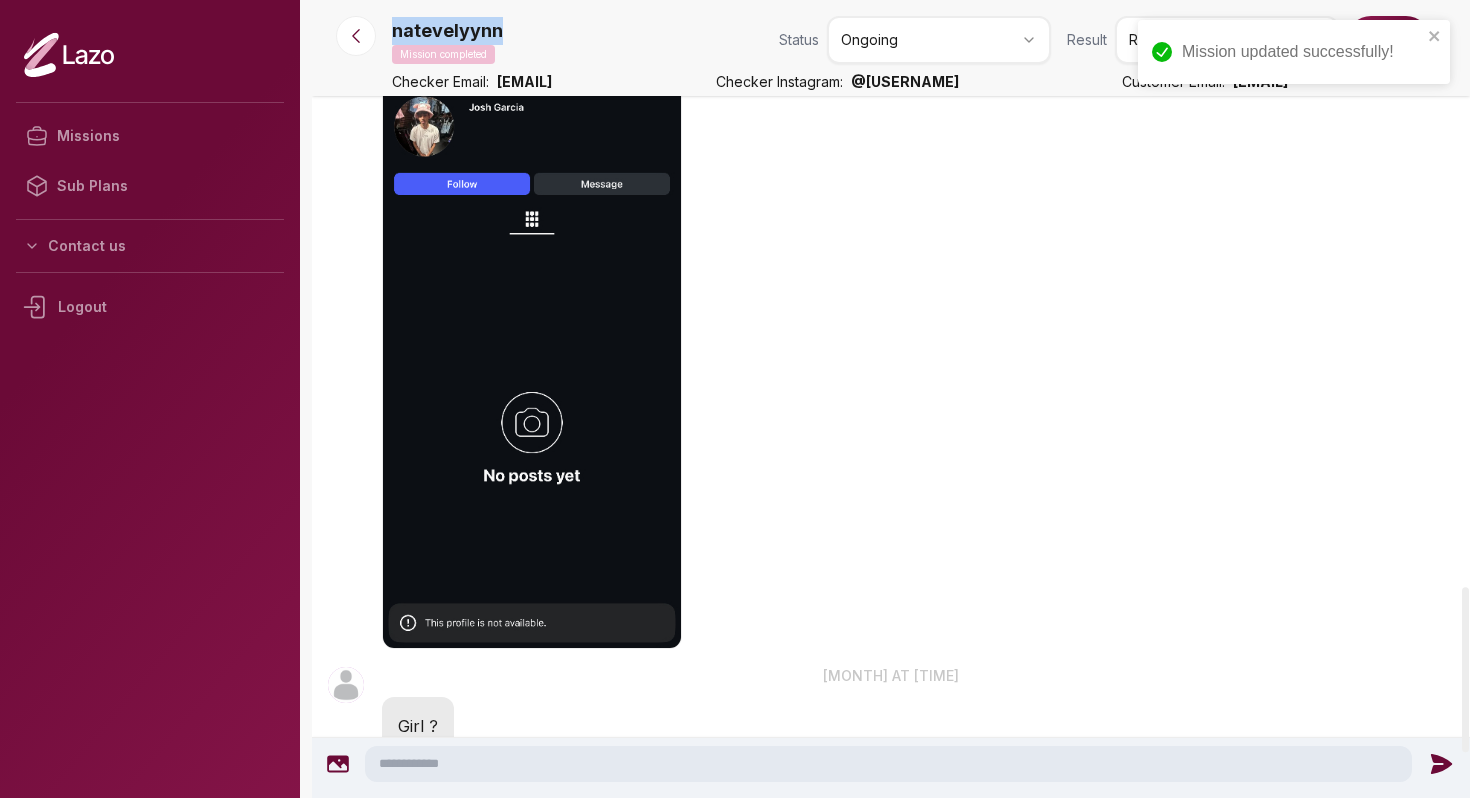 click on "natevelyynn" at bounding box center [447, 31] 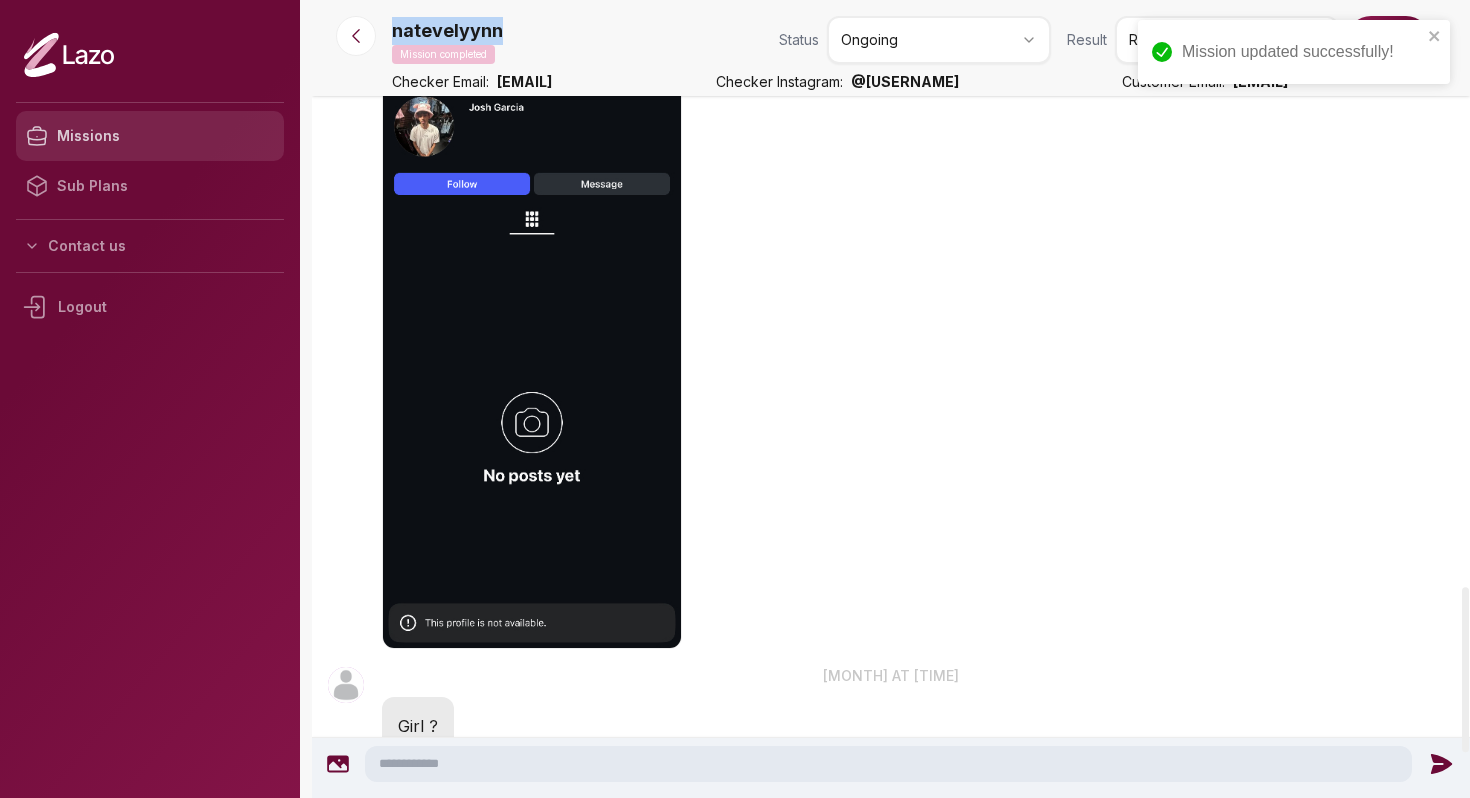click on "Missions" at bounding box center (150, 136) 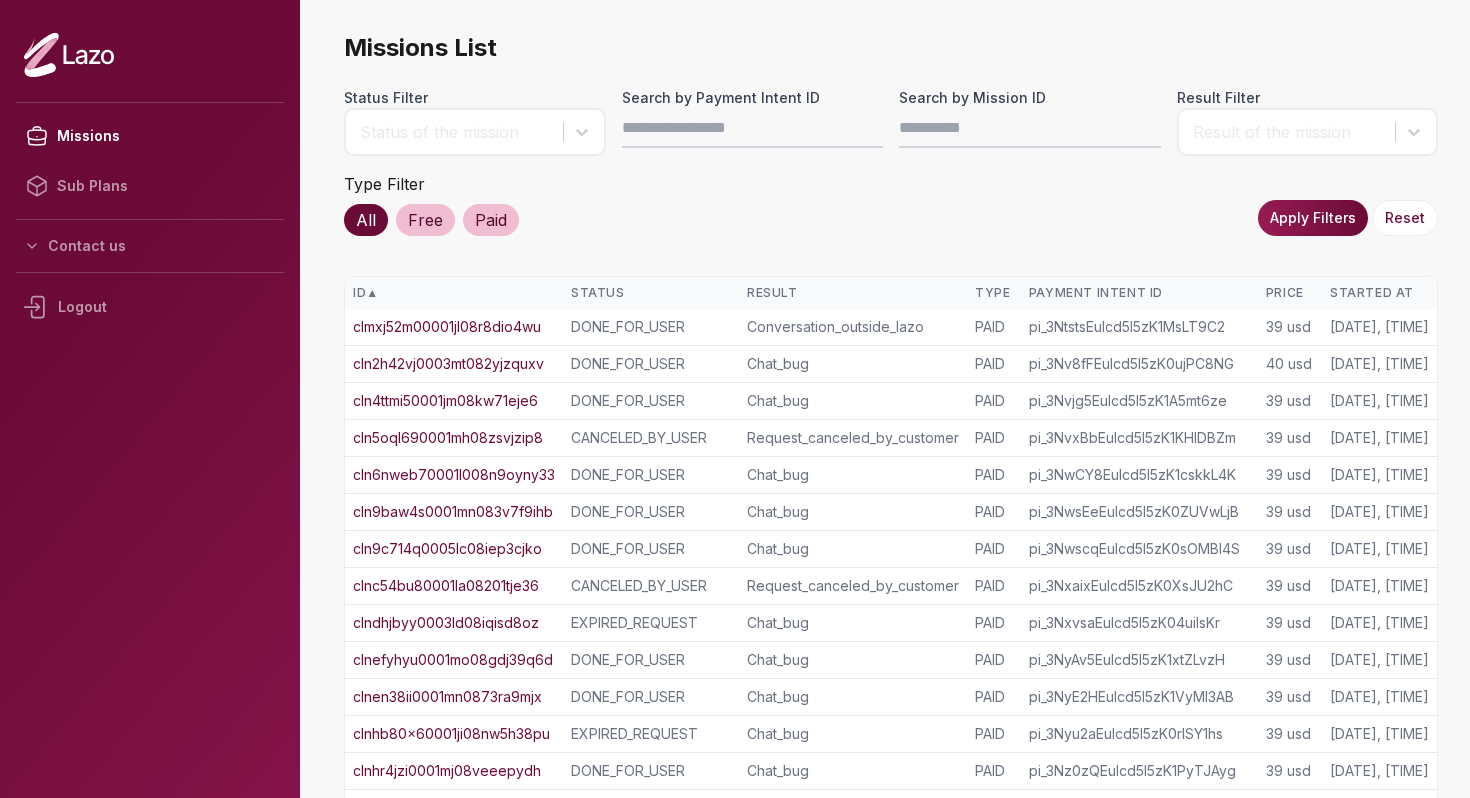scroll, scrollTop: 0, scrollLeft: 0, axis: both 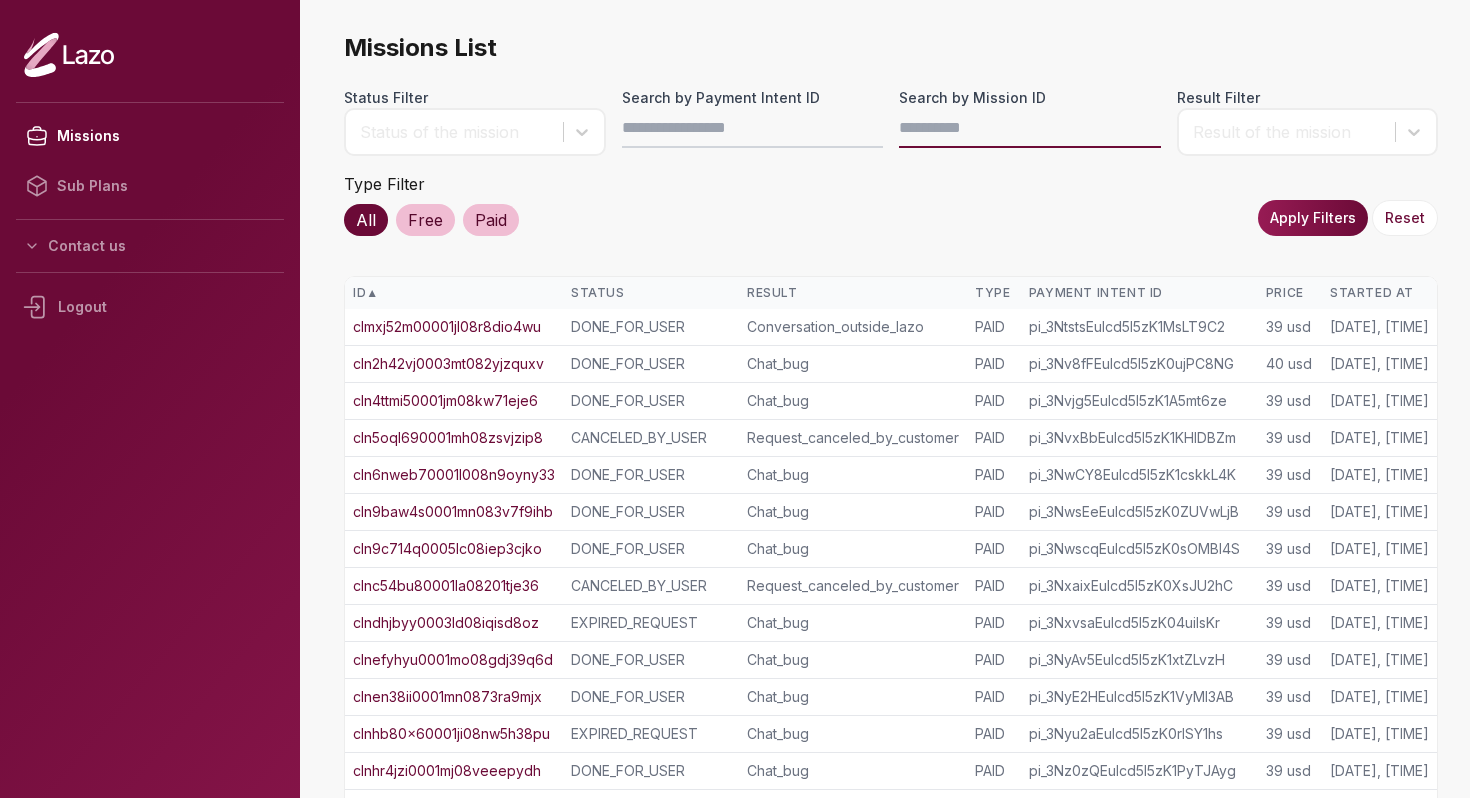 click on "Search by Mission ID" at bounding box center [1030, 128] 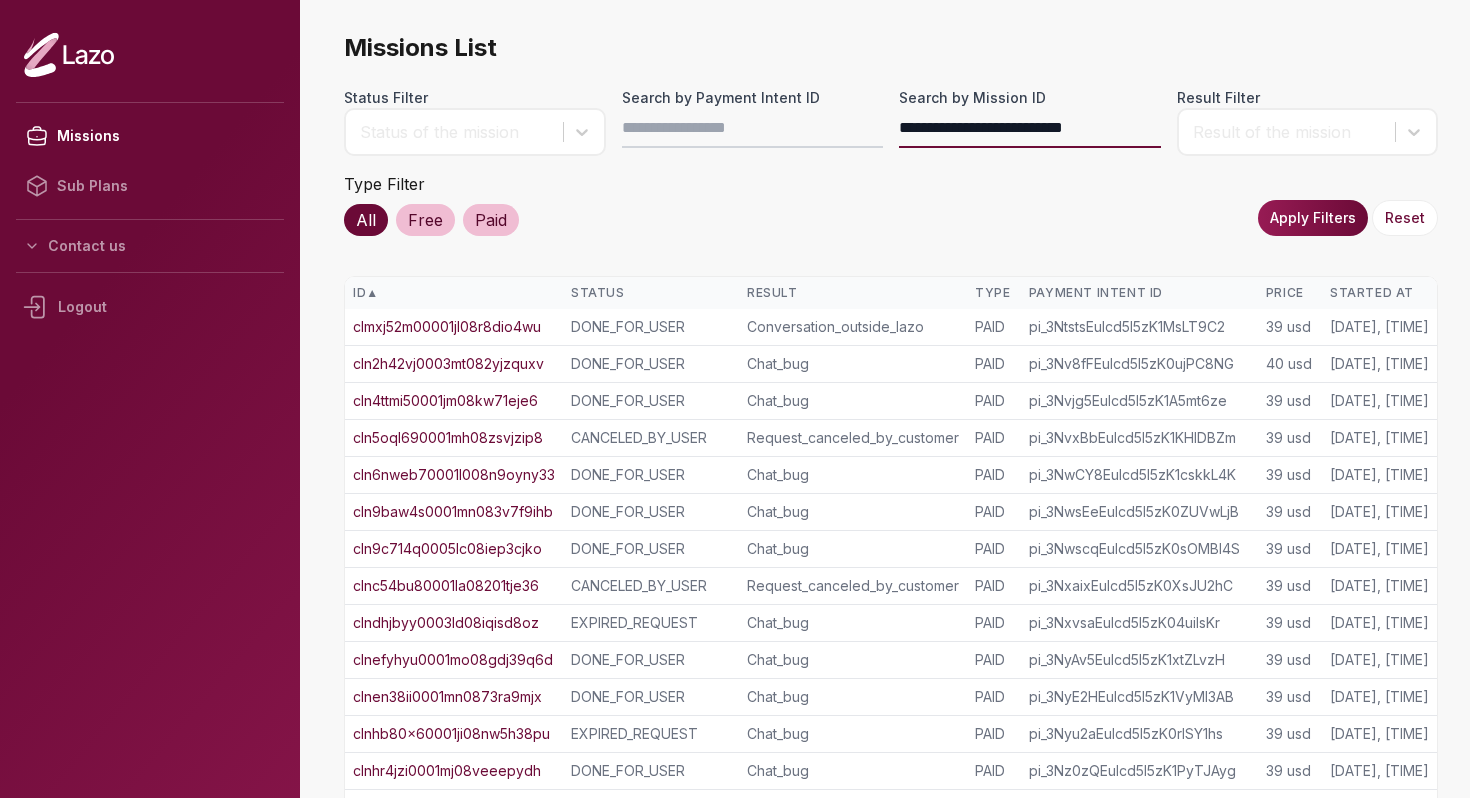 type 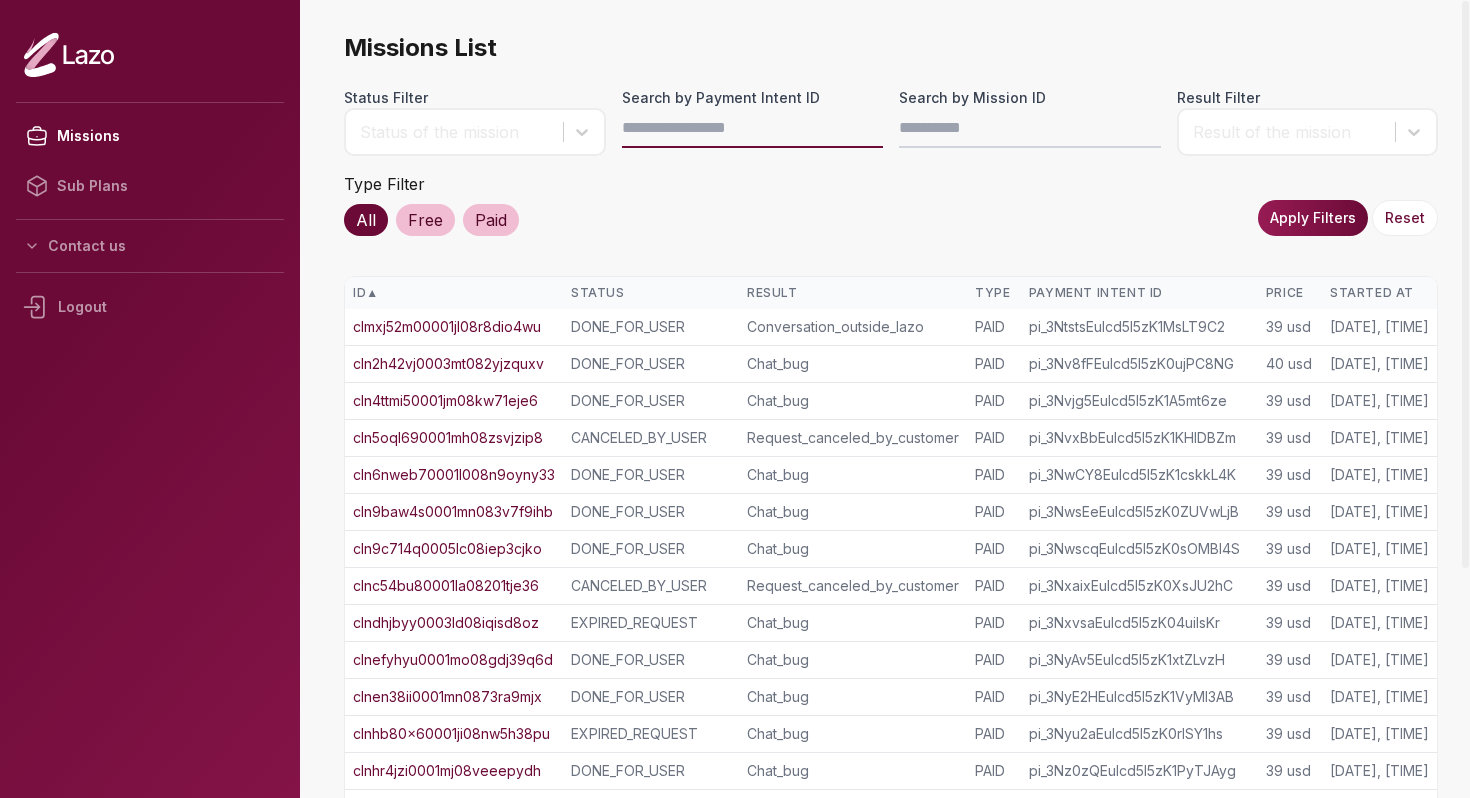 click on "Search by Payment Intent ID" at bounding box center [753, 128] 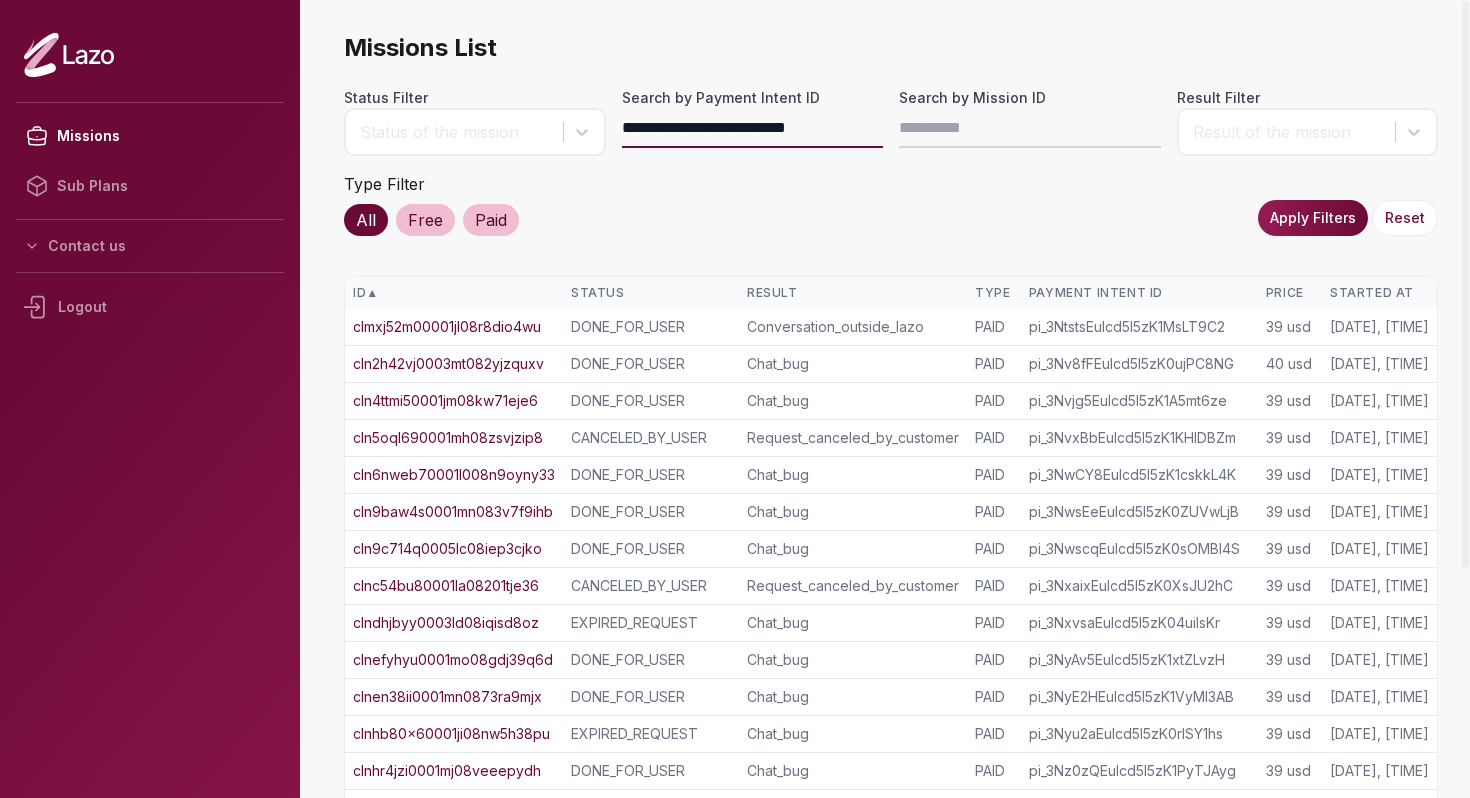 type on "**********" 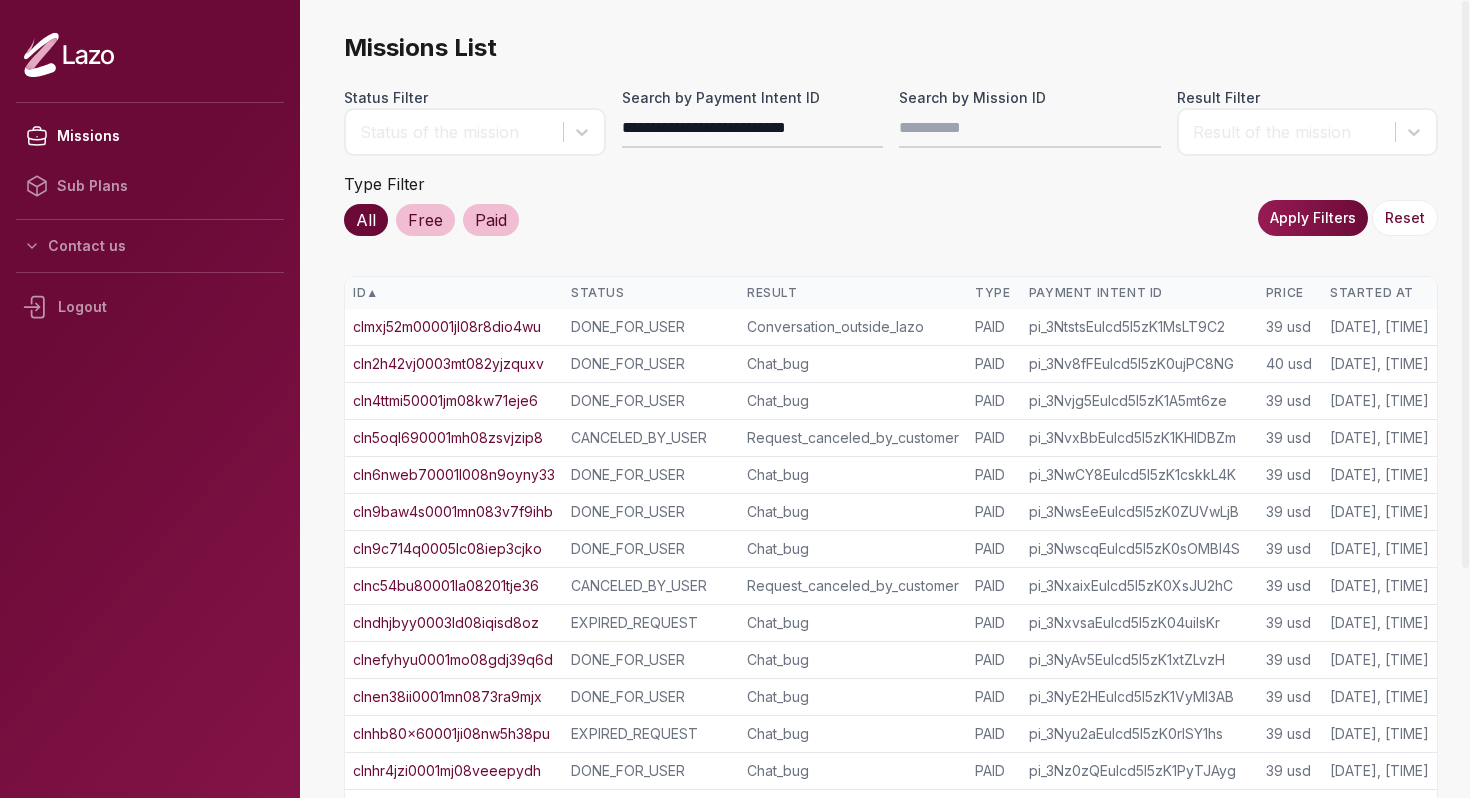 click on "**********" at bounding box center [891, 576] 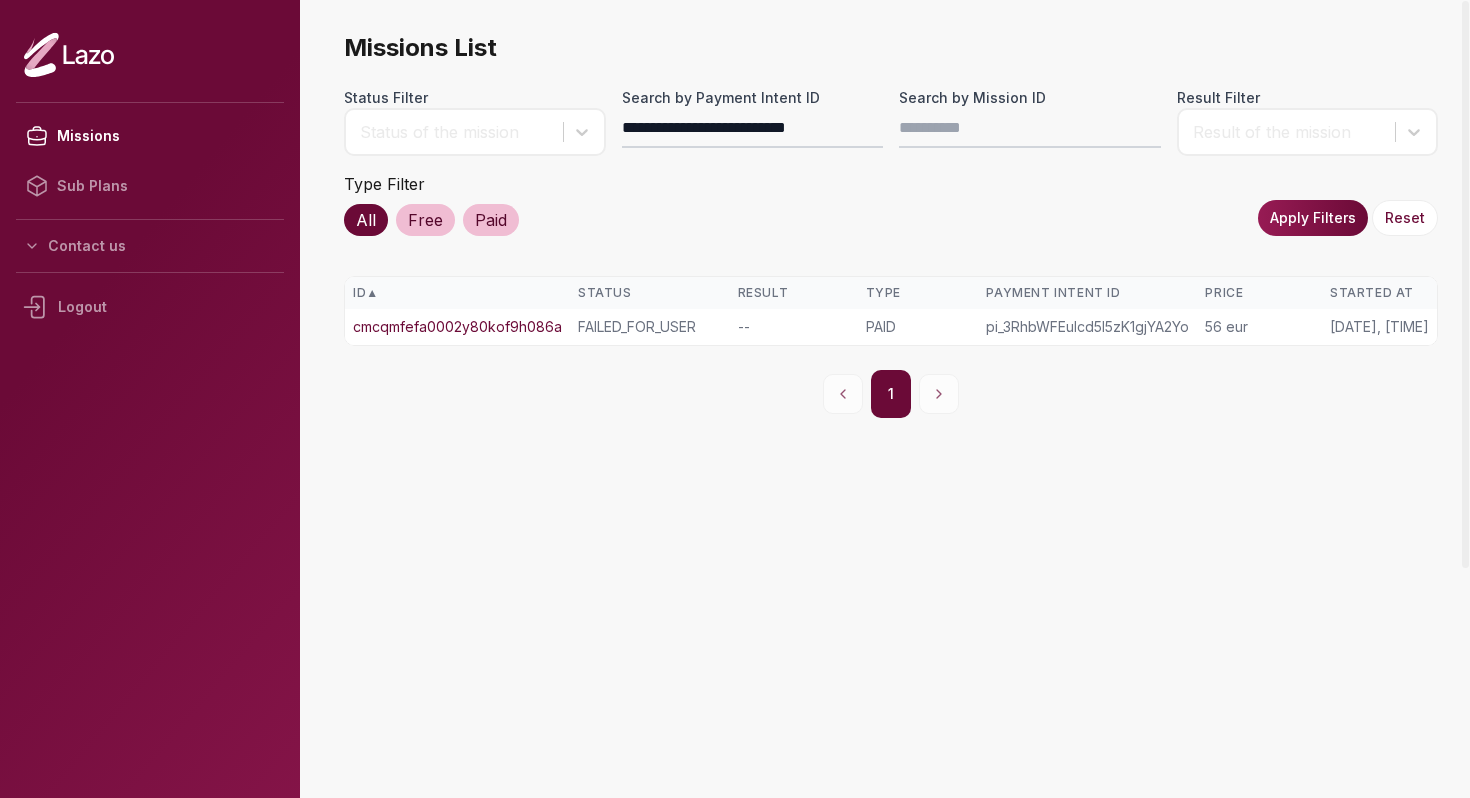 click on "cmcqmfefa0002y80kof9h086a" at bounding box center (457, 327) 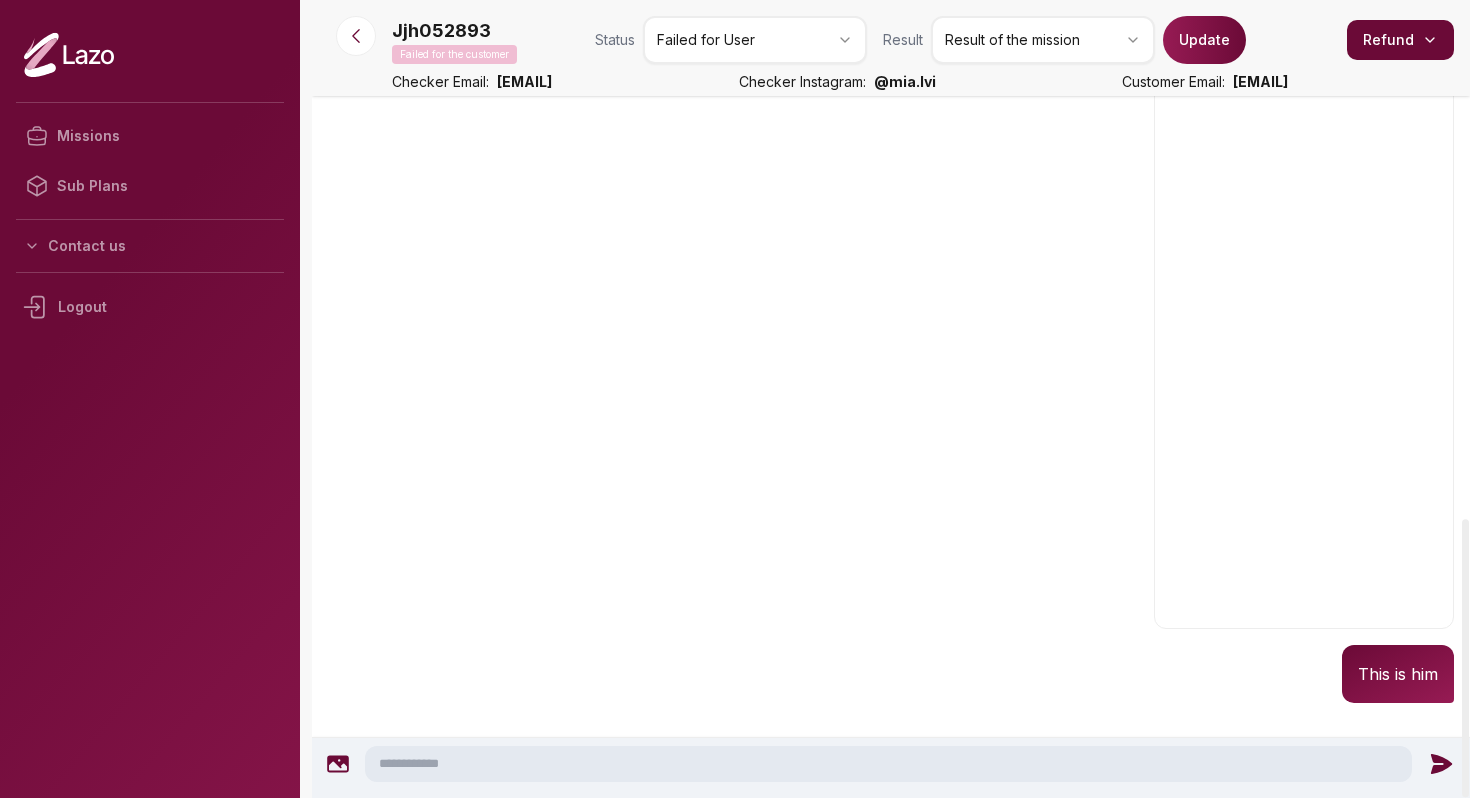 scroll, scrollTop: 1854, scrollLeft: 0, axis: vertical 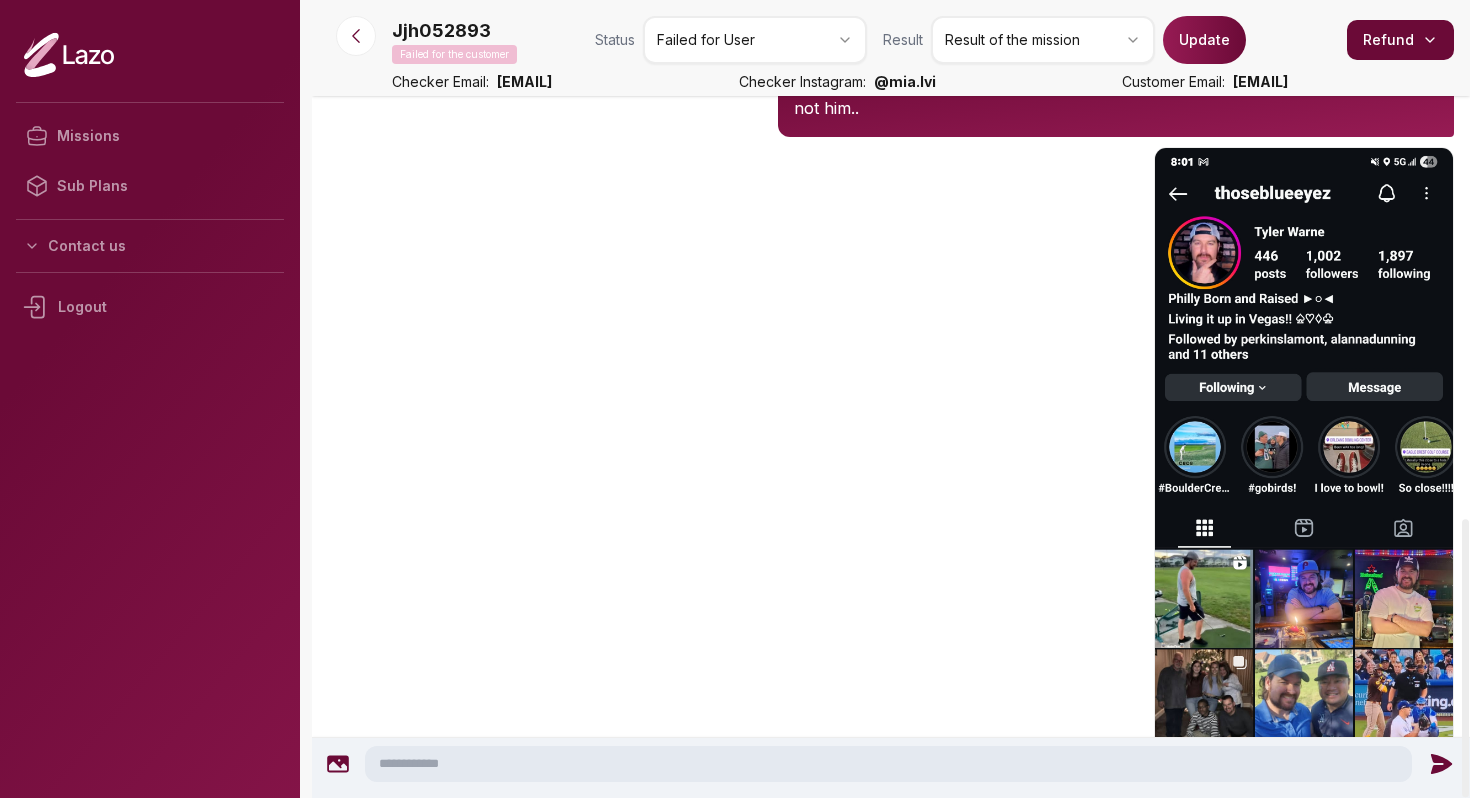click on "Missions Sub Plans Contact us Logout Jjh052893 Failed for the customer Status Failed for User Result Result of the mission Update Refund Checker Email: raphael@getlazo.app Checker Instagram: @ mia.lvi Customer Email: jasminejhuezo@gmail.com Jjh052893 9:13 PM 5 Jul at 9 pm Hey girl, I'm in need of a loyalty test. My bf wants me to move in with him but i don't want to waste my time with someone that's just playing games. I have this gut feeling he talks to other girls. @thoseblueeyez is his ig. Can you slide in his dms and reply to one of his stories?  Jjh052893 9:13 PM Hey, congrats on taking control over your love life! ❤️         Just a quick note to say I’m not available right now, but I’ll be back in a few hours and we’ll start your loyalty test right away.                  • More context about your relationship         • Boundaries or expectations         • DM ideas you'd like me to start with         Let’s find out 👀 Jjh052893 9:17 PM Jjh052893 1:44 AM 6 Jul at 1 am Jjh052893 2:26 PM" at bounding box center [735, 399] 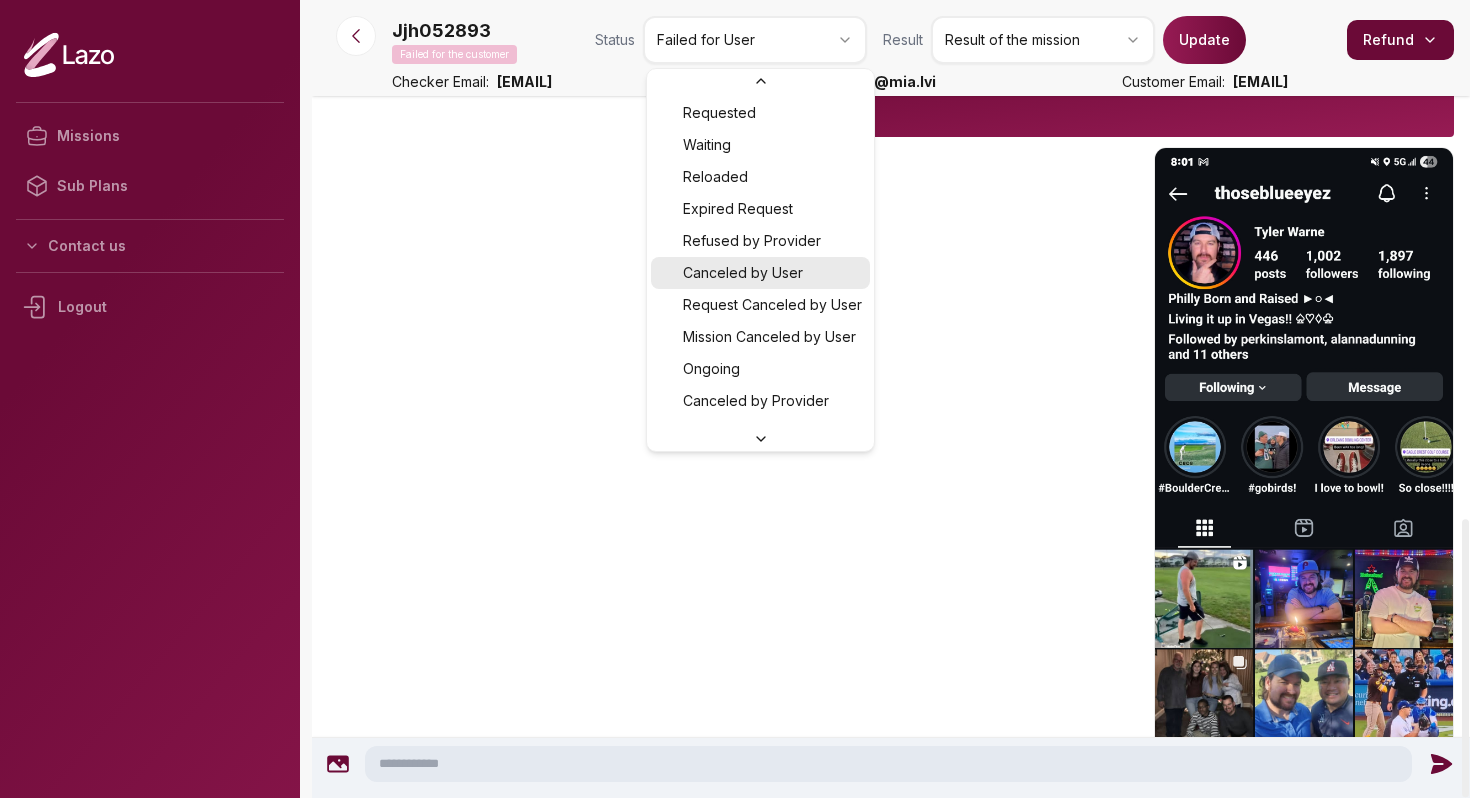 scroll, scrollTop: 86, scrollLeft: 0, axis: vertical 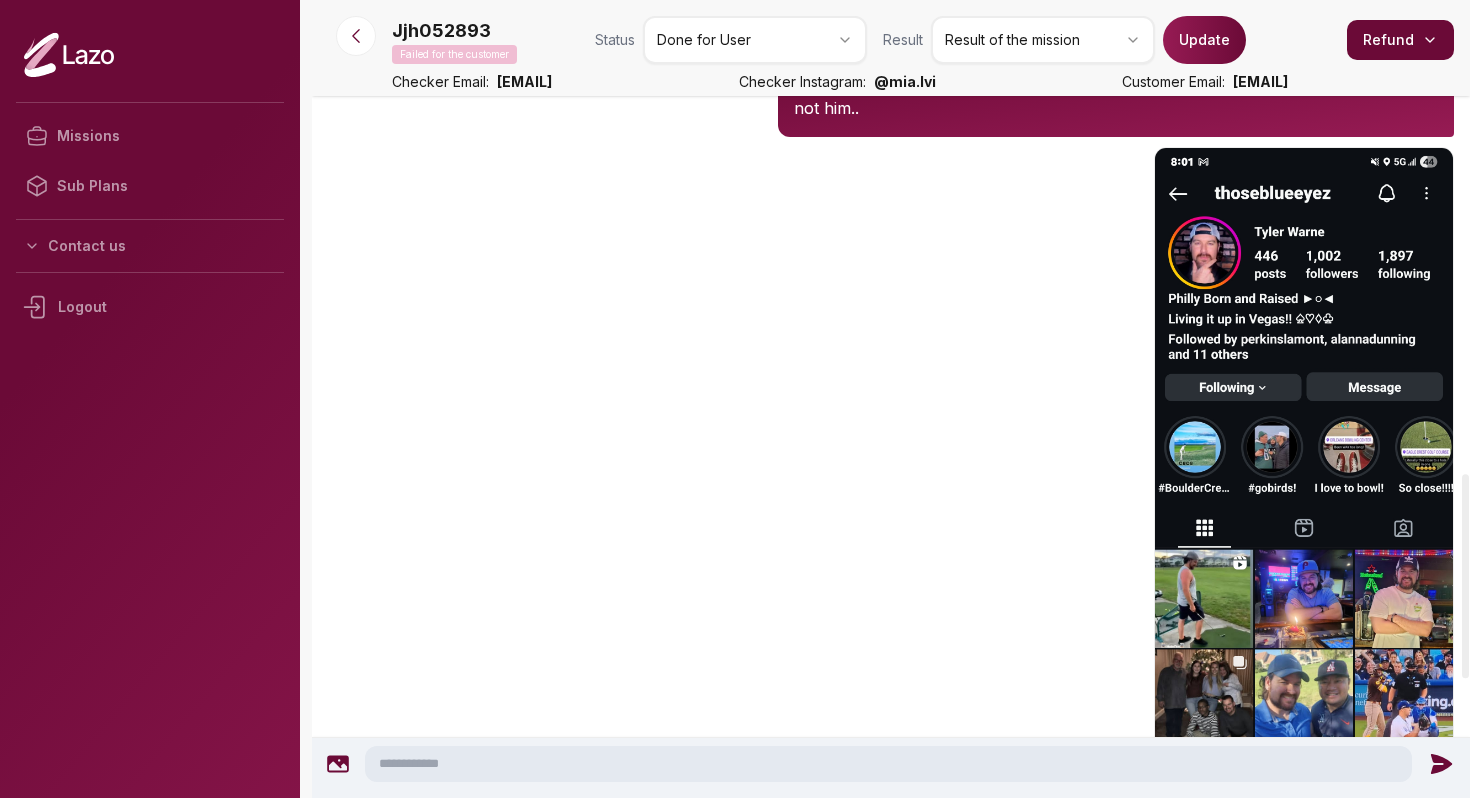 click on "Update" at bounding box center (1204, 40) 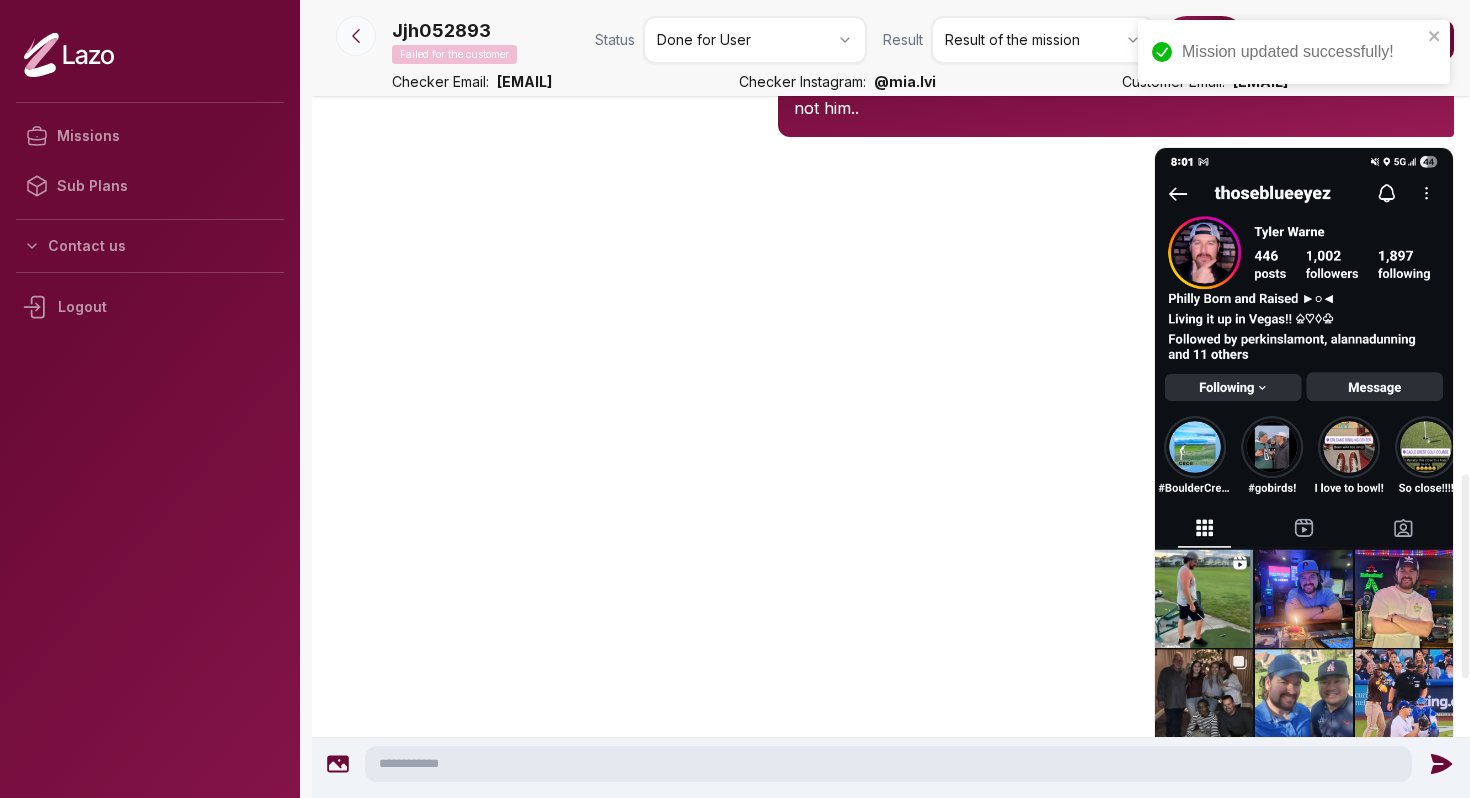 click at bounding box center [356, 36] 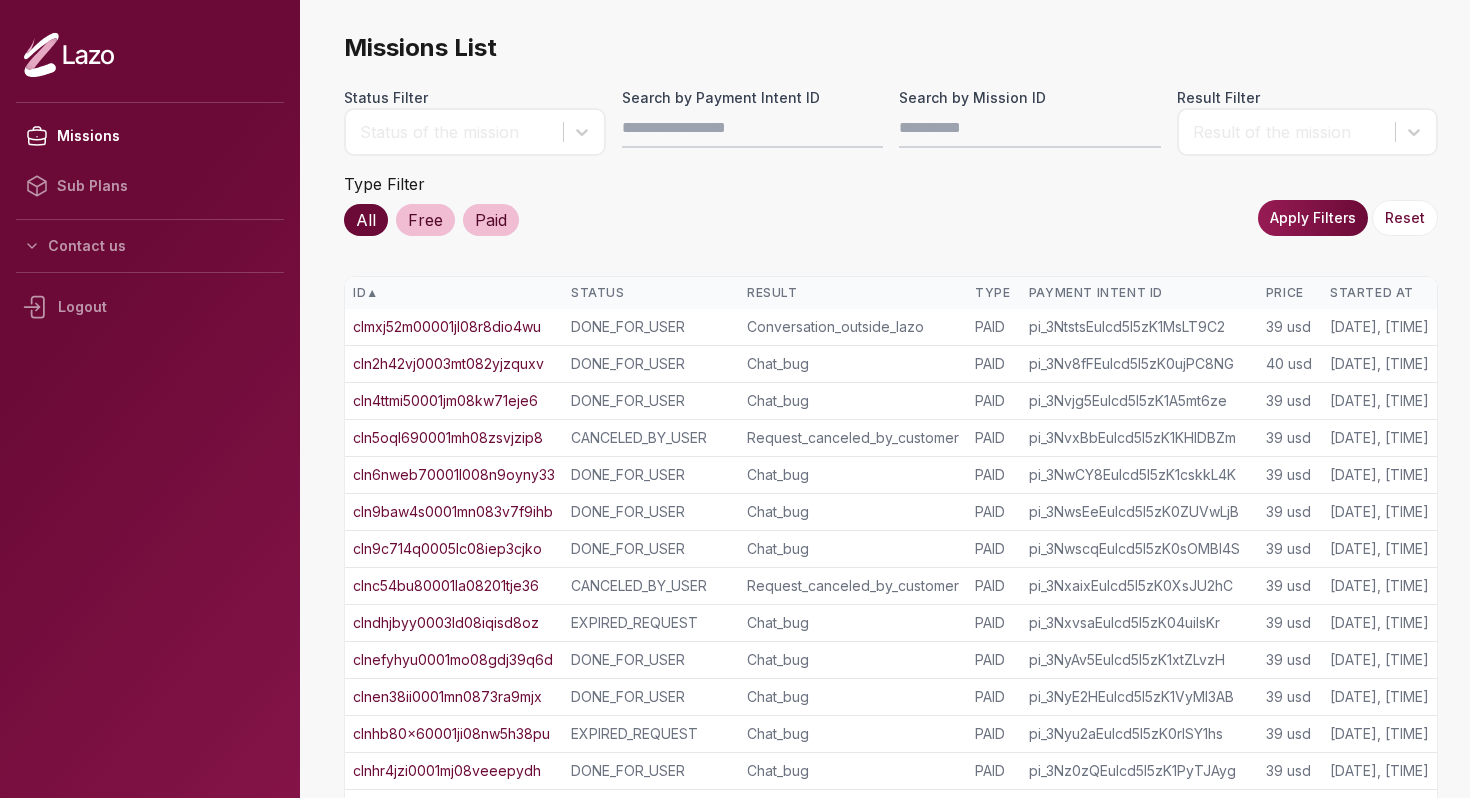 scroll, scrollTop: 0, scrollLeft: 0, axis: both 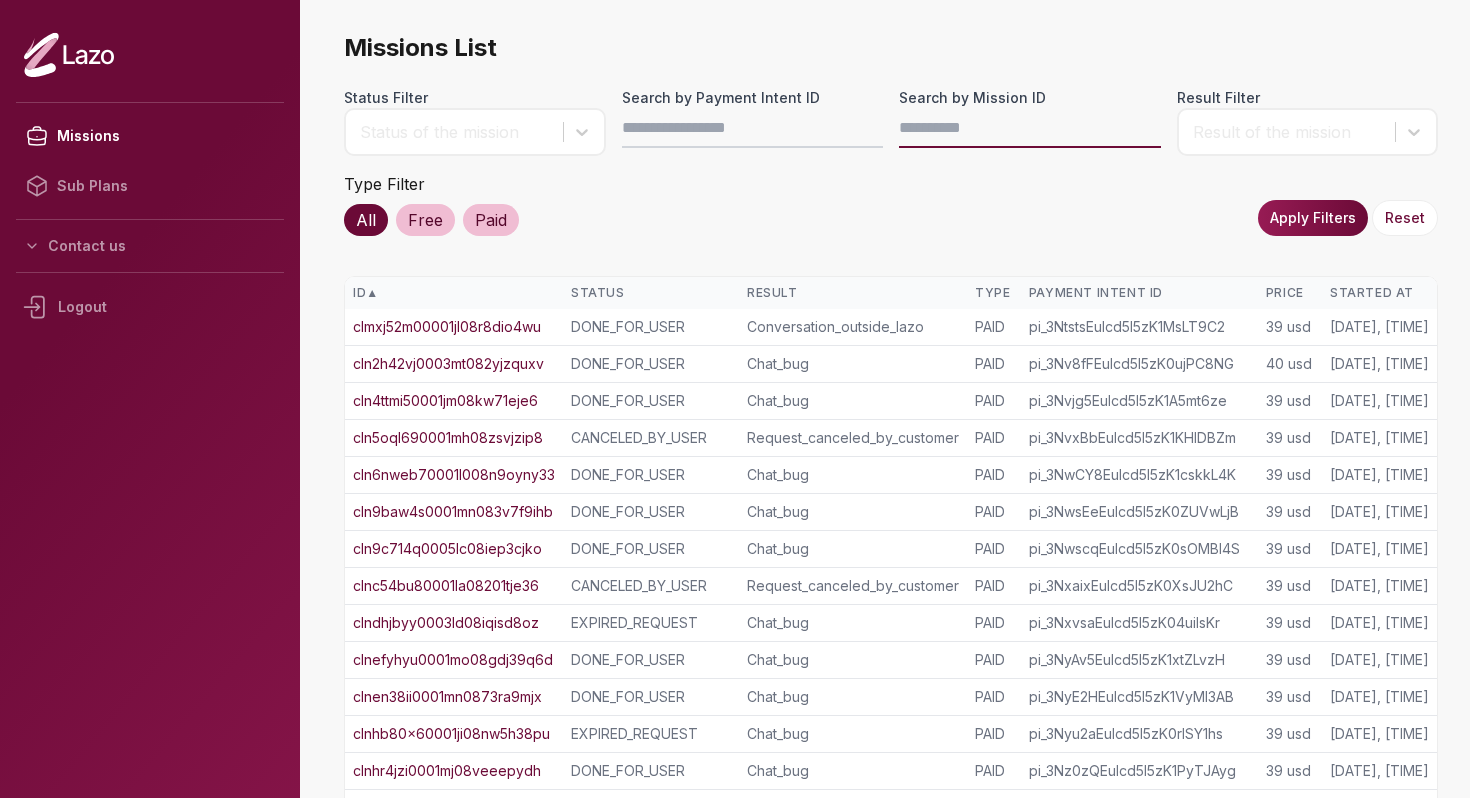 click on "Search by Mission ID" at bounding box center [1030, 128] 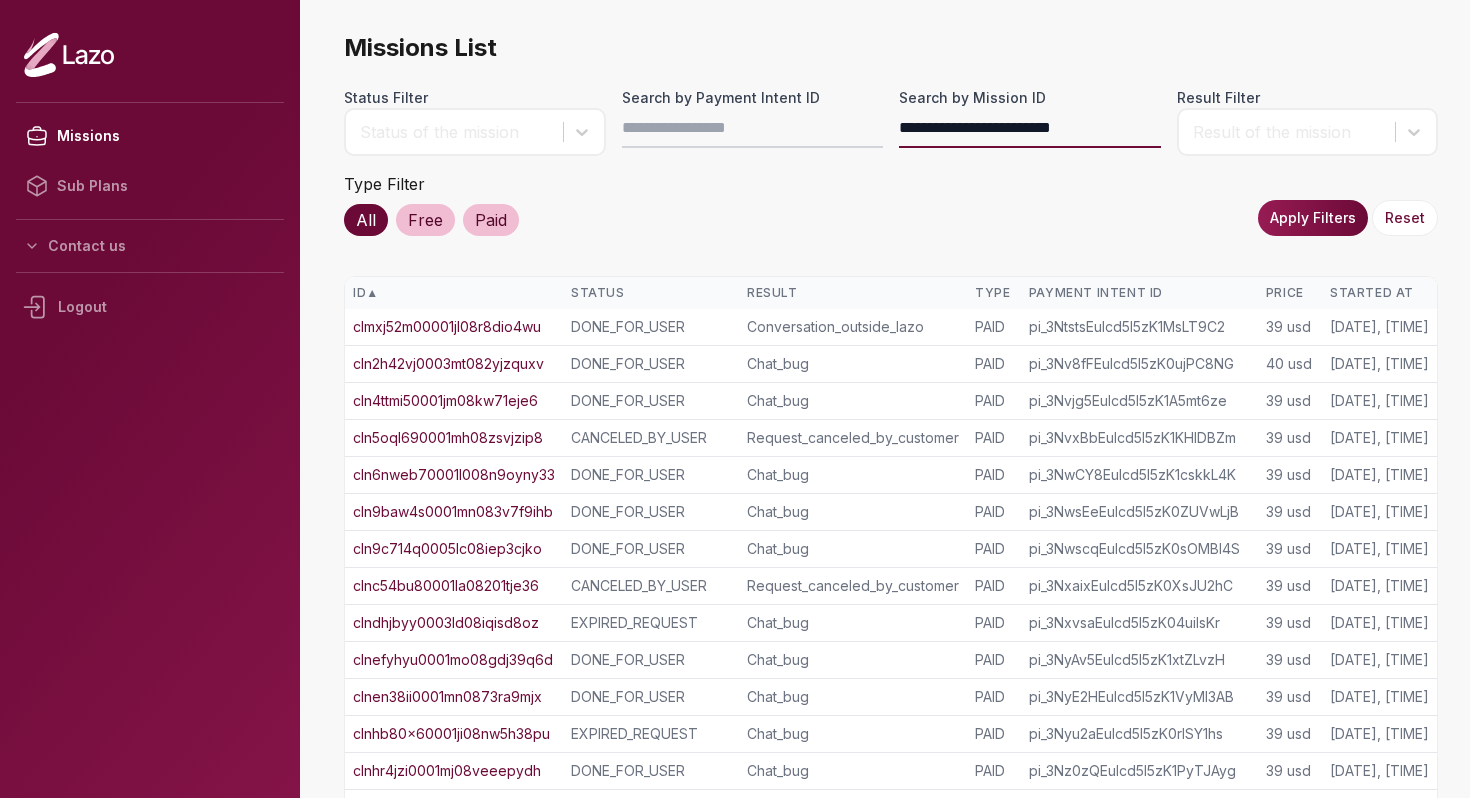 type on "**********" 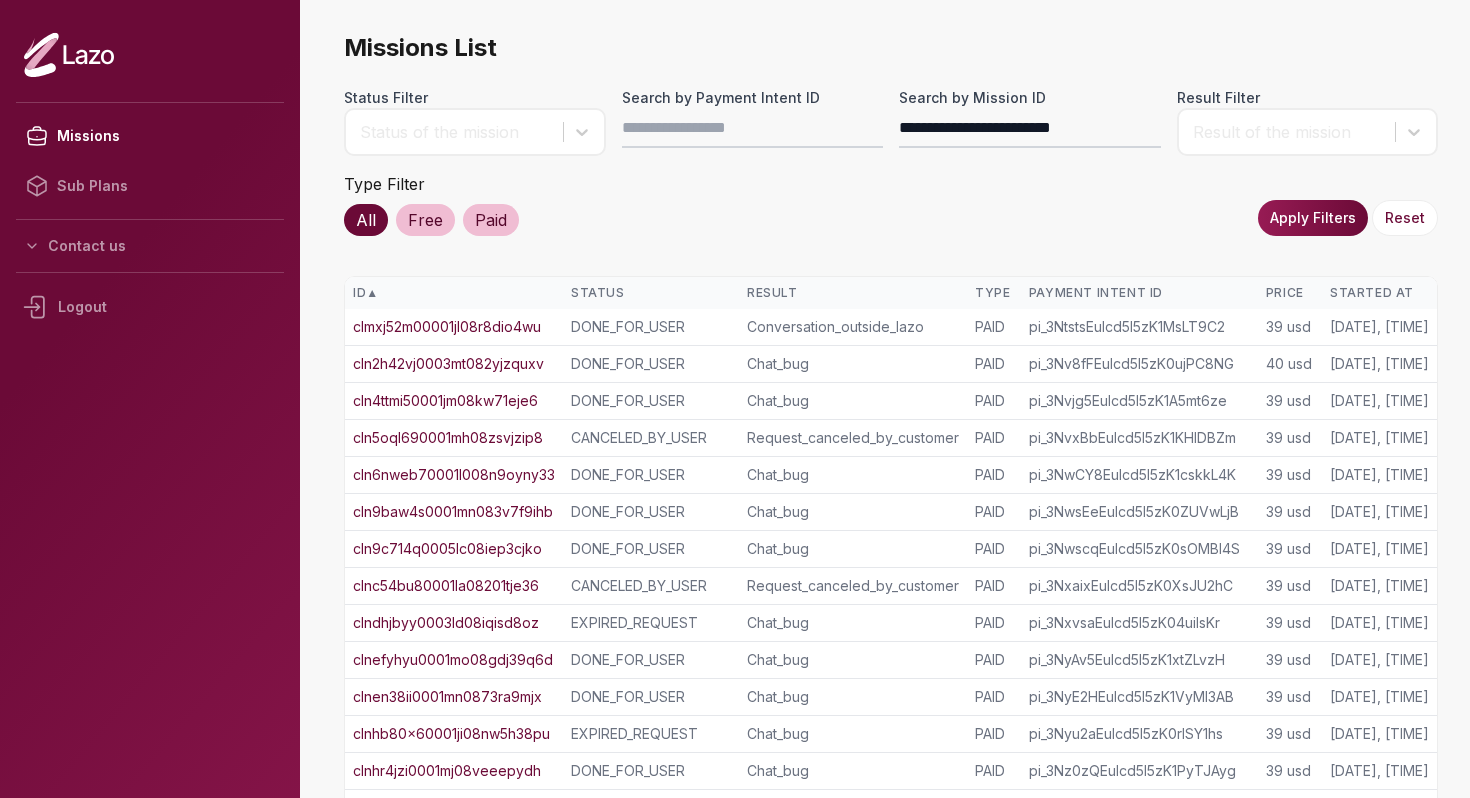 click on "Apply Filters" at bounding box center (1313, 218) 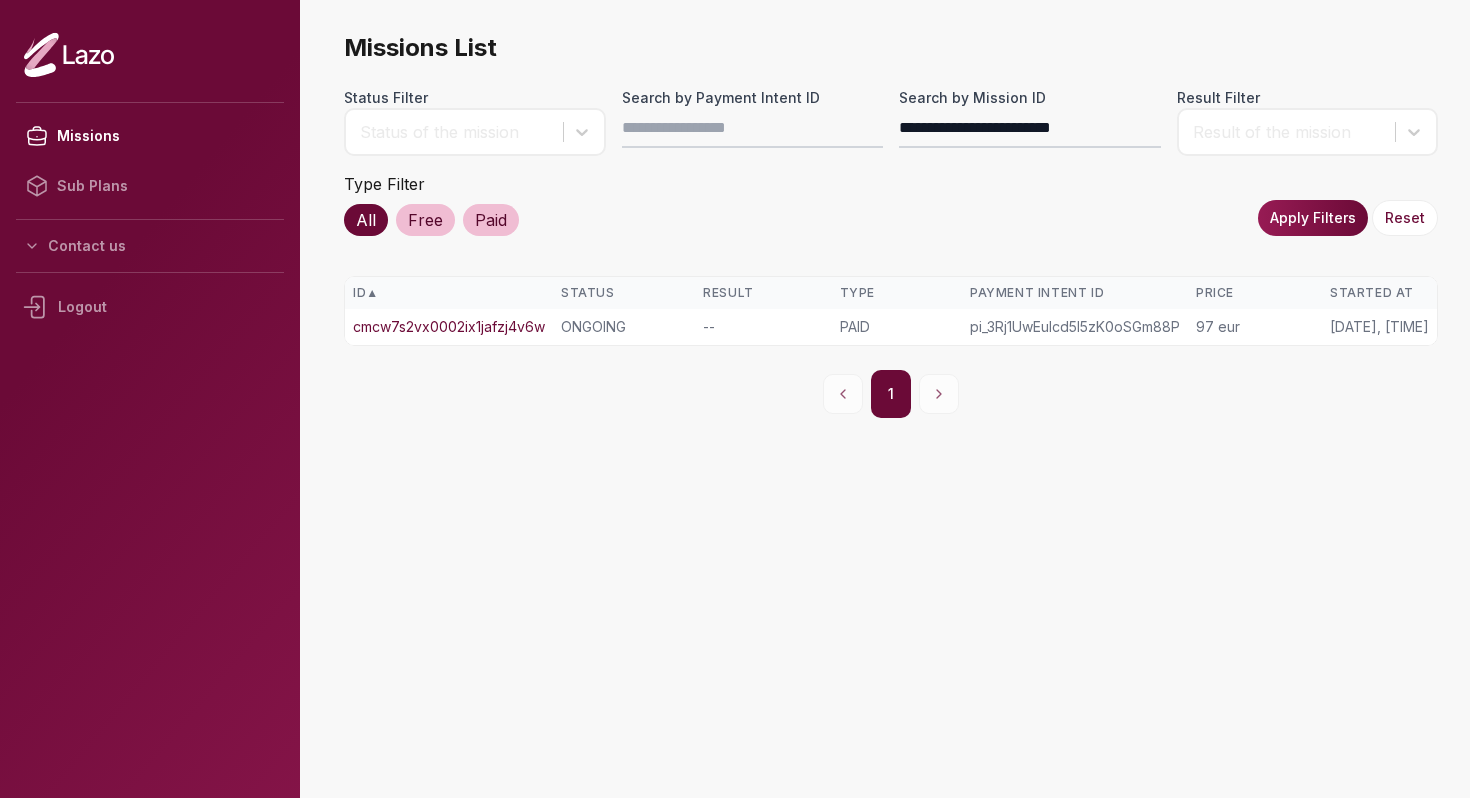 click on "cmcw7s2vx0002ix1jafzj4v6w" at bounding box center [449, 327] 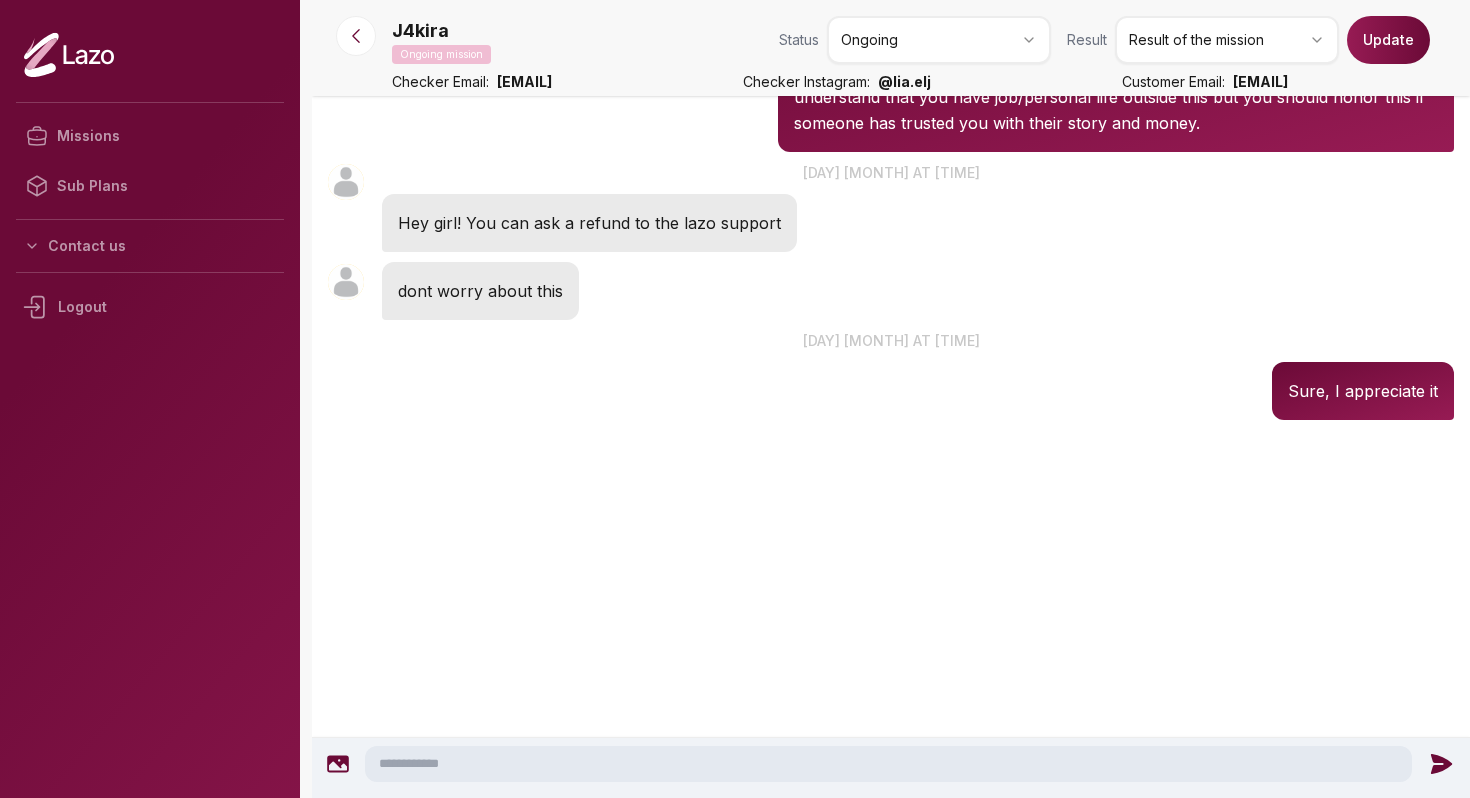 scroll, scrollTop: 2487, scrollLeft: 0, axis: vertical 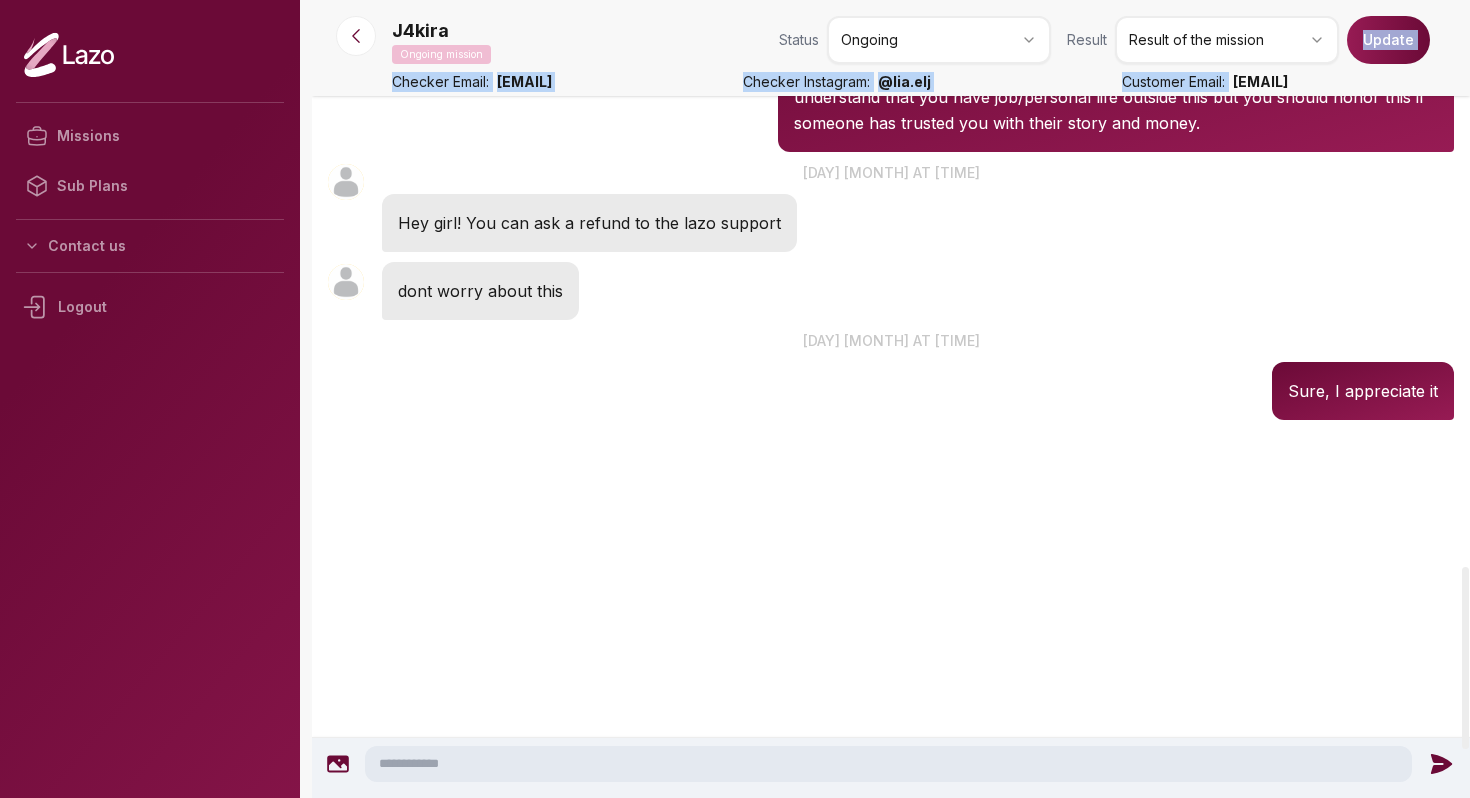 drag, startPoint x: 1151, startPoint y: 78, endPoint x: 1290, endPoint y: 82, distance: 139.05754 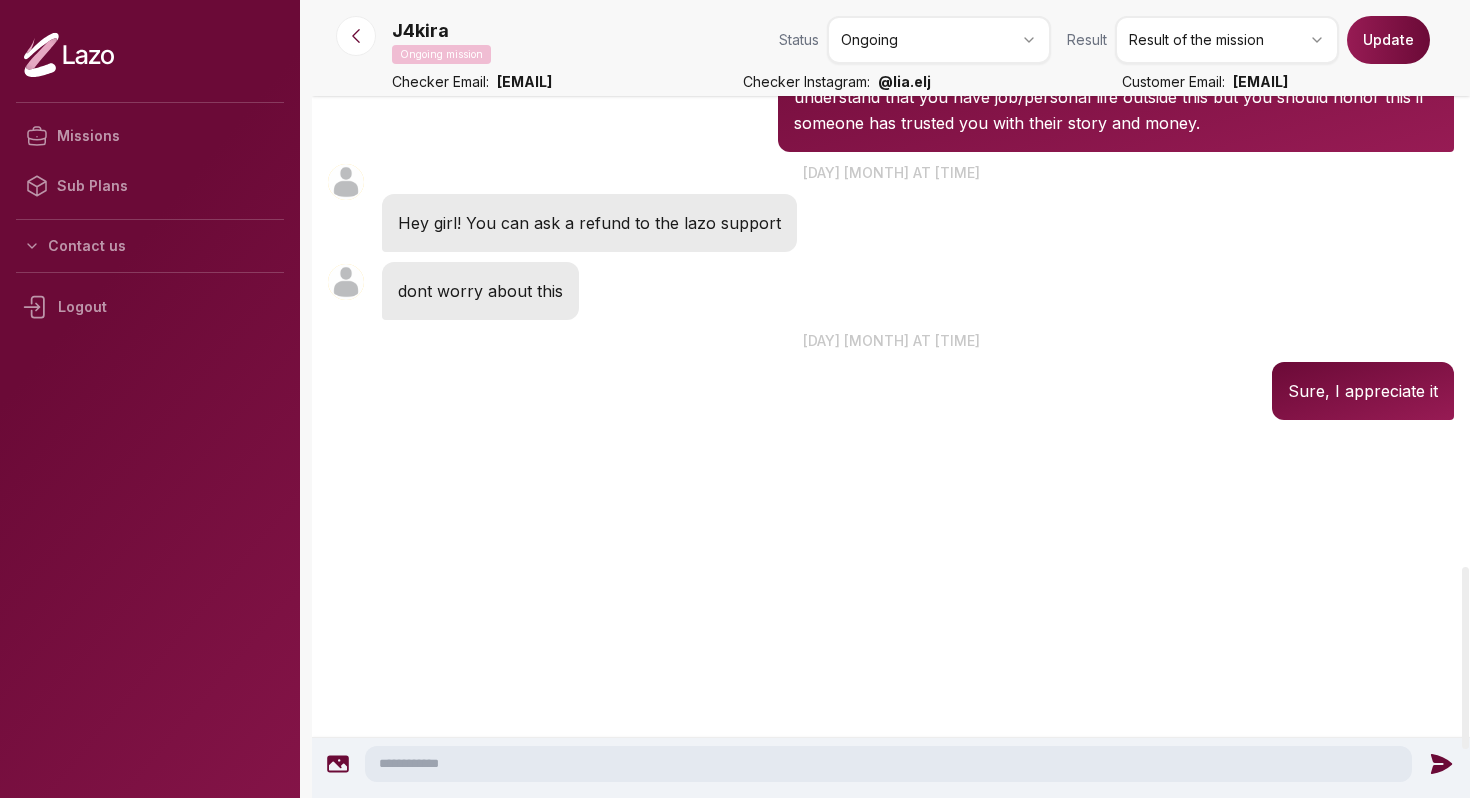 drag, startPoint x: 1290, startPoint y: 82, endPoint x: 1216, endPoint y: 83, distance: 74.00676 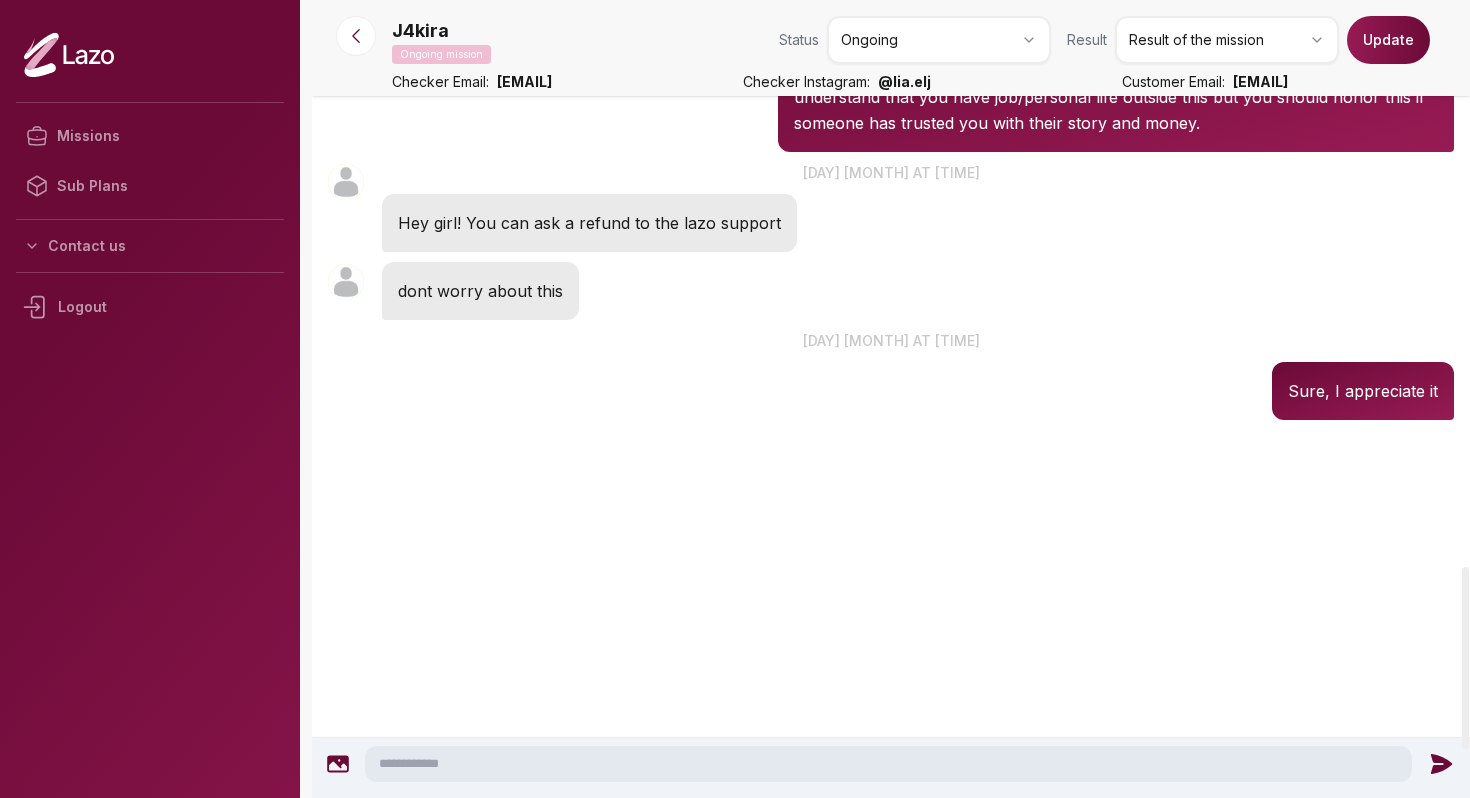 drag, startPoint x: 1286, startPoint y: 81, endPoint x: 1152, endPoint y: 80, distance: 134.00374 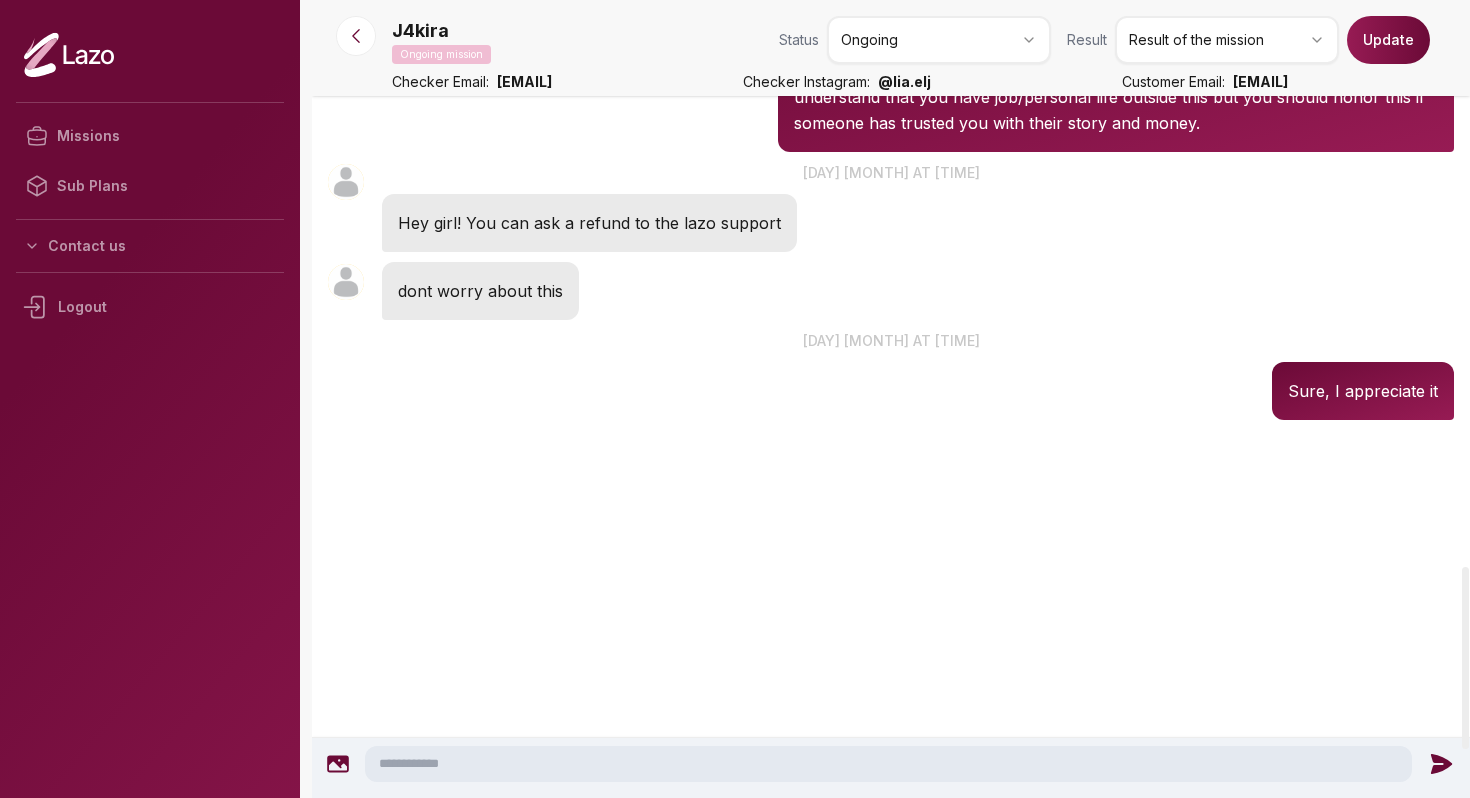 copy on "[EMAIL]" 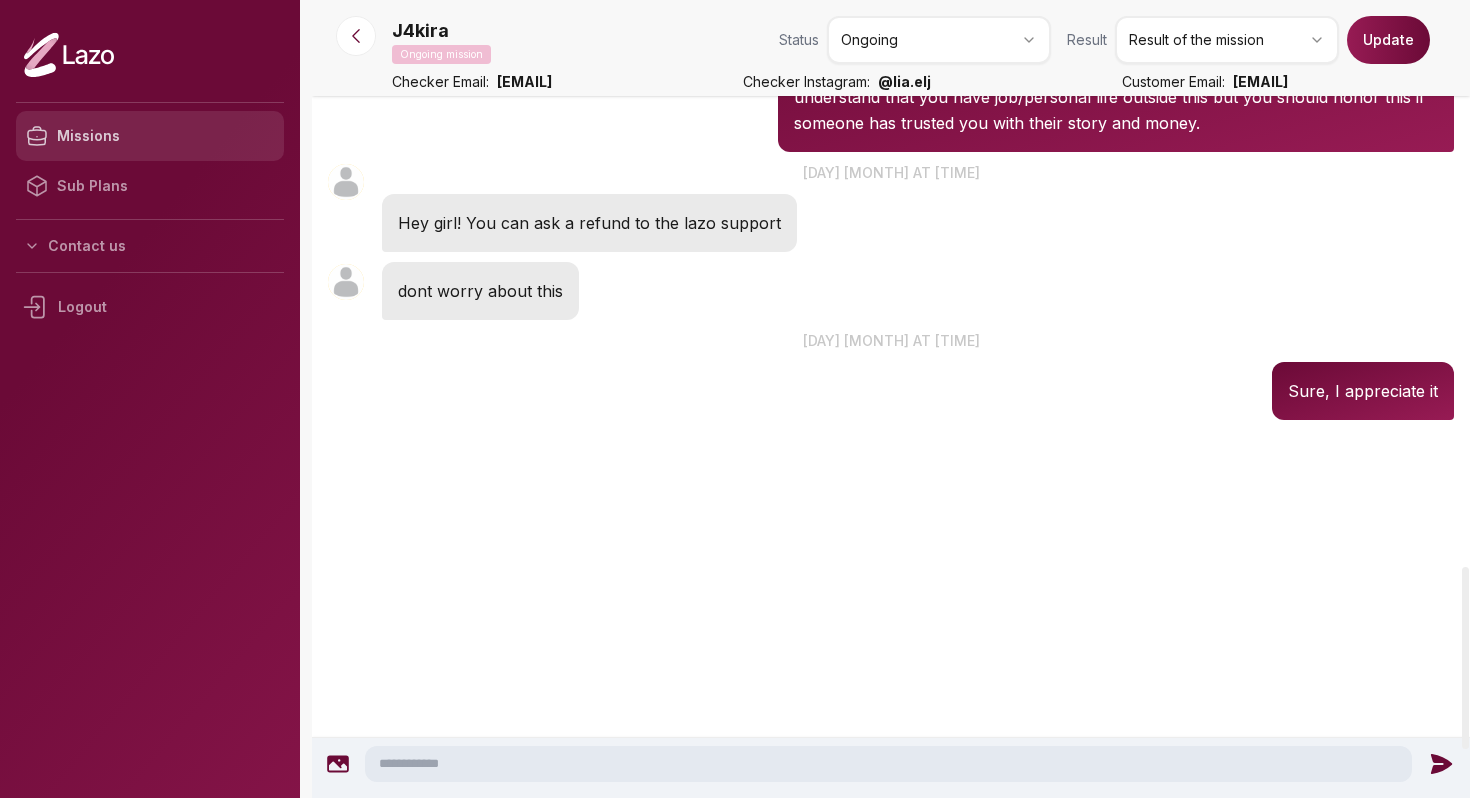 drag, startPoint x: 110, startPoint y: 121, endPoint x: 163, endPoint y: 122, distance: 53.009434 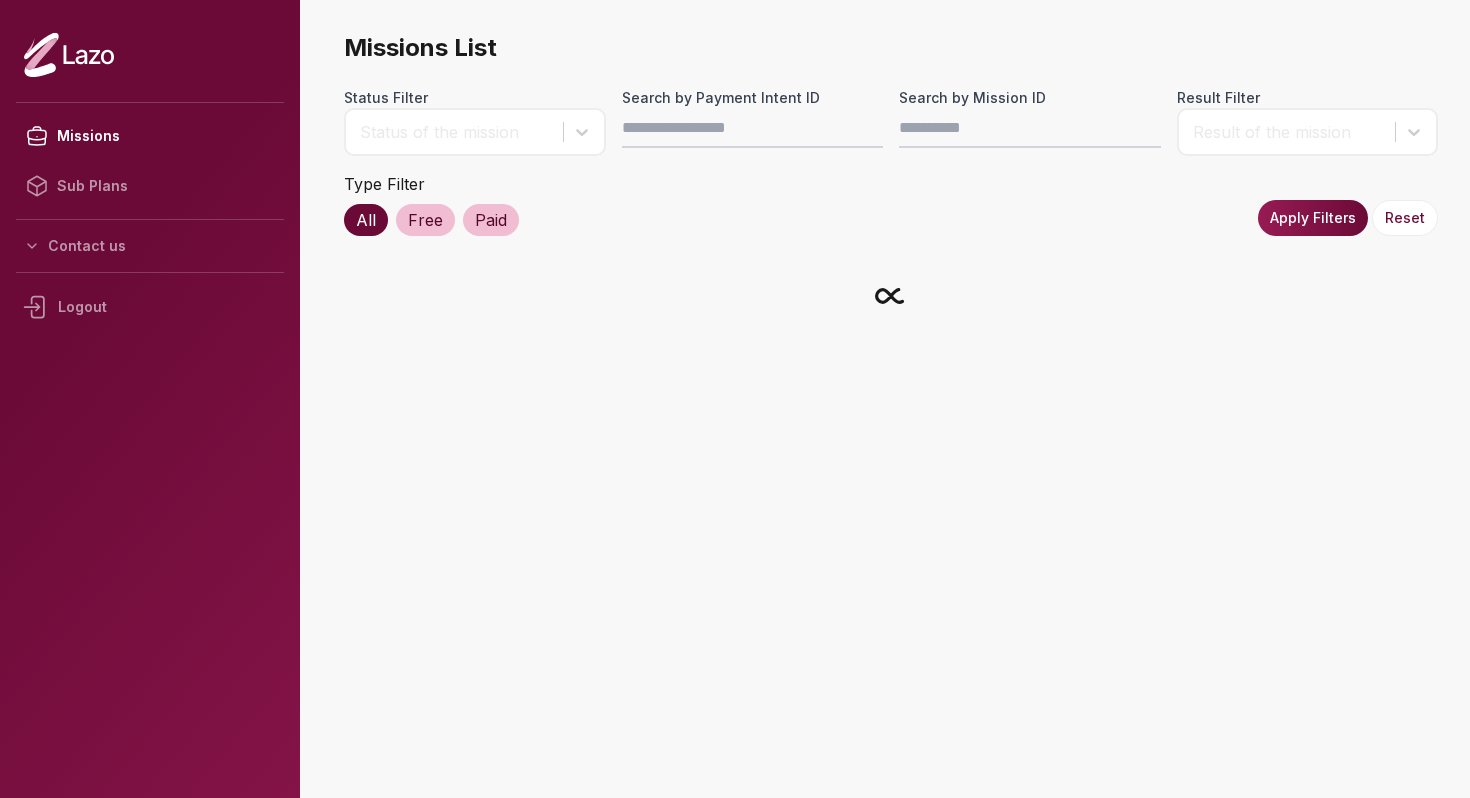 scroll, scrollTop: 0, scrollLeft: 0, axis: both 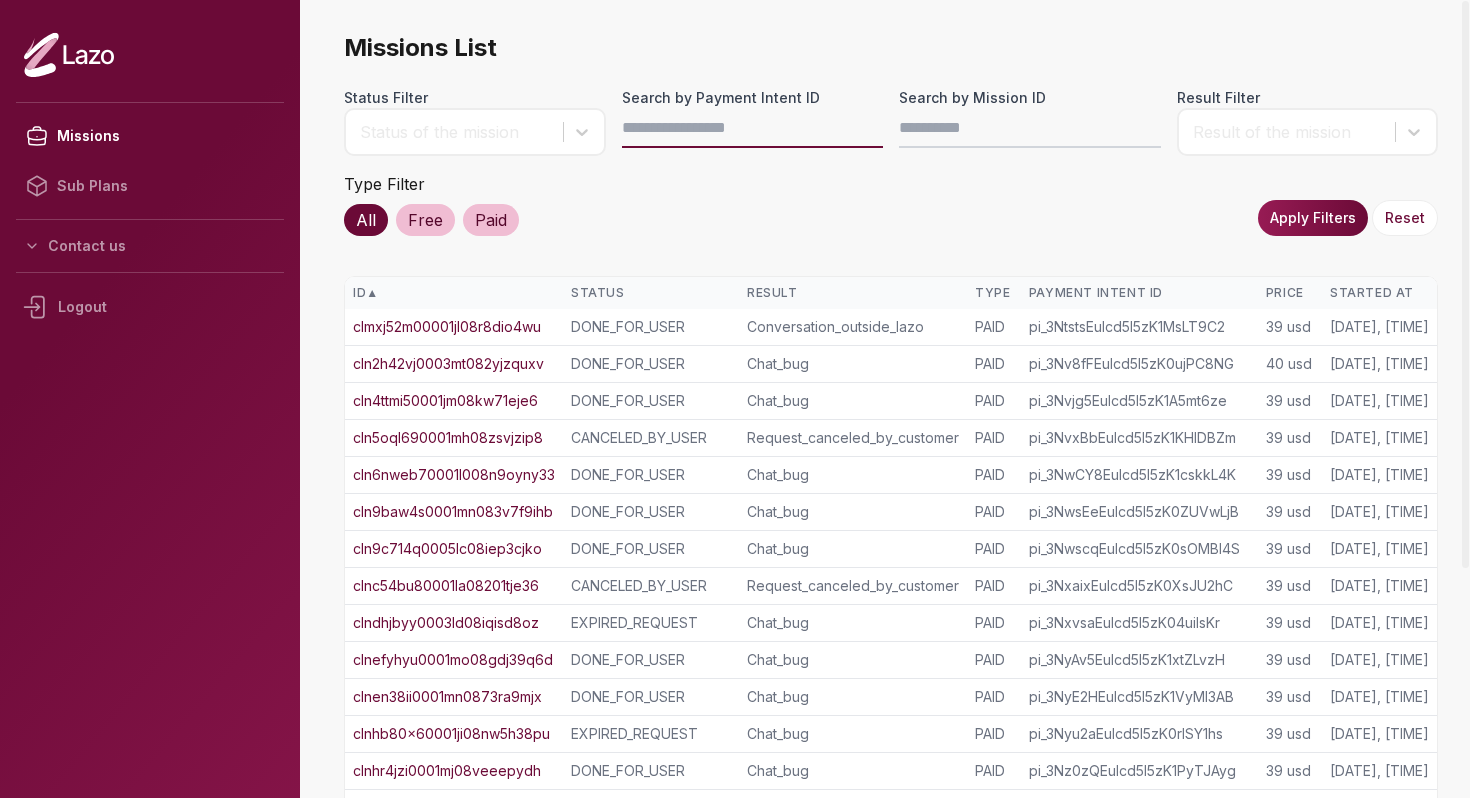 click on "Search by Payment Intent ID" at bounding box center (753, 128) 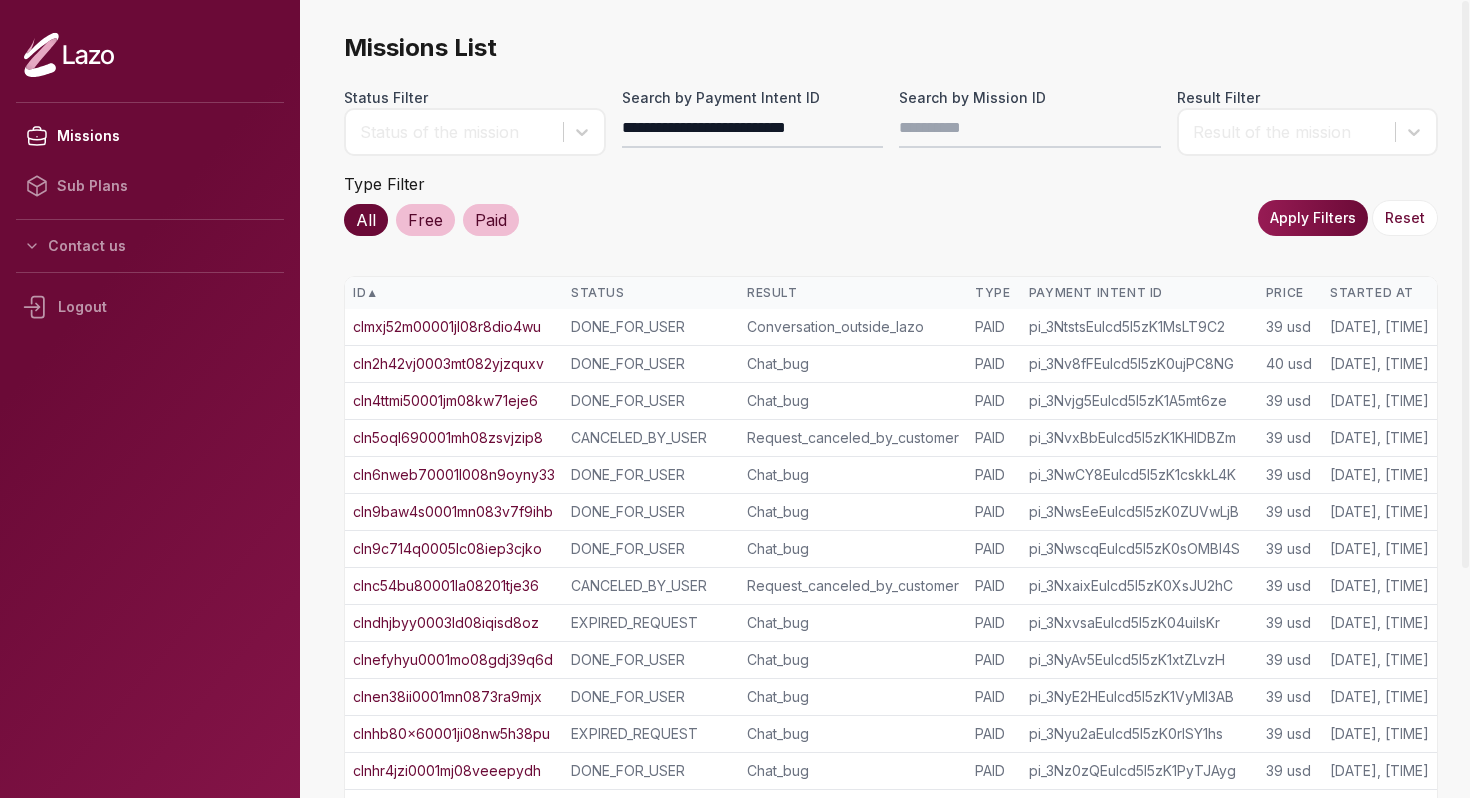 click on "Apply Filters" at bounding box center [1313, 218] 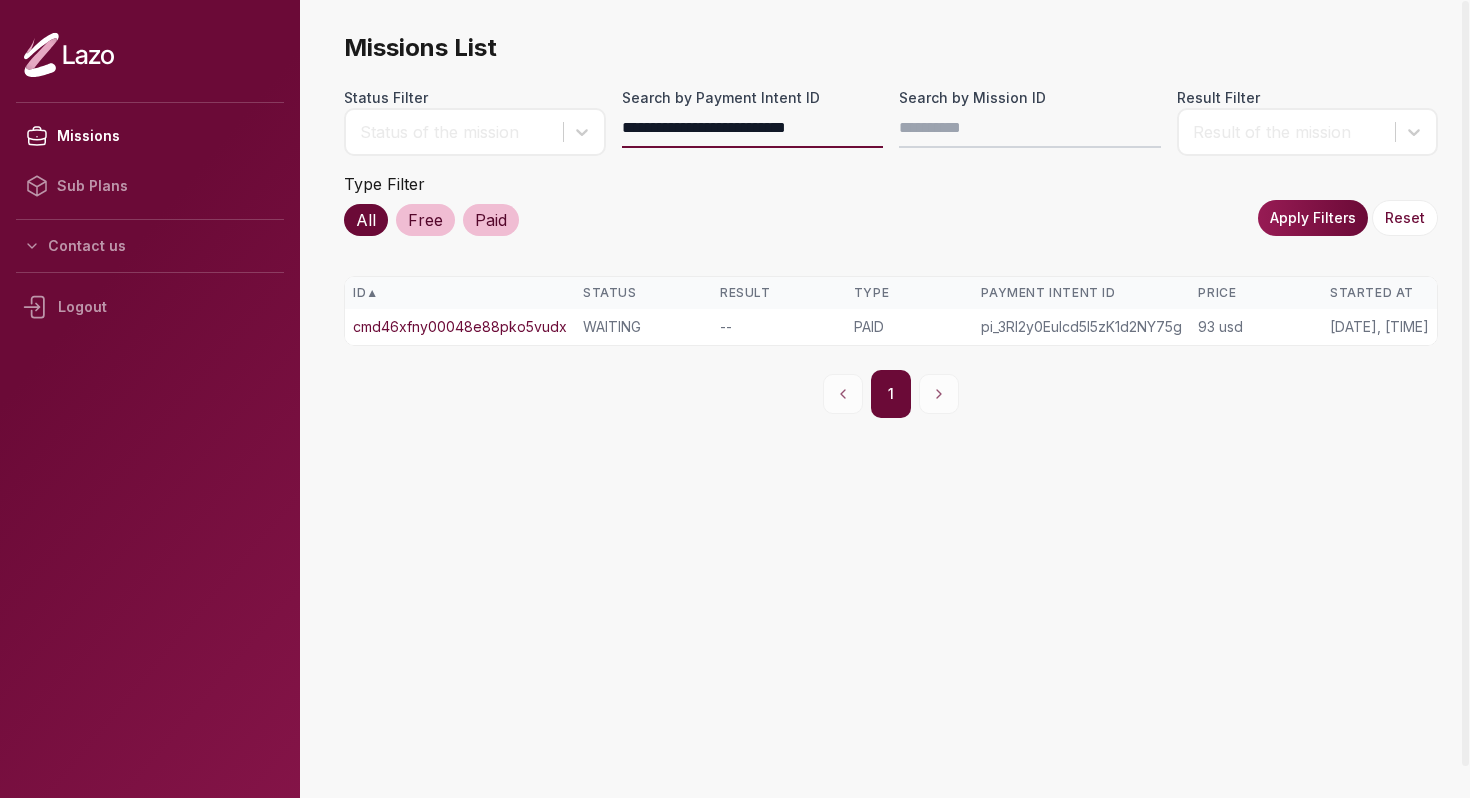 click on "**********" at bounding box center [753, 128] 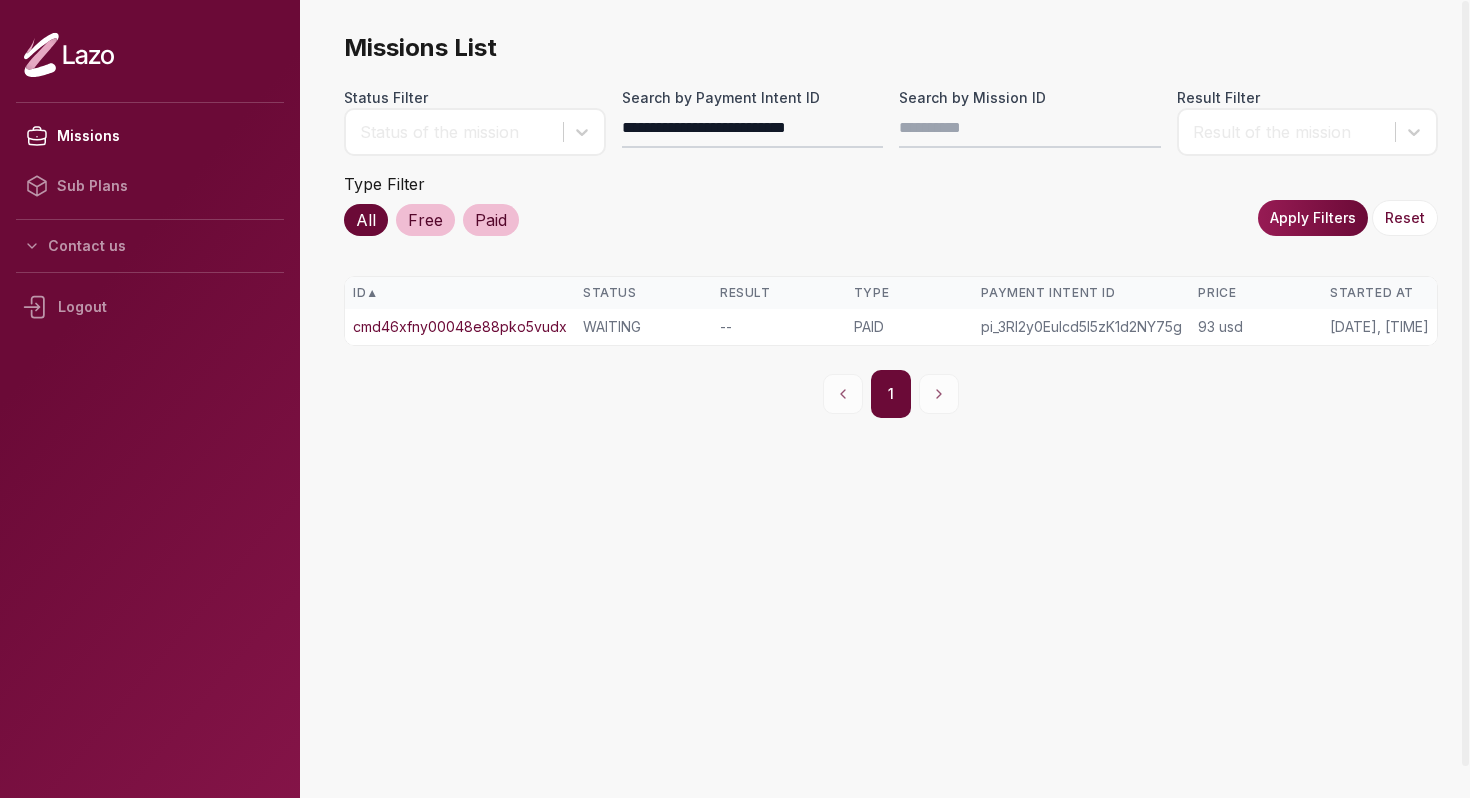 click on "Apply Filters" at bounding box center (1313, 218) 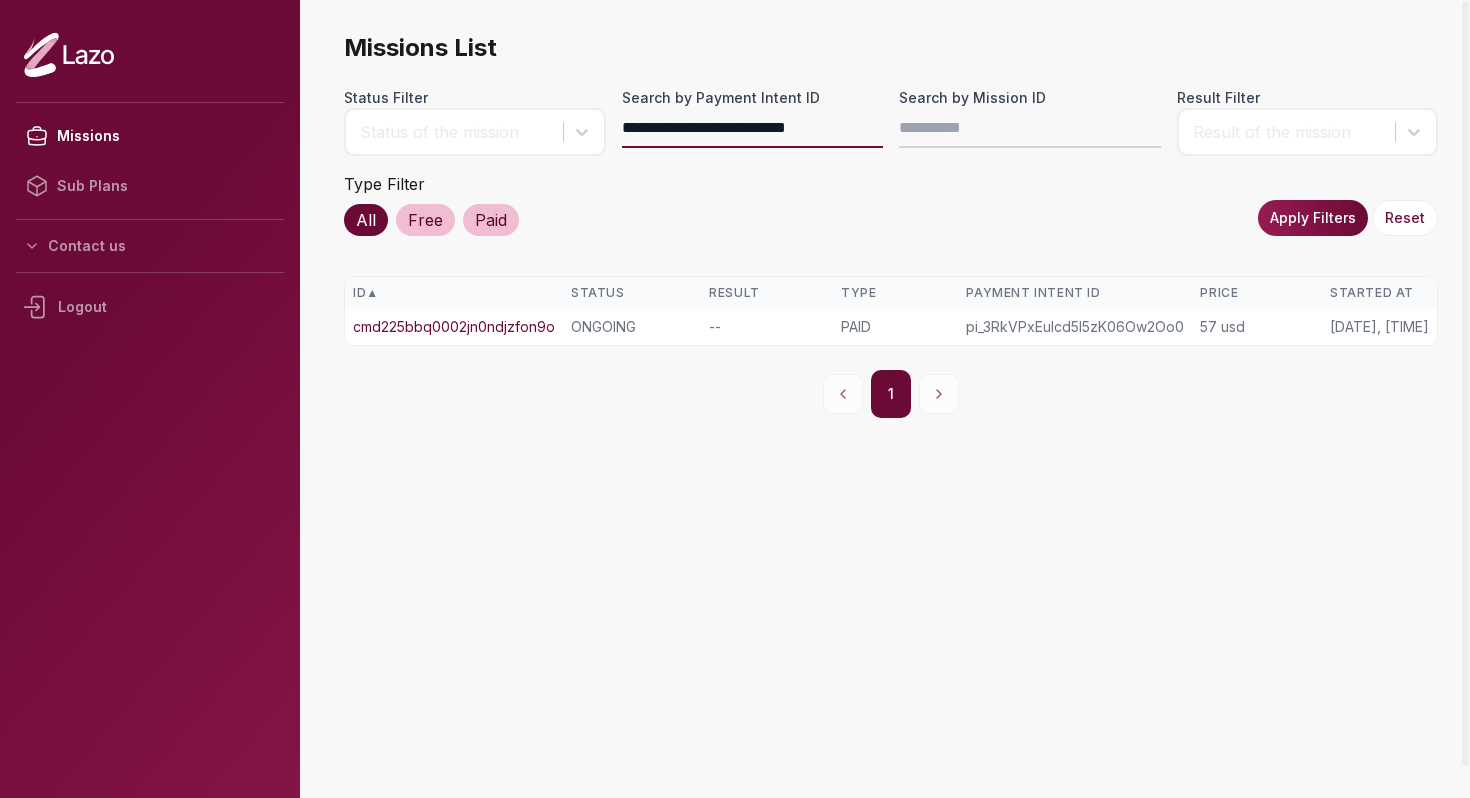 click on "**********" at bounding box center (753, 128) 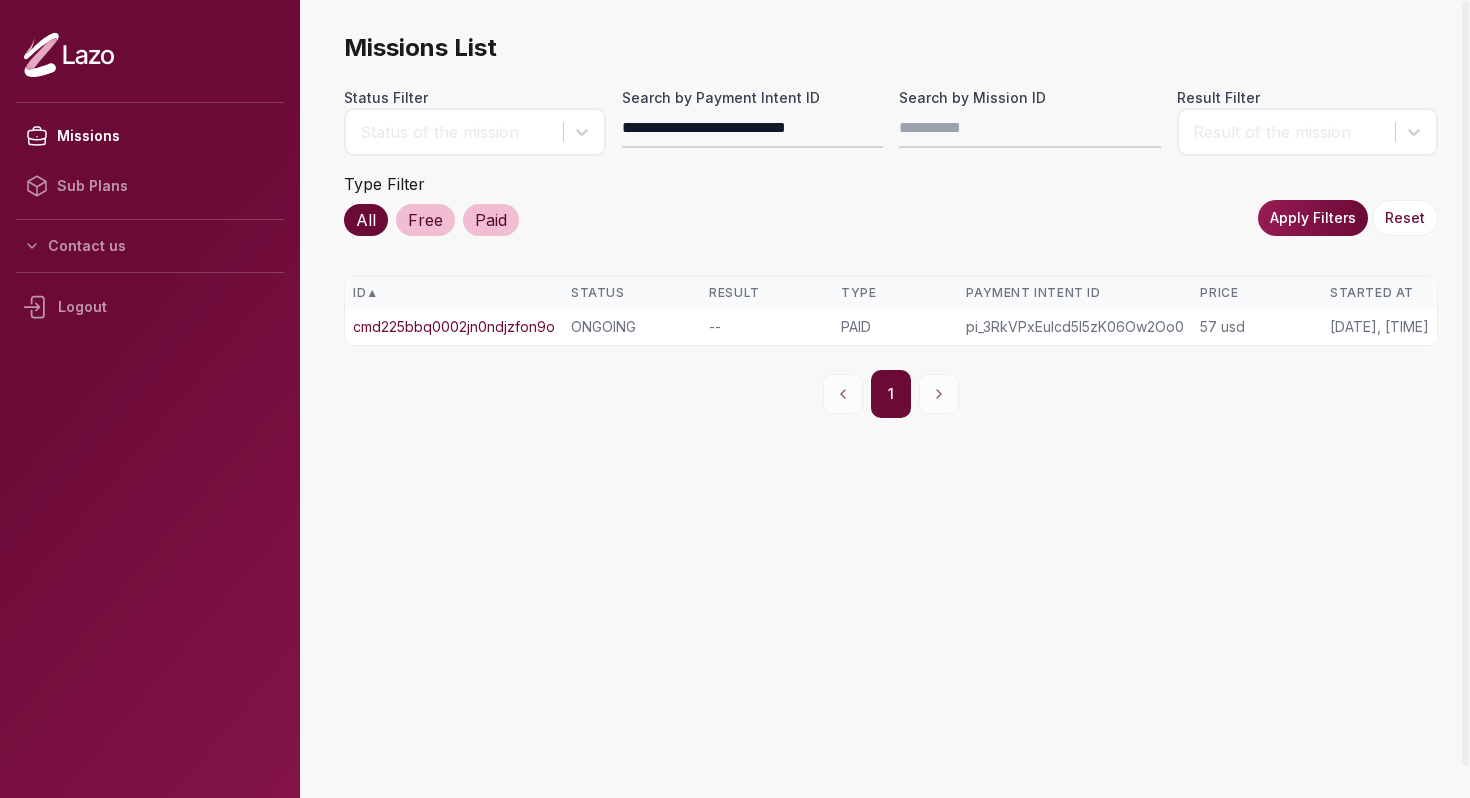 click on "Apply Filters" at bounding box center (1313, 218) 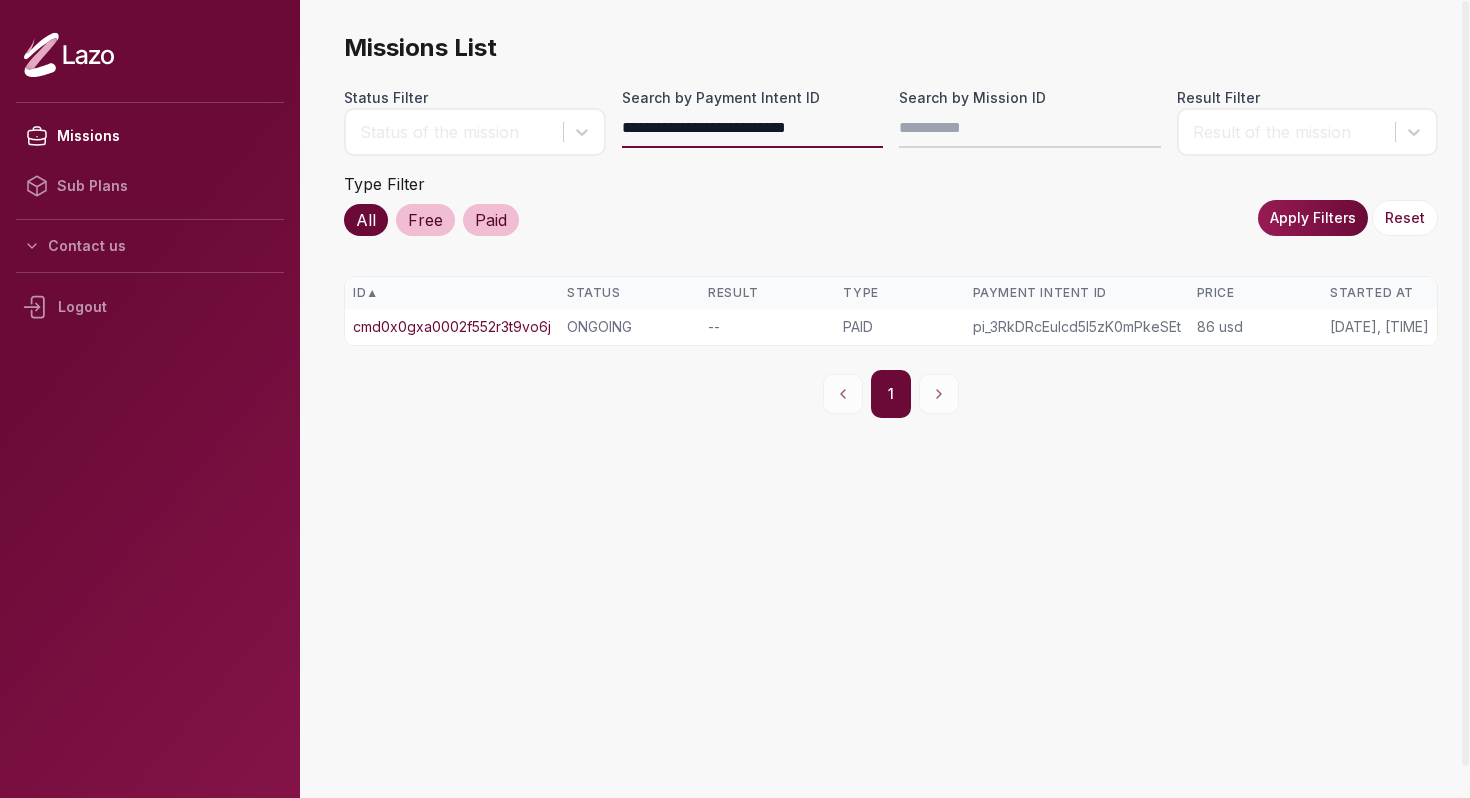 click on "**********" at bounding box center (753, 128) 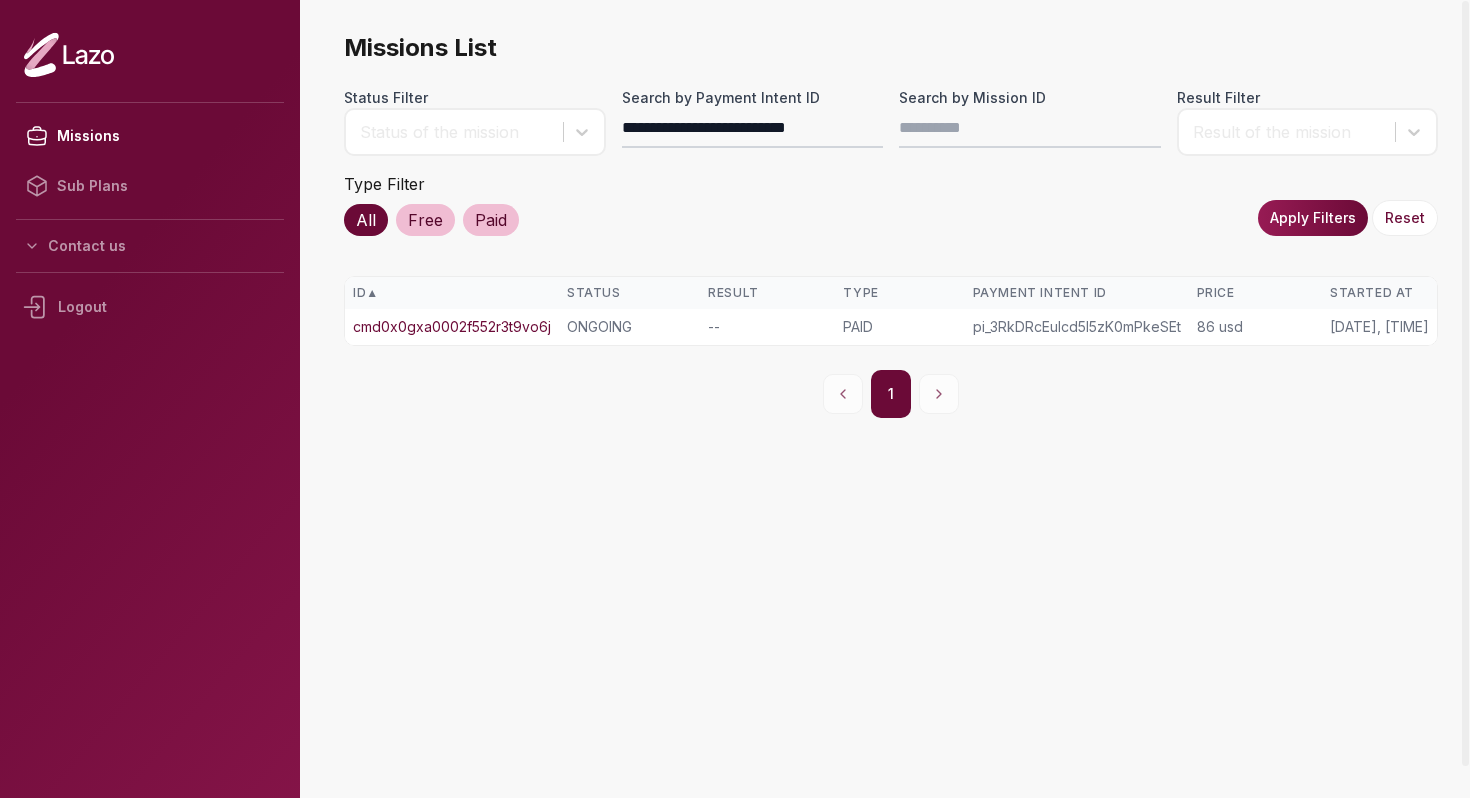 click on "Apply Filters" at bounding box center [1313, 218] 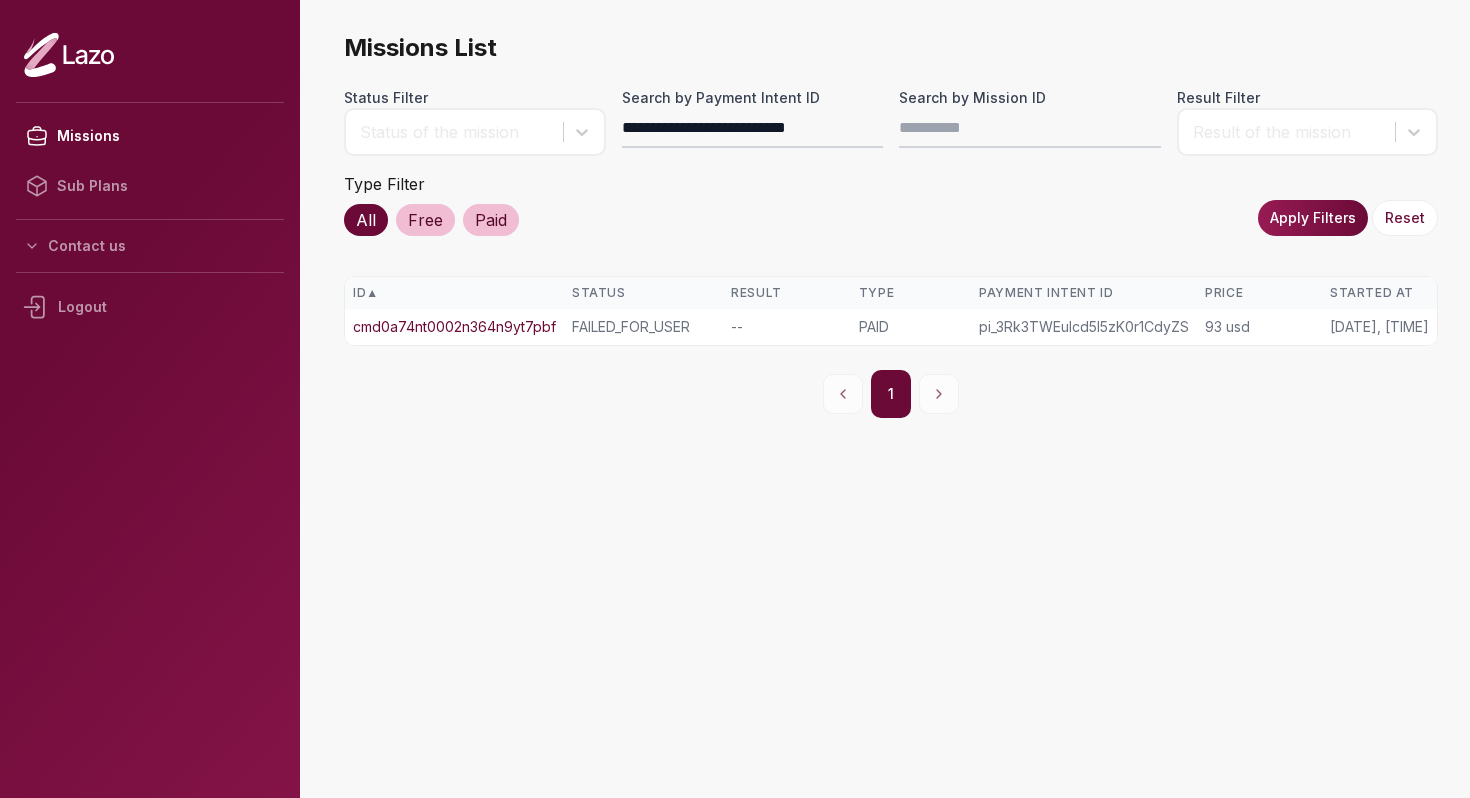 type 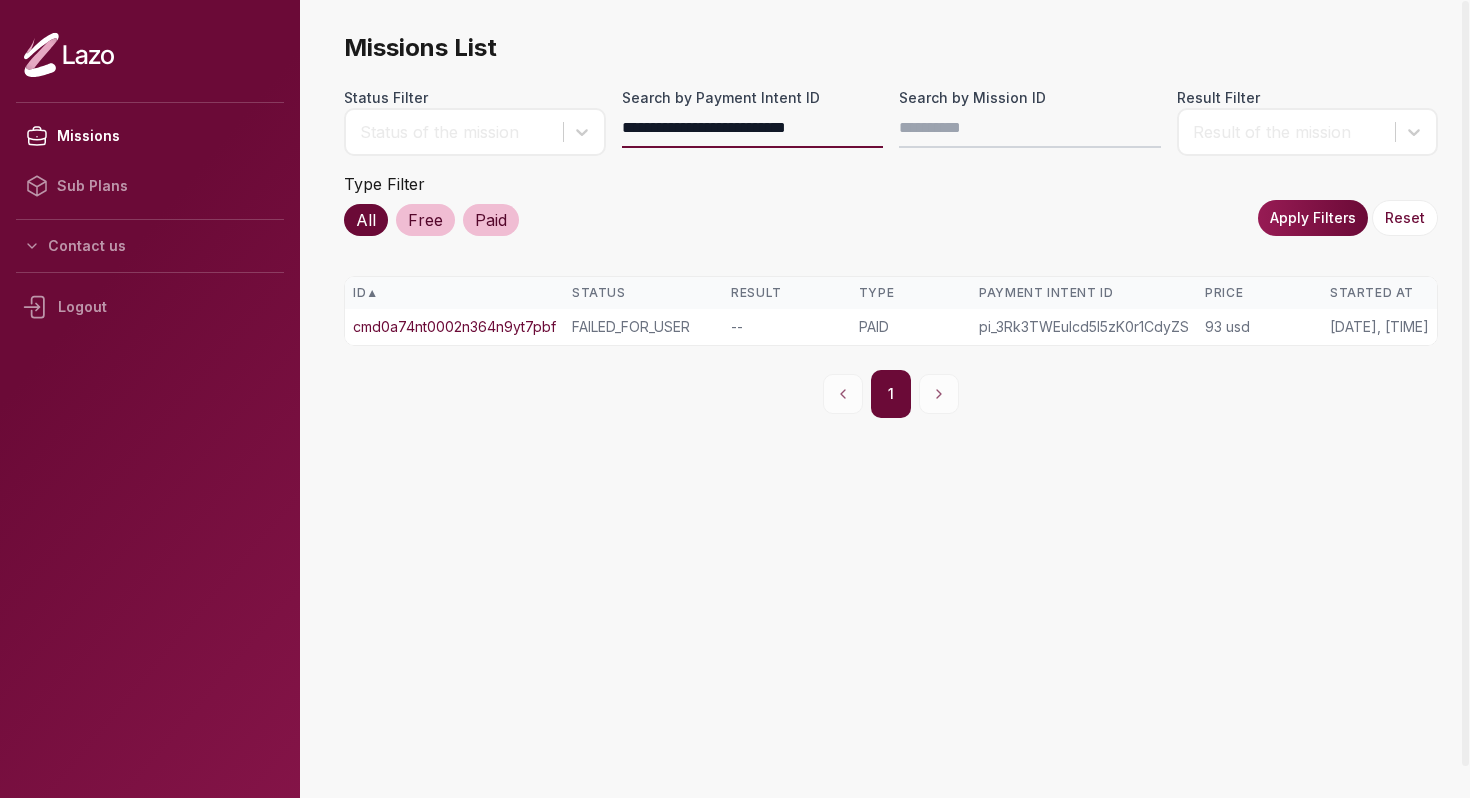 click on "**********" at bounding box center [753, 128] 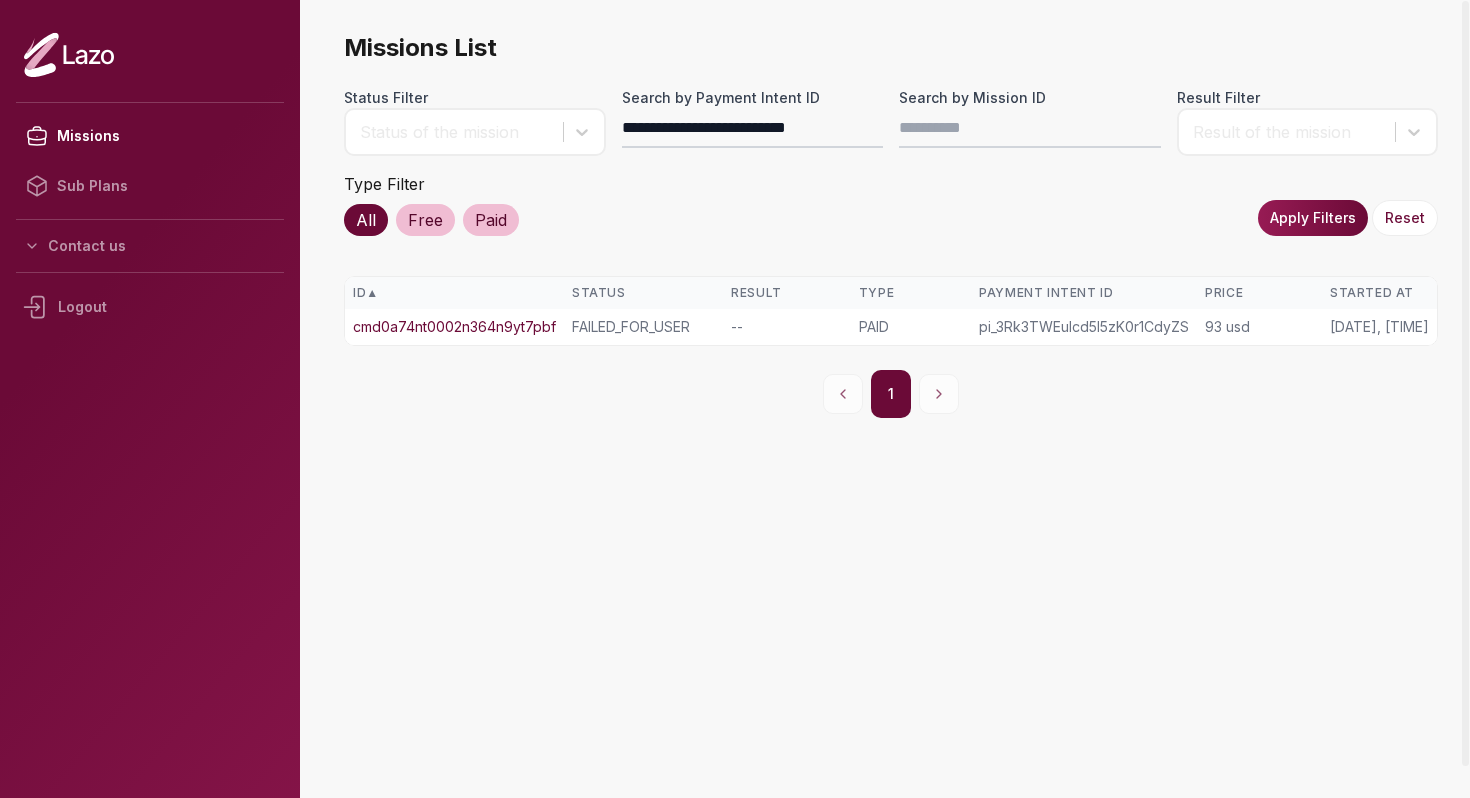 click on "Apply Filters" at bounding box center (1313, 218) 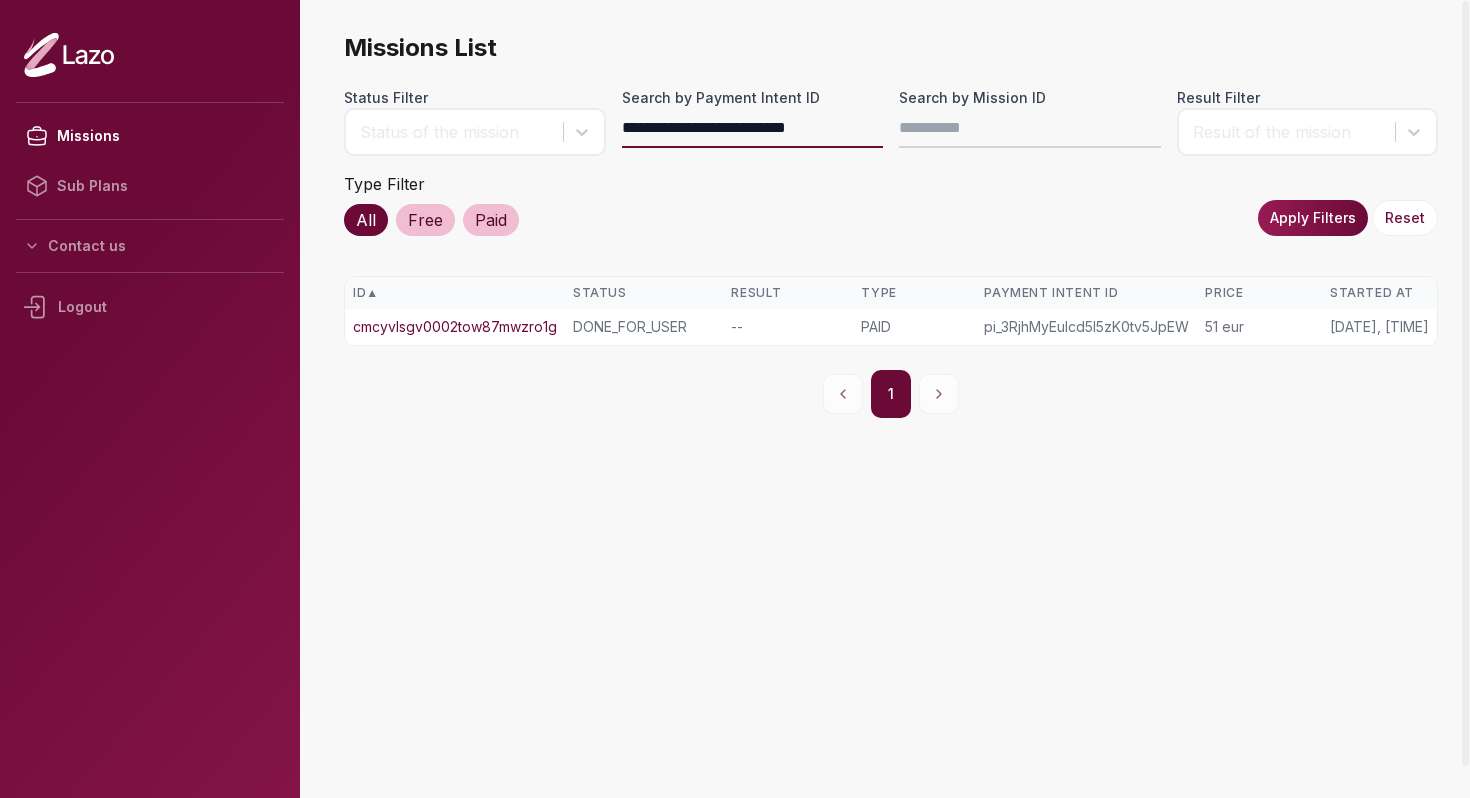 click on "**********" at bounding box center (753, 128) 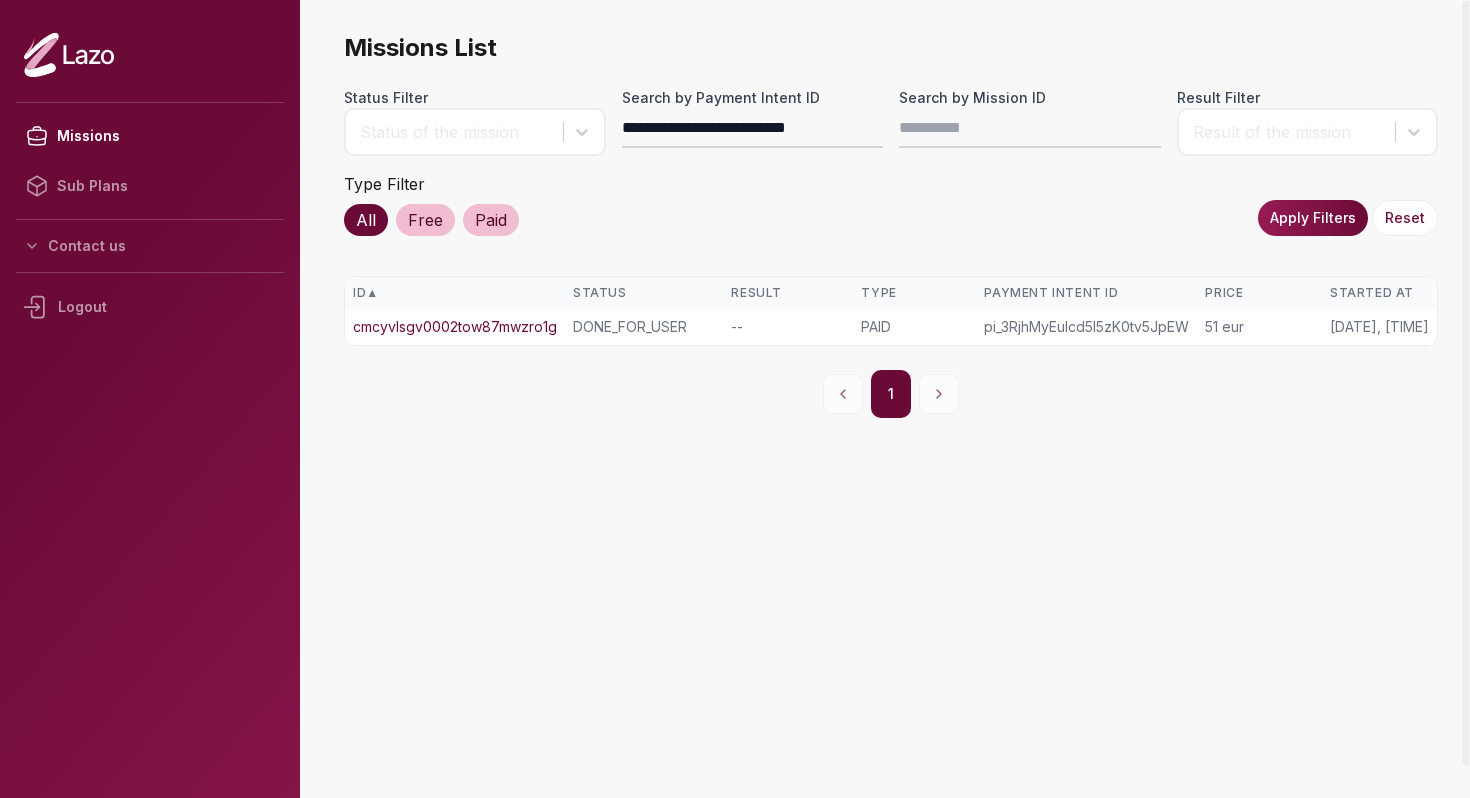 click on "Apply Filters" at bounding box center (1313, 218) 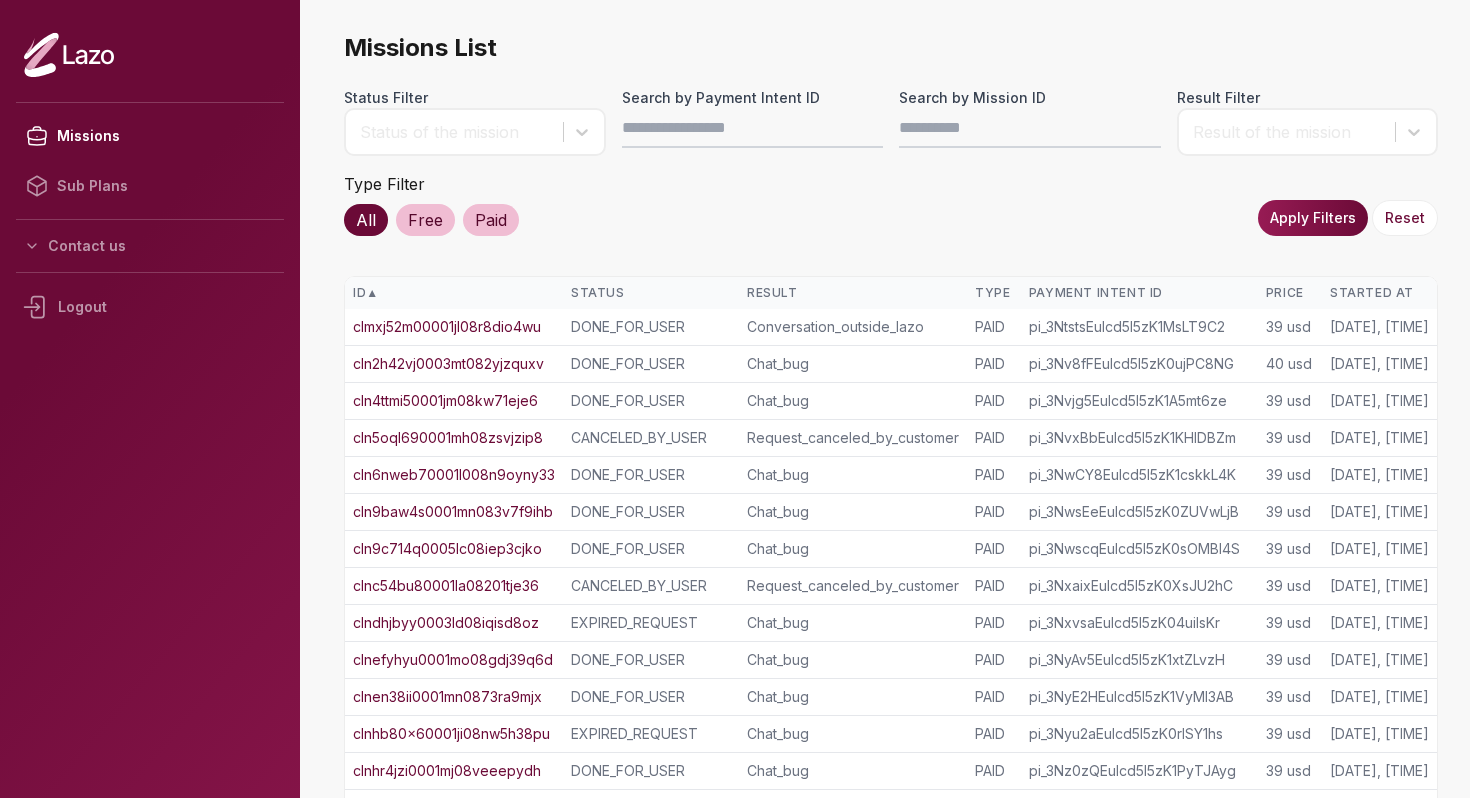 scroll, scrollTop: 0, scrollLeft: 0, axis: both 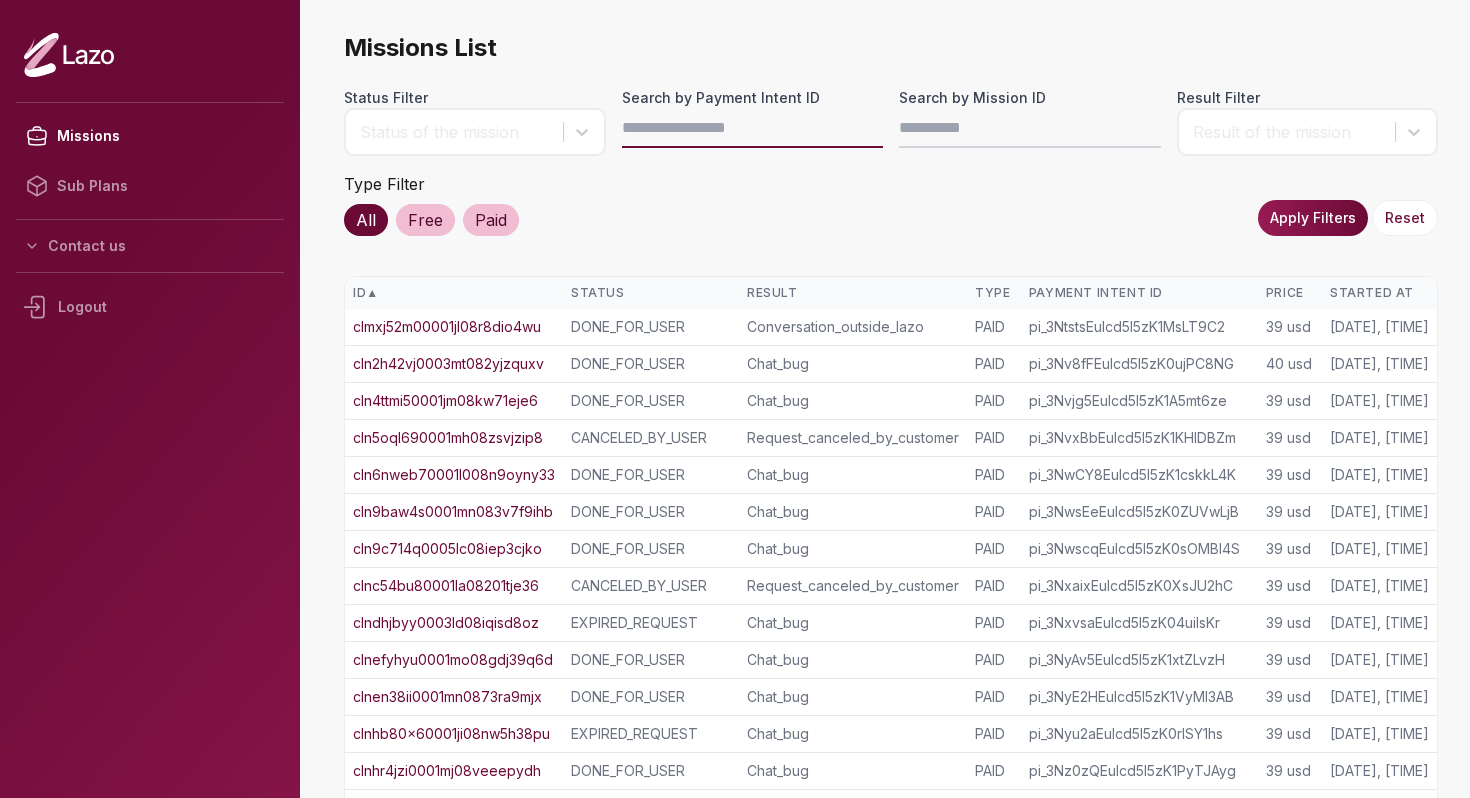 click on "Search by Payment Intent ID" at bounding box center [753, 128] 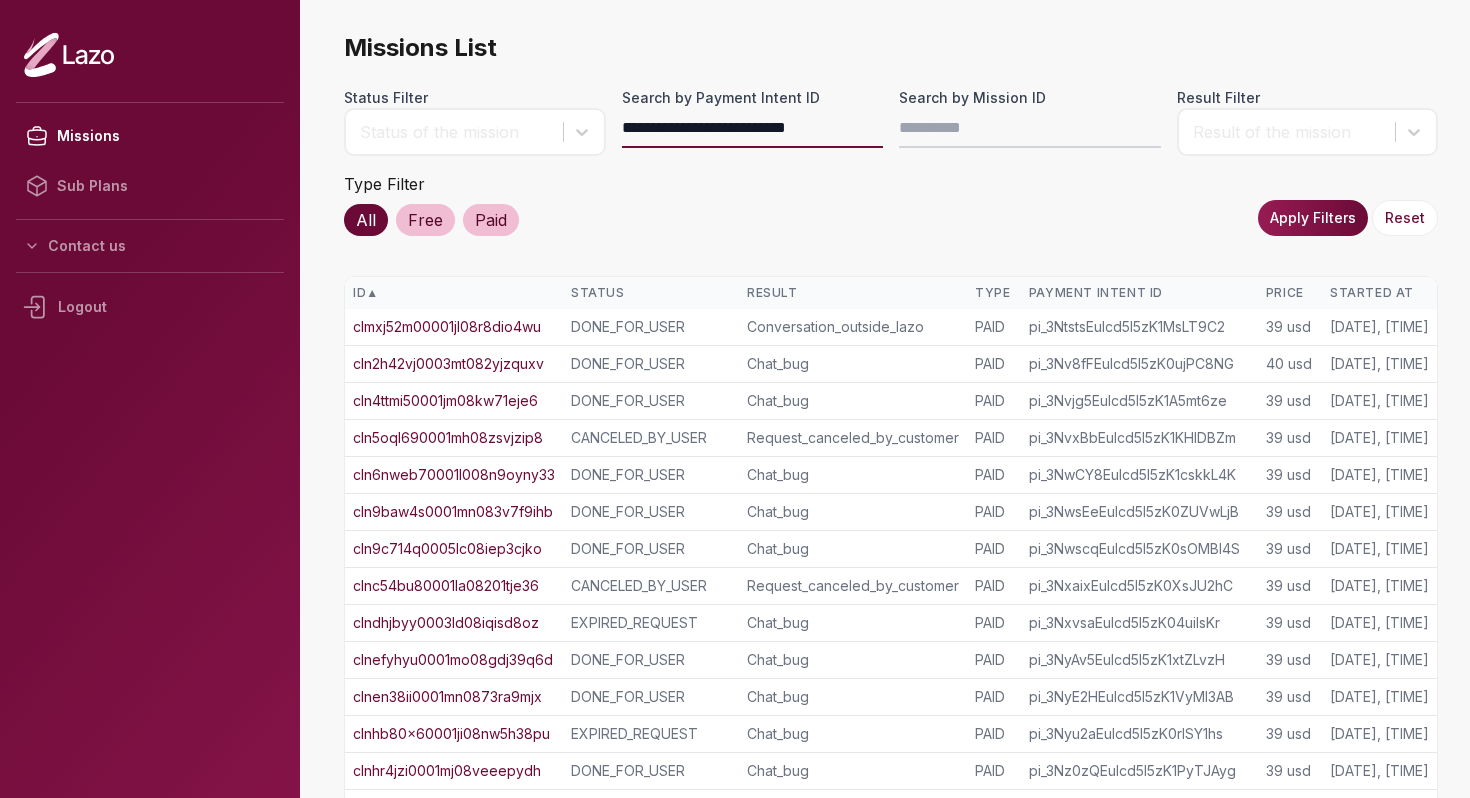 type on "**********" 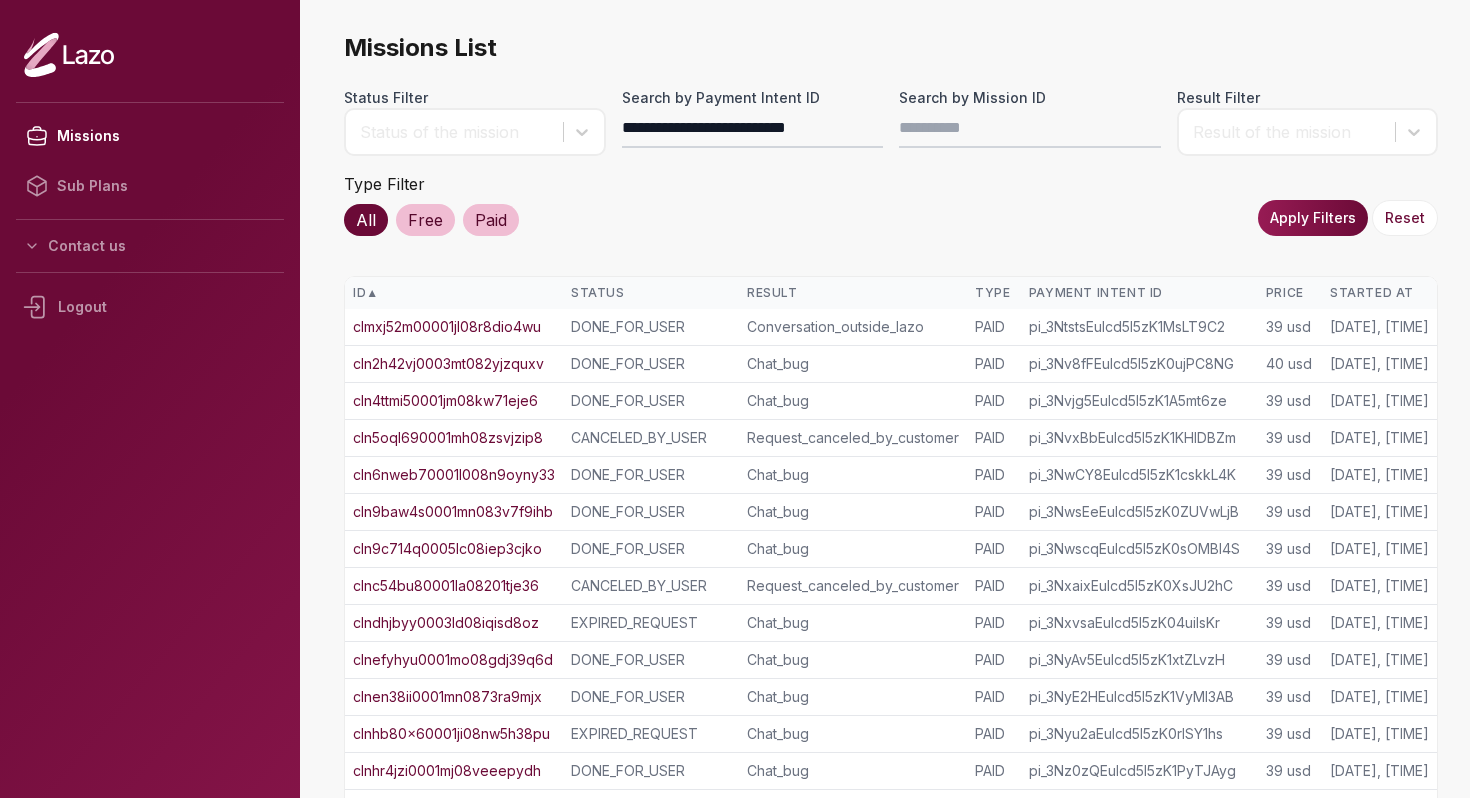 click on "Apply Filters" at bounding box center (1313, 218) 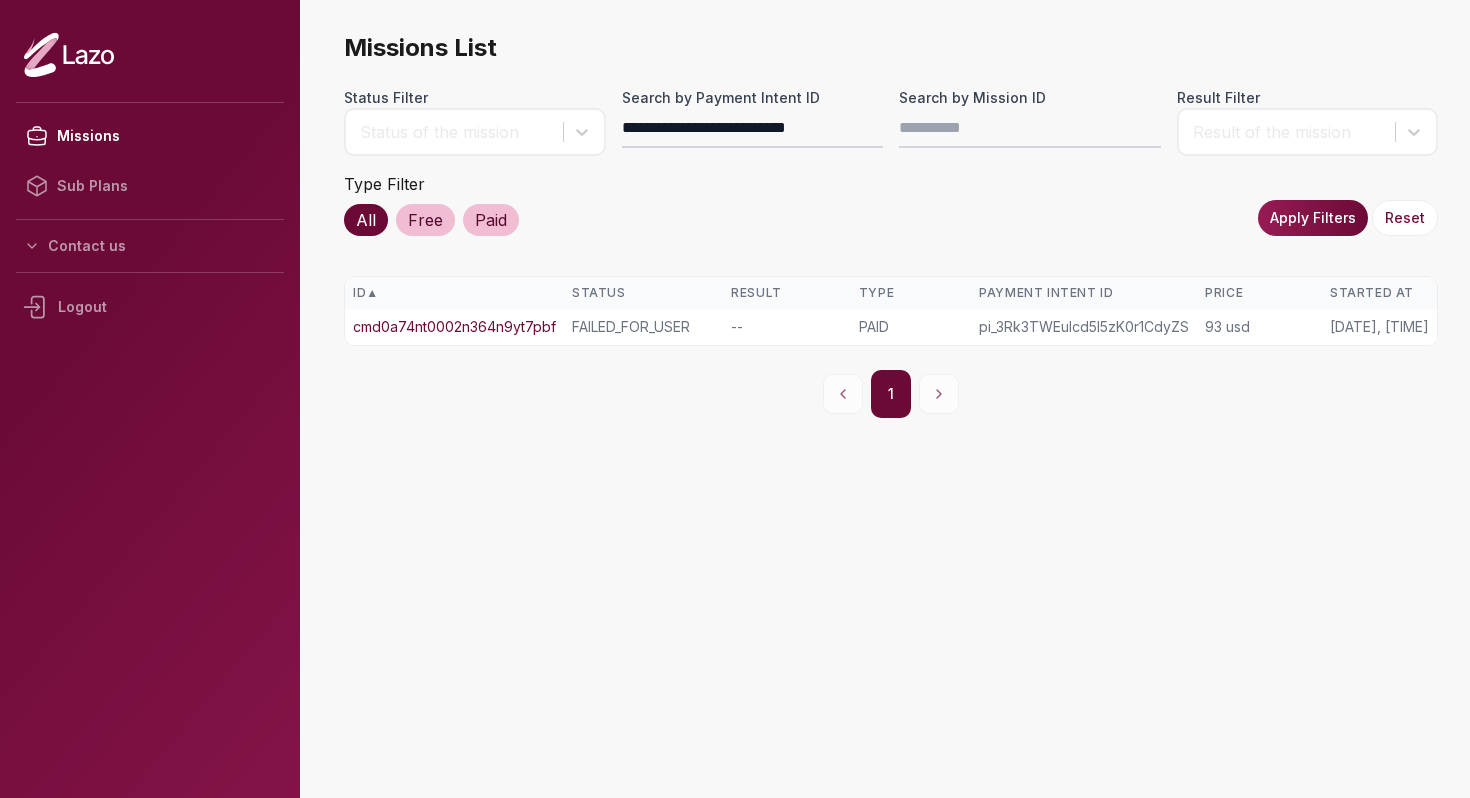 click on "cmd0a74nt0002n364n9yt7pbf" at bounding box center [454, 327] 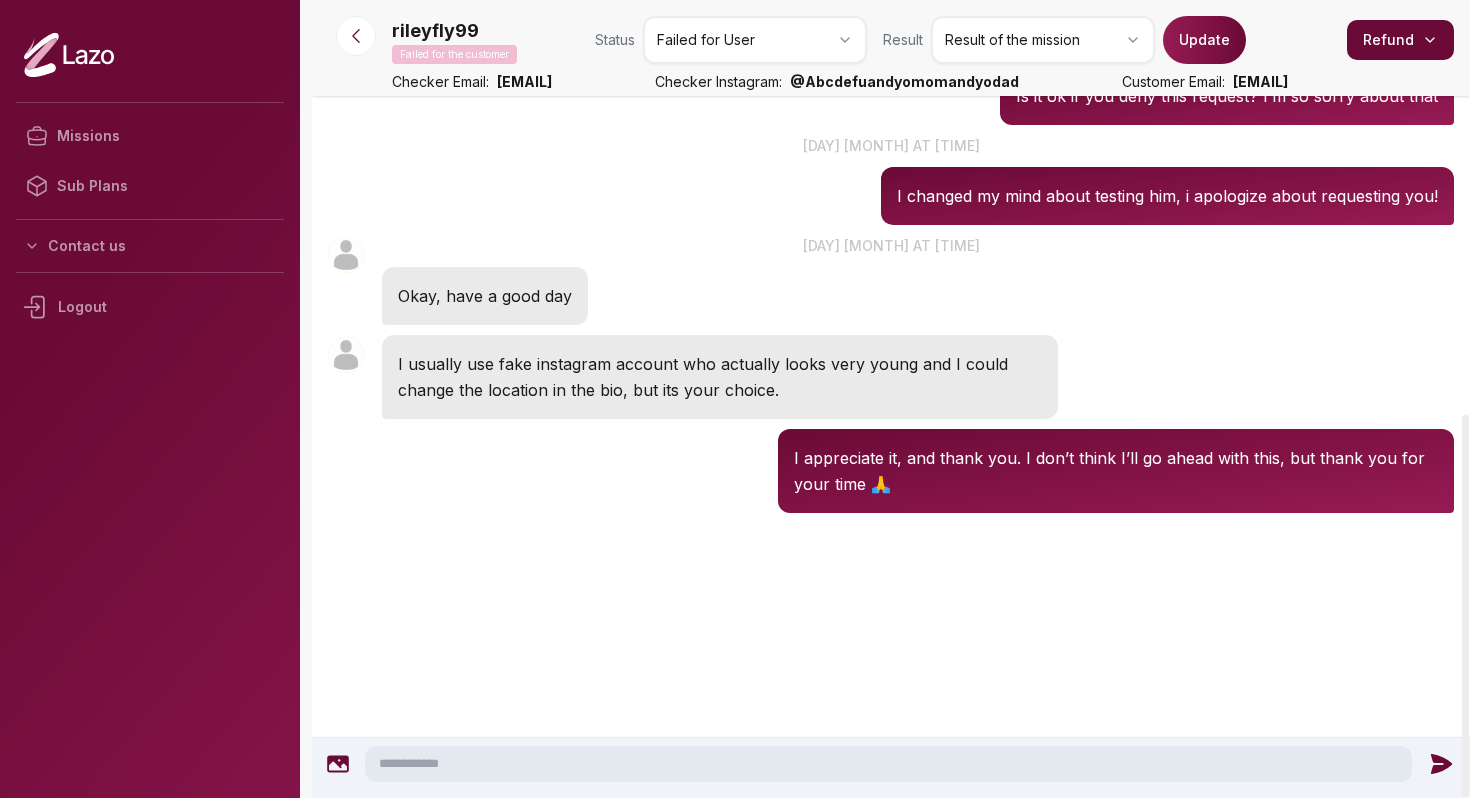 scroll, scrollTop: 863, scrollLeft: 0, axis: vertical 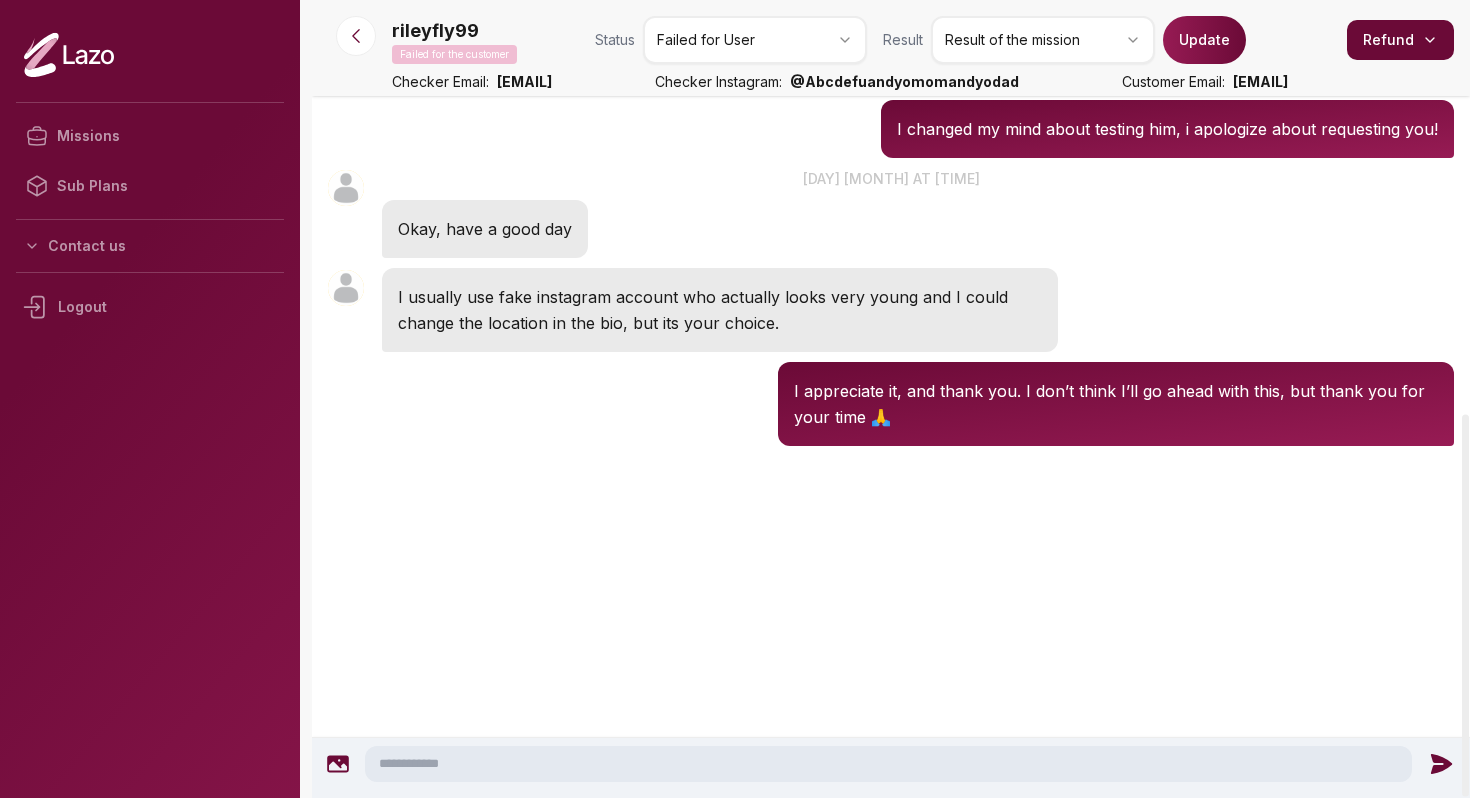 click on "Missions Sub Plans Contact us Logout [USERNAME] Failed for the customer Status Failed for User Result Result of the mission Update Refund Checker Email: [EMAIL] Checker Instagram: @ [USERNAME] Customer Email: [EMAIL] [USERNAME] [TIME] [DAY] [MONTH] at [TIME] Hey girlie, I was wondering if you could do a loyalty test on my boyfriend (IG: @ [USERNAME])? Our relationship has been up and down for the past 6 months and we’ve been together for 2 years since freshman year of college. I’m questioning his loyalty because of how he’s handled his friendships with a few girls over the past 6 months. We’re both college students at [INSTITUTION] in [LOCATION], and he’s from [LOCATION] while I’m from [LOCATION]. He’s studying [FIELD] and [FIELD] and has been doing research in it for the past semester, this summer, and this fall. 2/ could you subtly suggest hanging out one-on-one in the spring? Let me know what you find out! ☺️ [USERNAME] [TIME] [USERNAME] [TIME]" at bounding box center [735, 399] 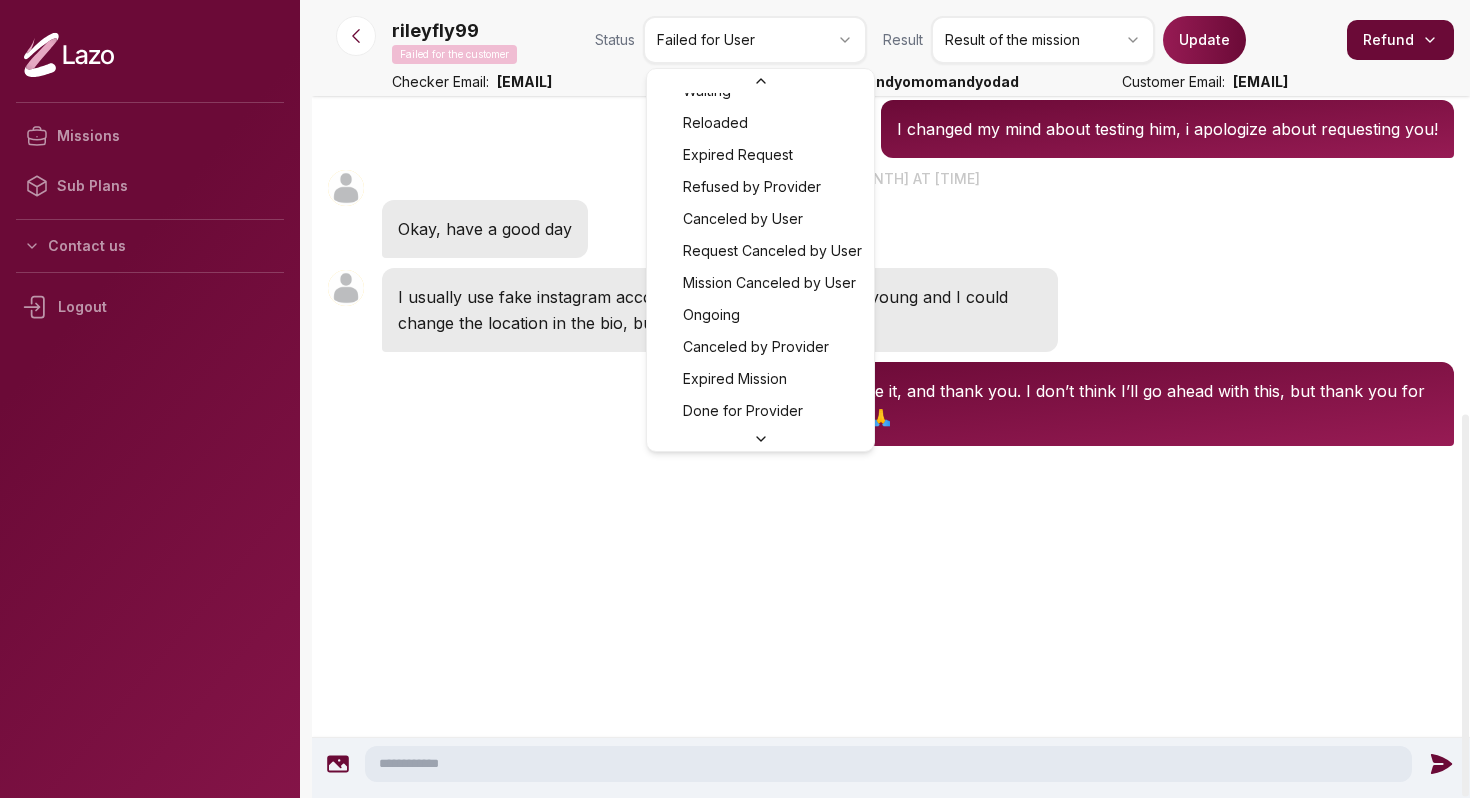 scroll, scrollTop: 22, scrollLeft: 0, axis: vertical 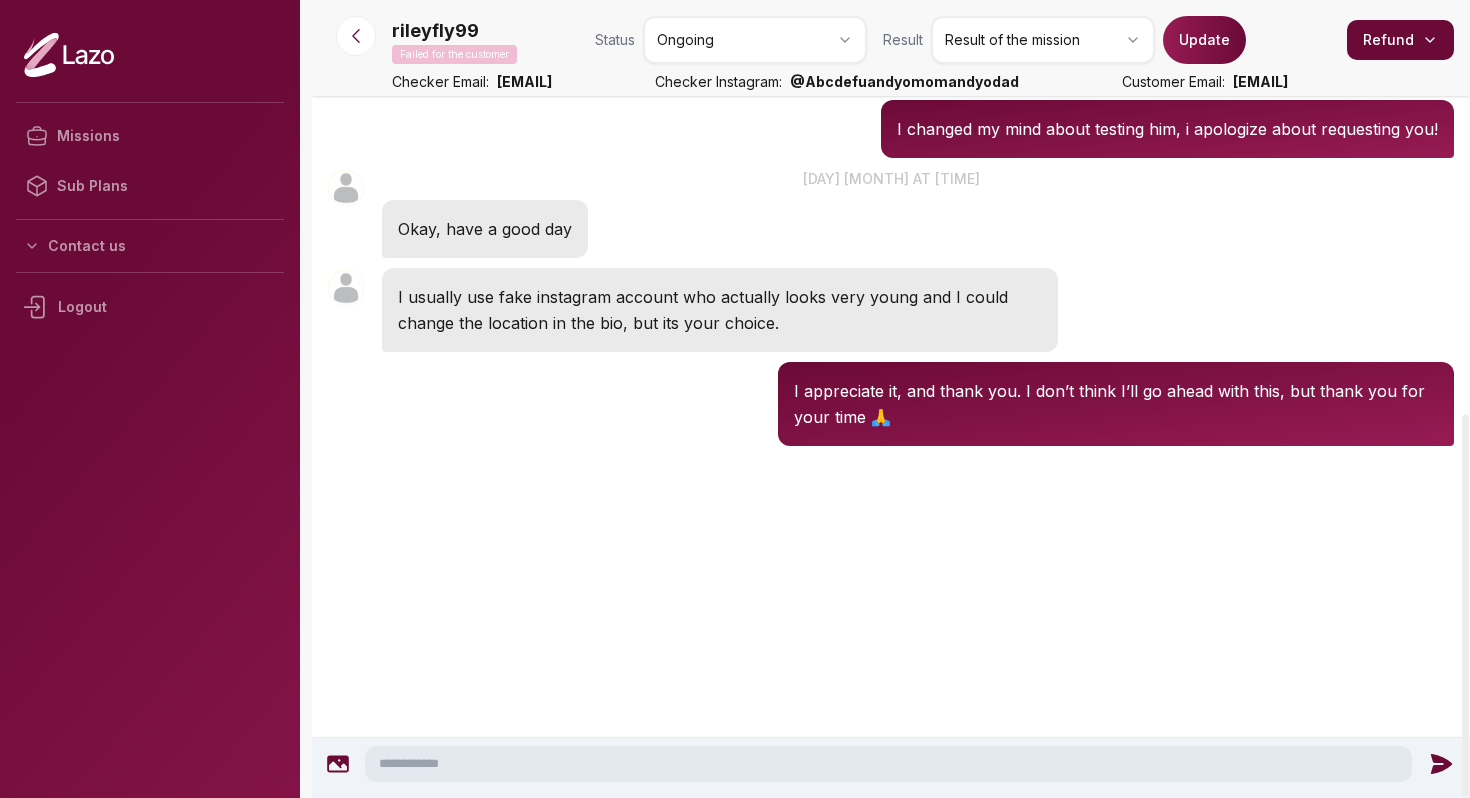 click on "Update" at bounding box center [1204, 40] 